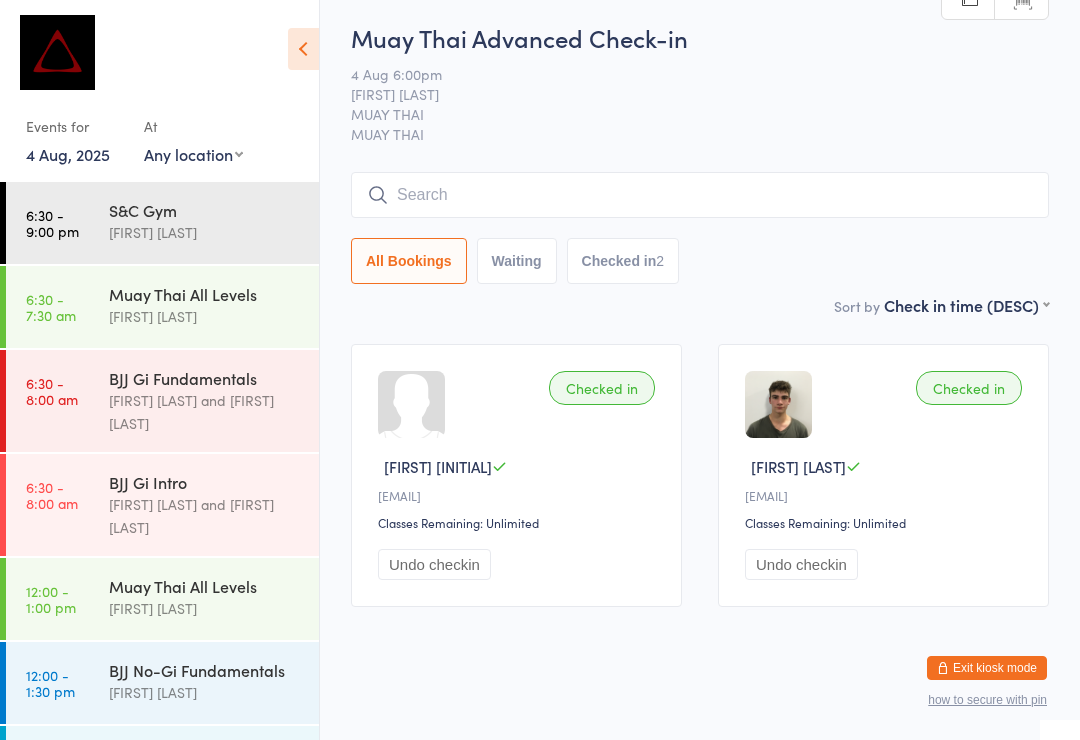 click at bounding box center (700, 195) 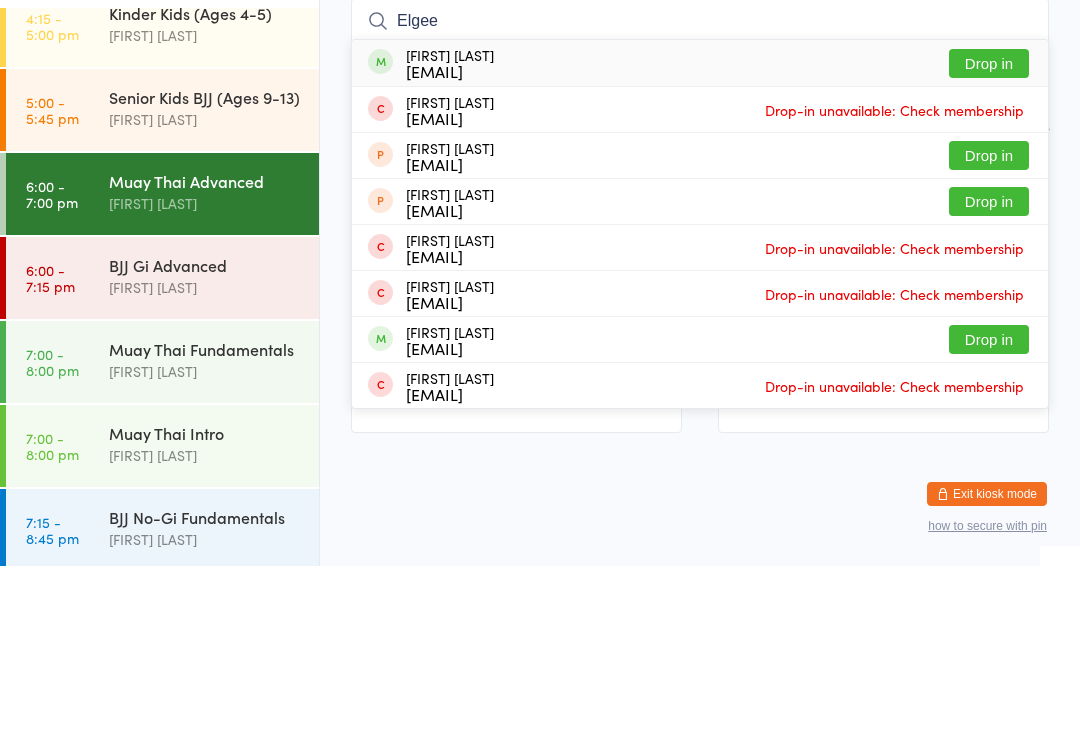 type on "Elgee" 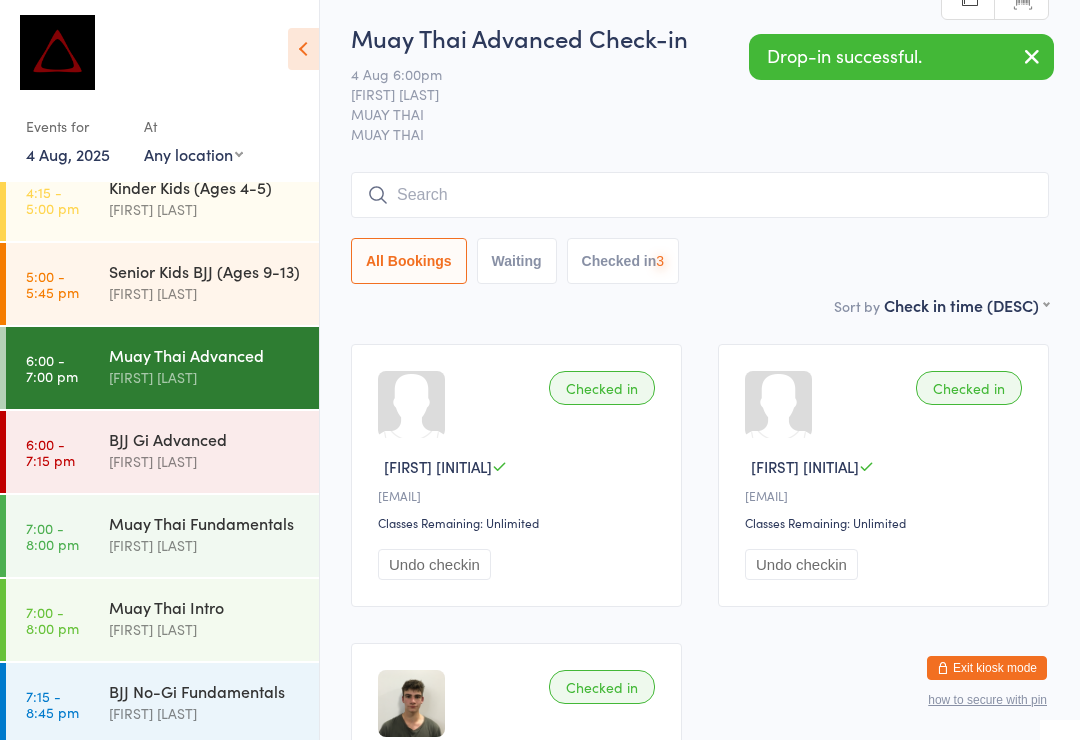 click at bounding box center (700, 195) 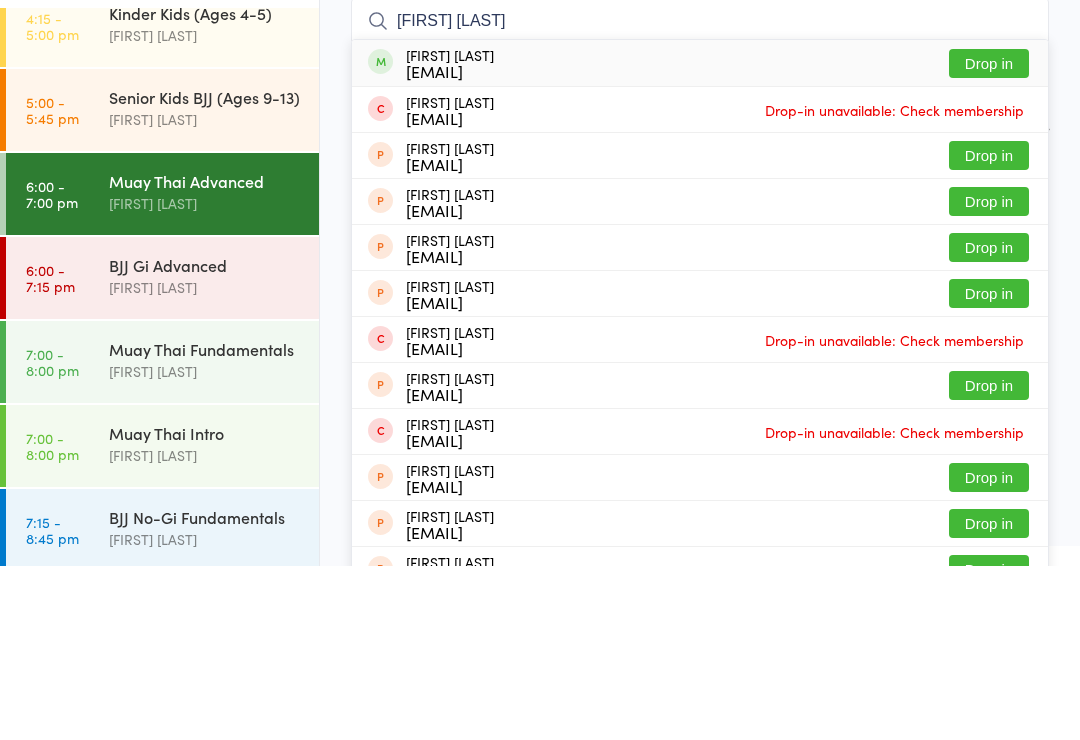 type on "[FIRST] [LAST]" 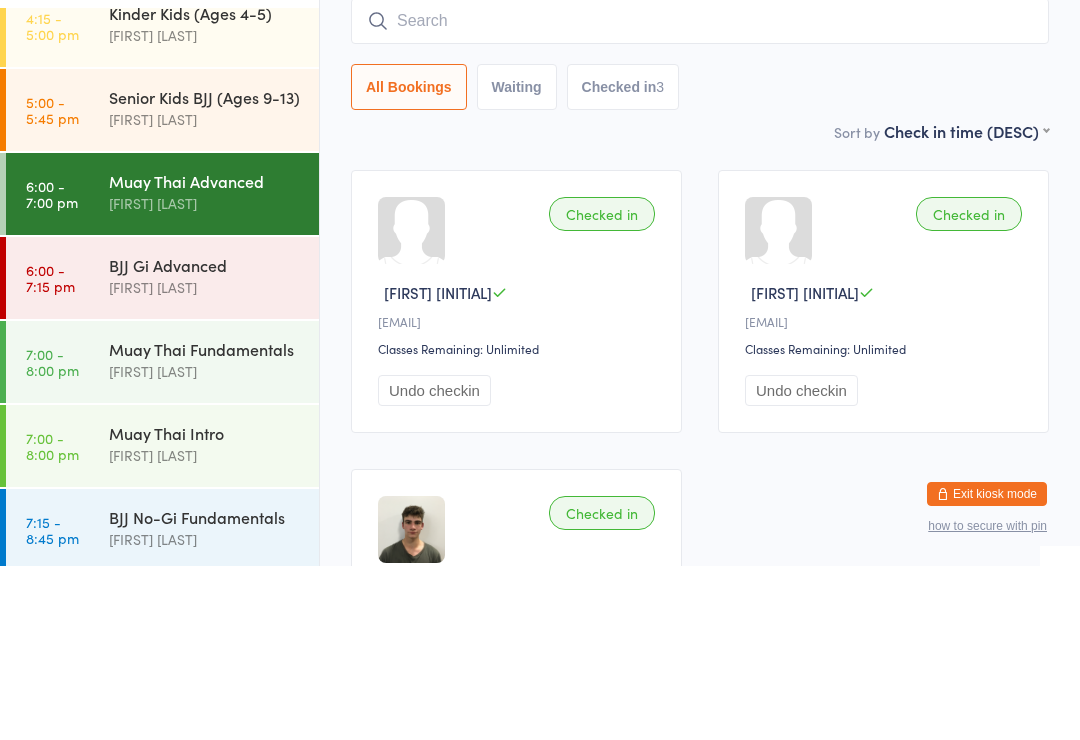 scroll, scrollTop: 181, scrollLeft: 0, axis: vertical 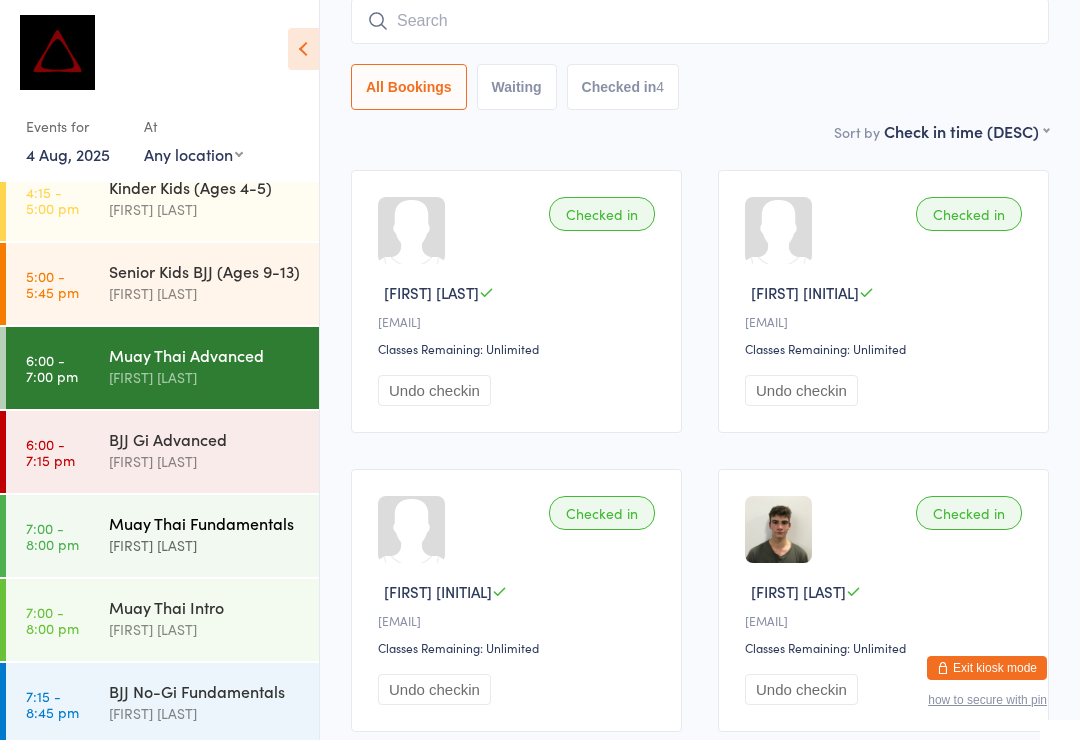 click on "[FIRST] [LAST]" at bounding box center [205, 545] 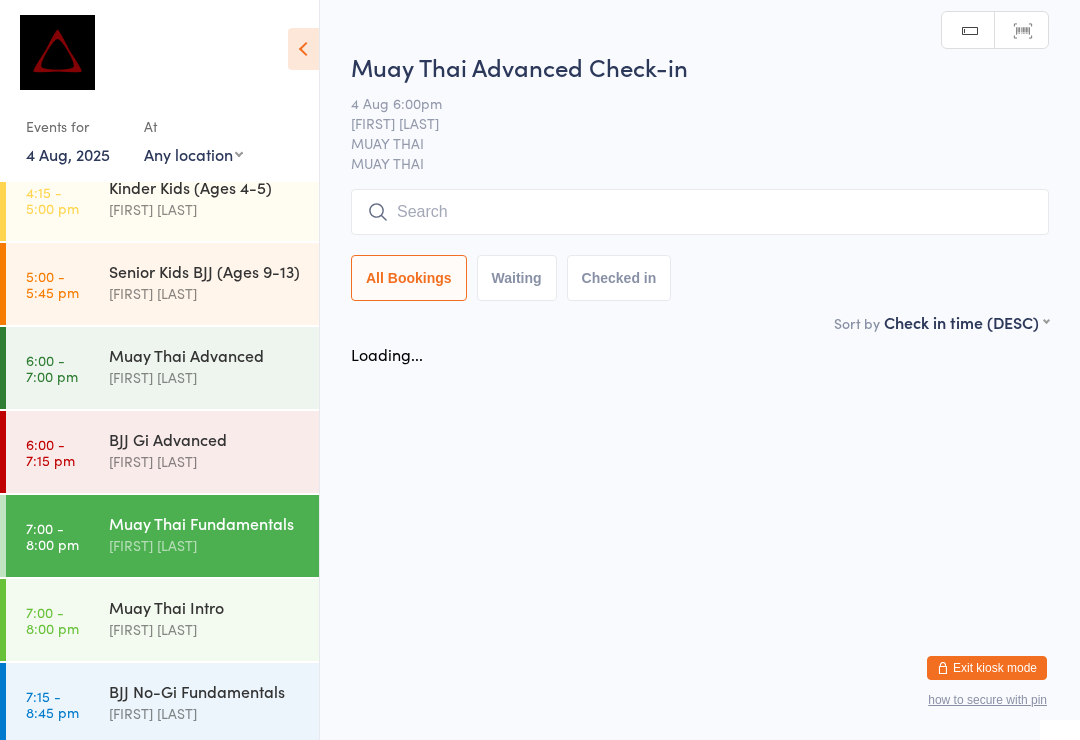 scroll, scrollTop: 0, scrollLeft: 0, axis: both 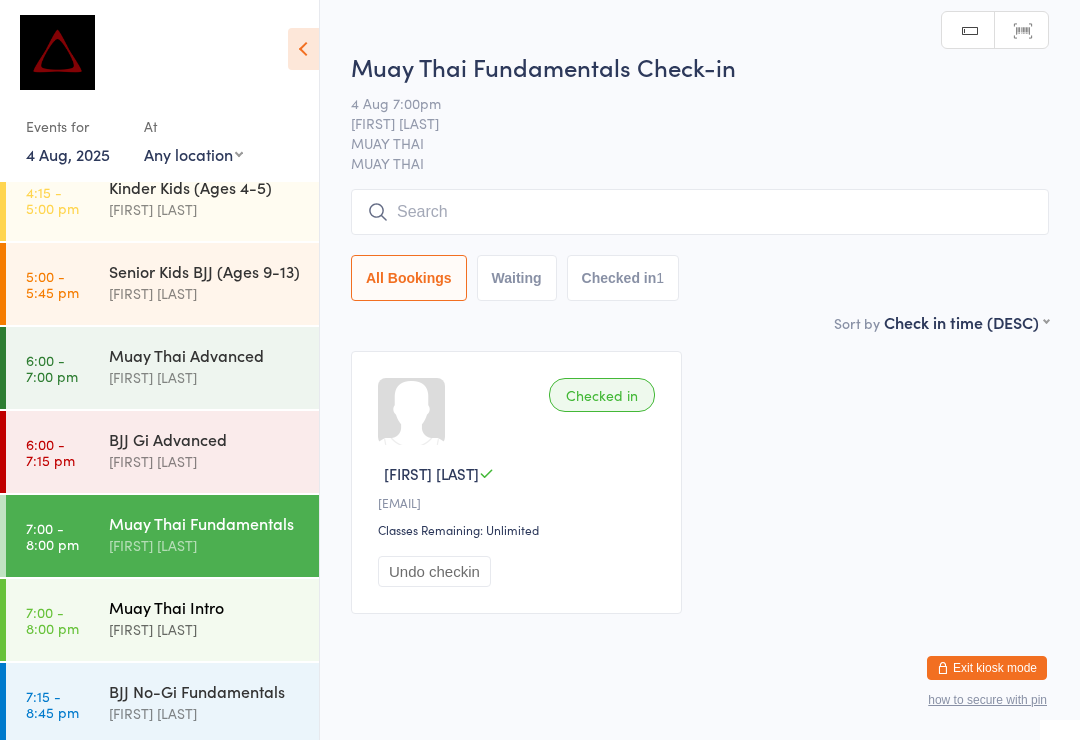 click on "Muay Thai Intro" at bounding box center (205, 607) 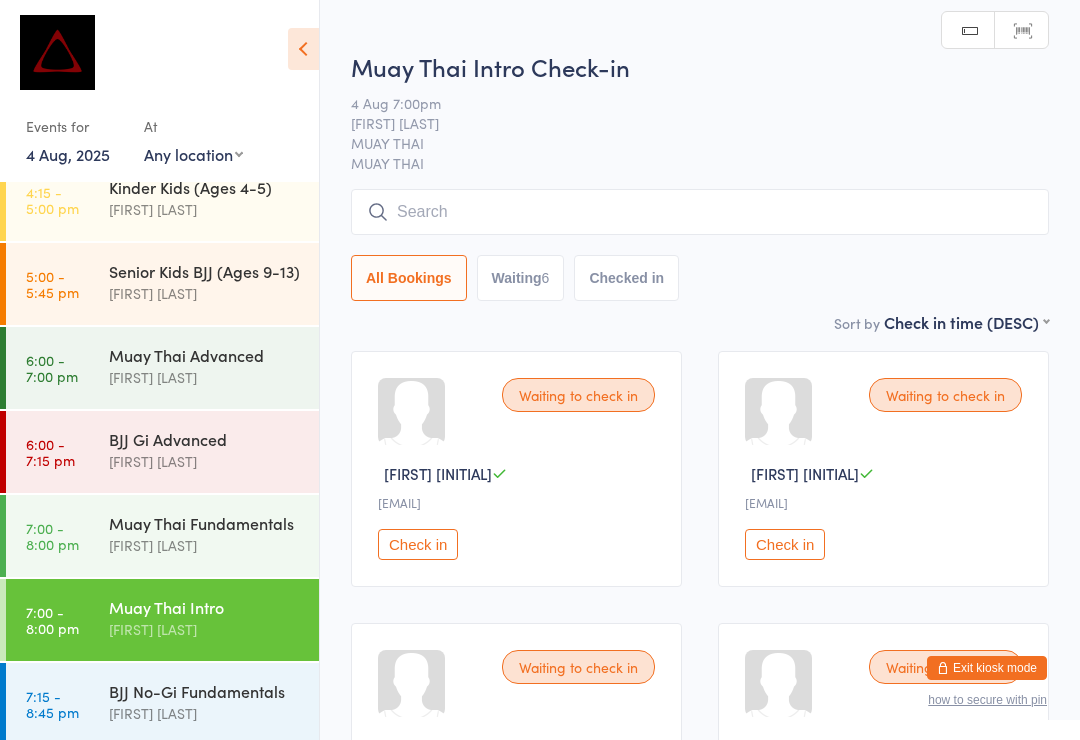 click at bounding box center [700, 212] 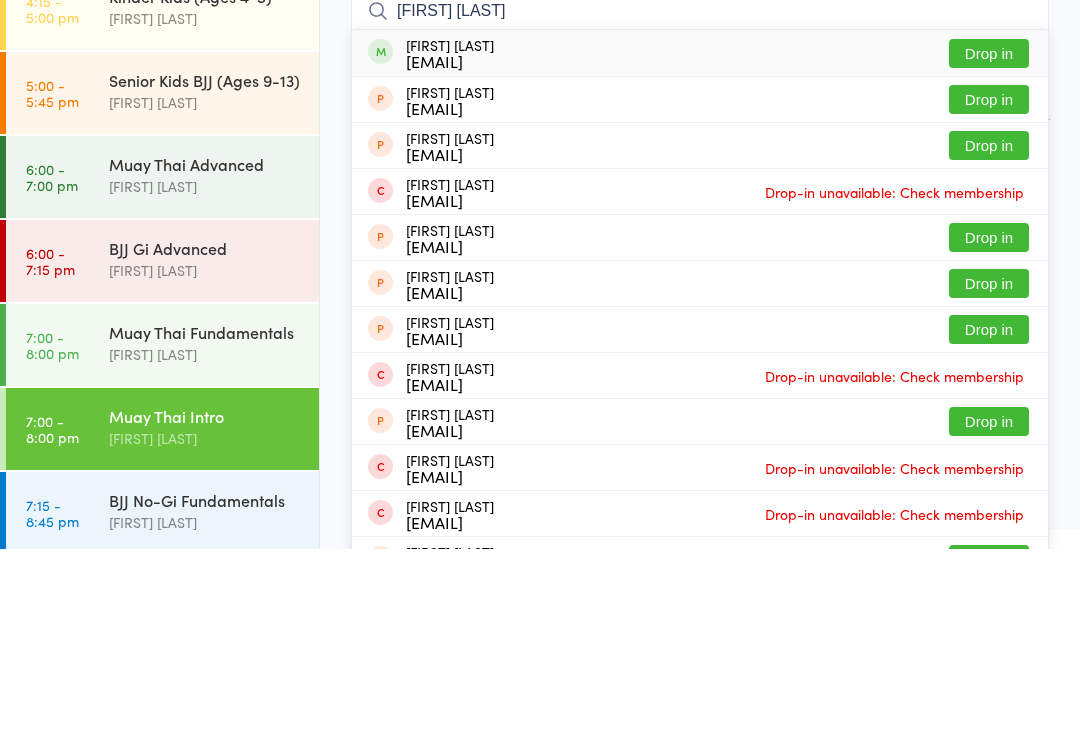 type on "[FIRST] [LAST]" 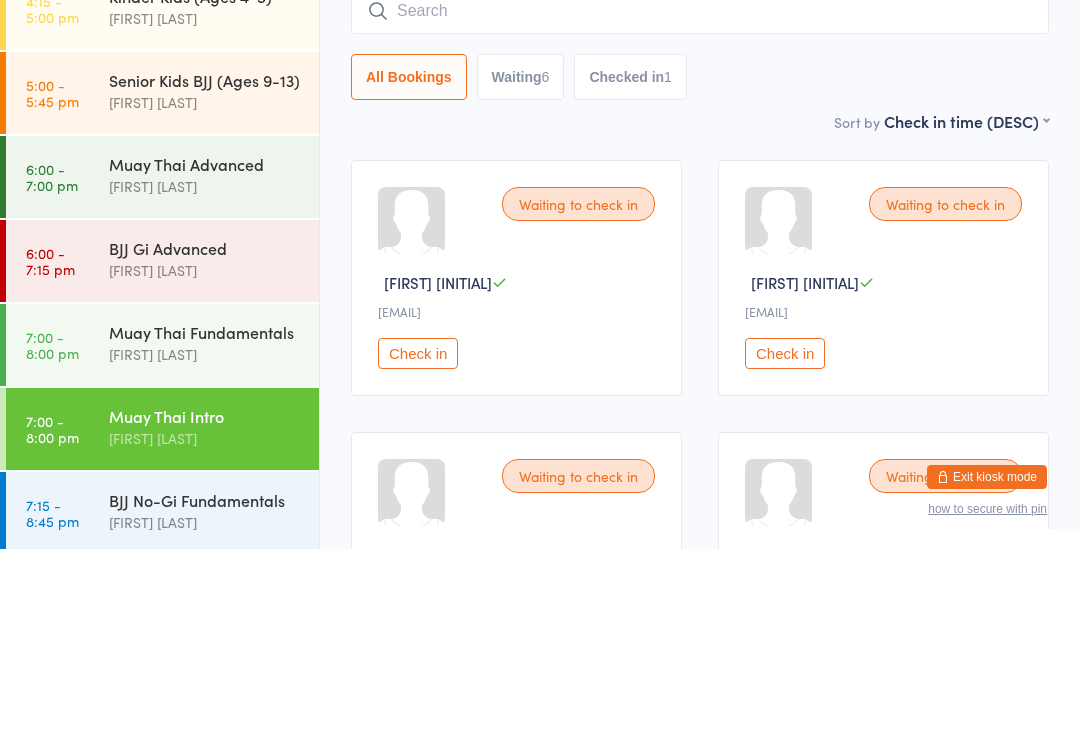 scroll, scrollTop: 191, scrollLeft: 0, axis: vertical 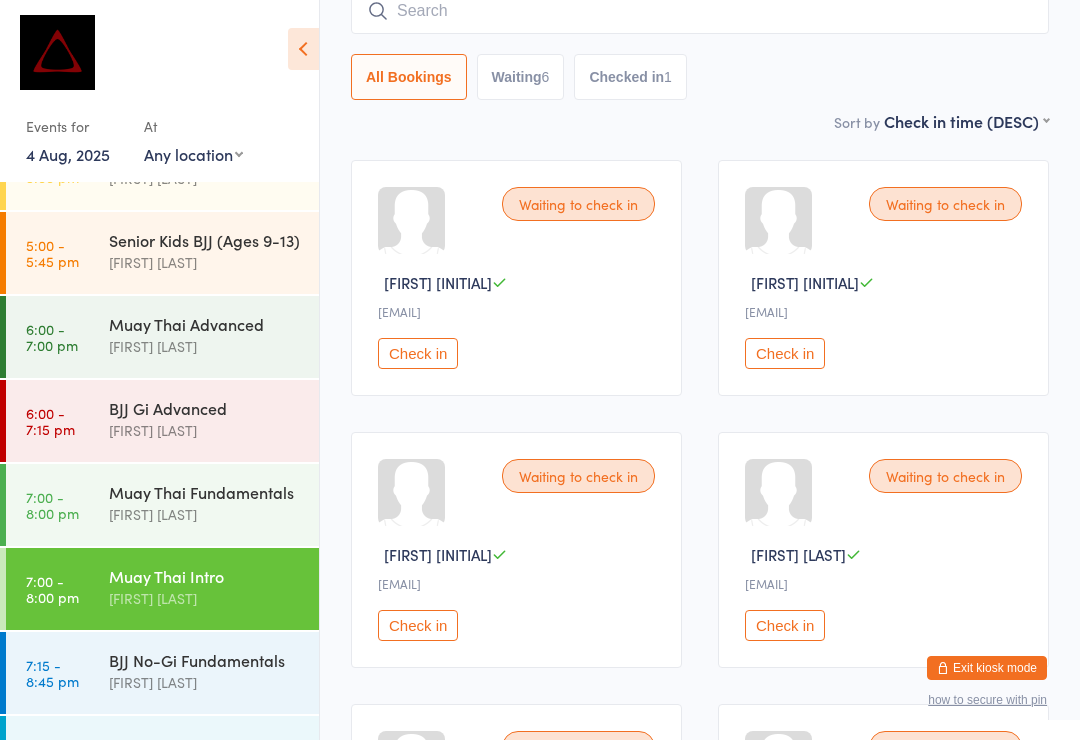 click on "Muay Thai Intro" at bounding box center (205, 576) 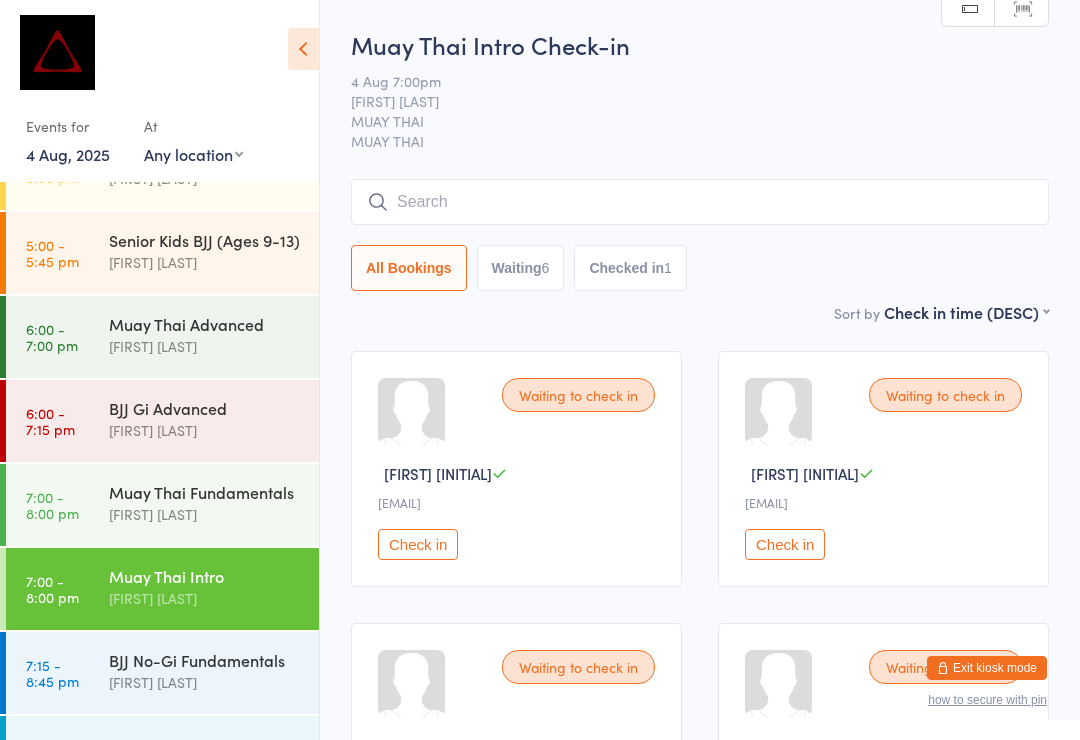 click at bounding box center (700, 202) 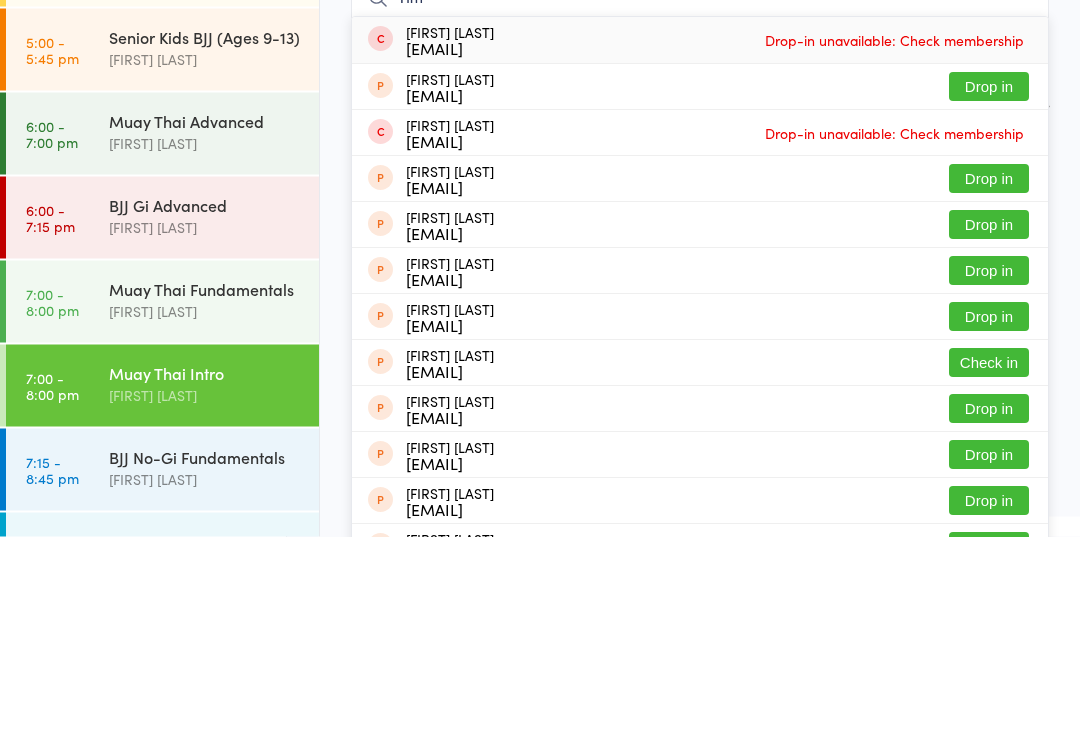 scroll, scrollTop: 755, scrollLeft: 0, axis: vertical 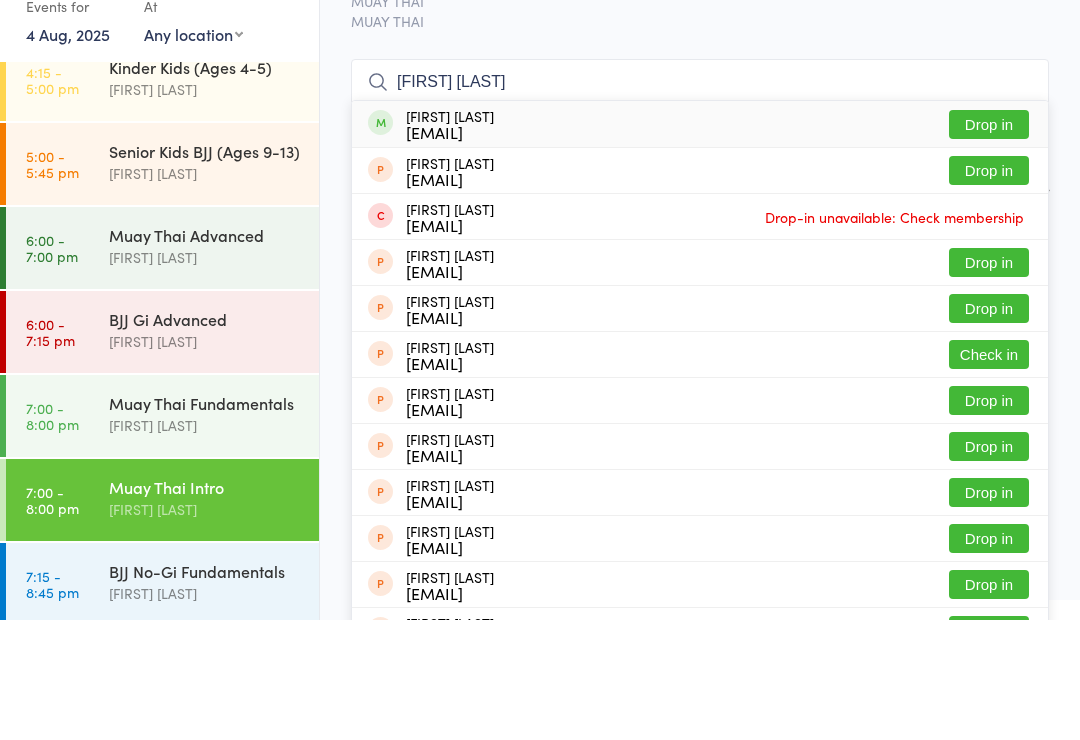 type on "[FIRST] [LAST]" 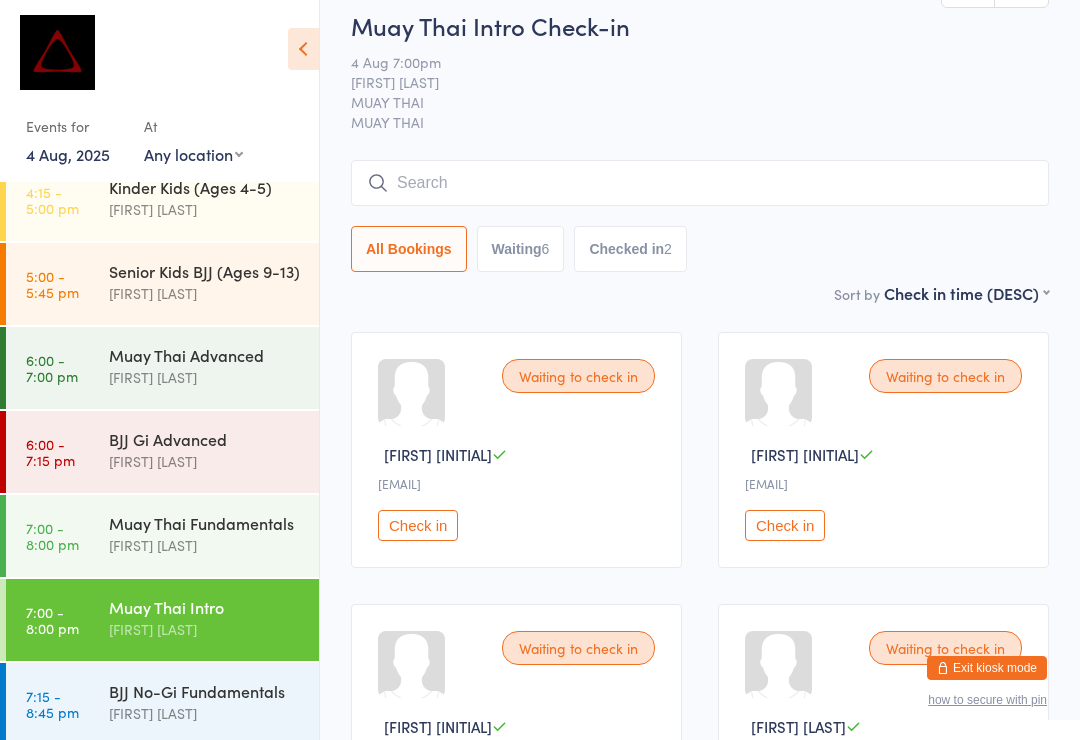 scroll, scrollTop: 0, scrollLeft: 0, axis: both 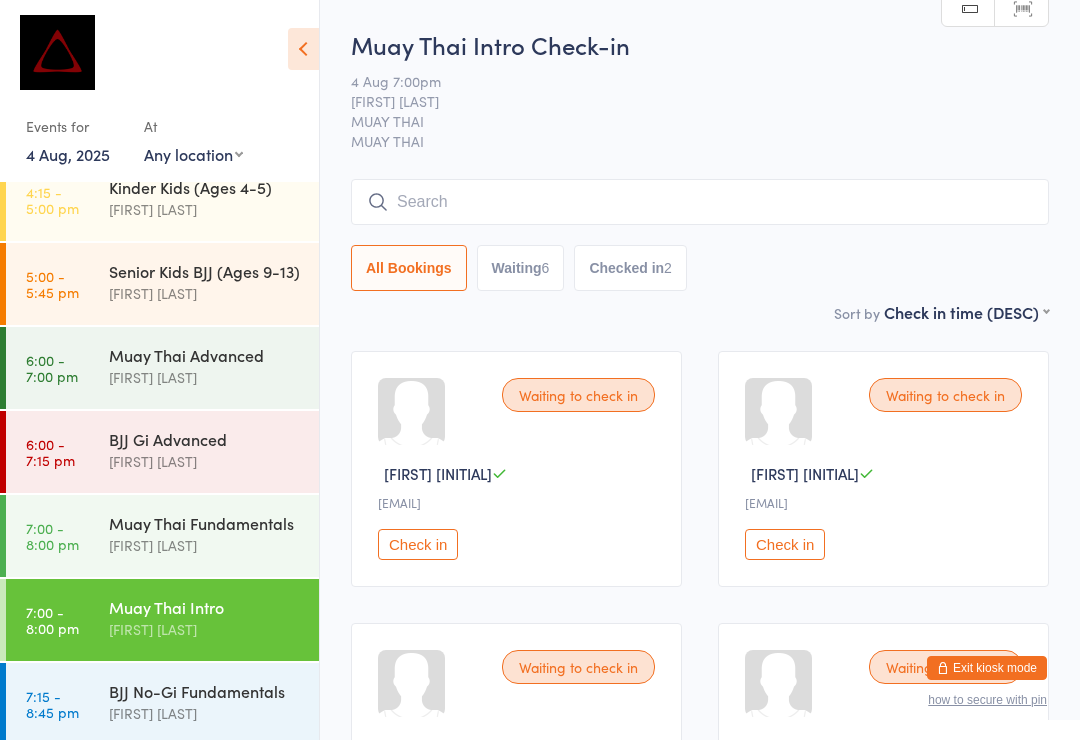 click at bounding box center (303, 49) 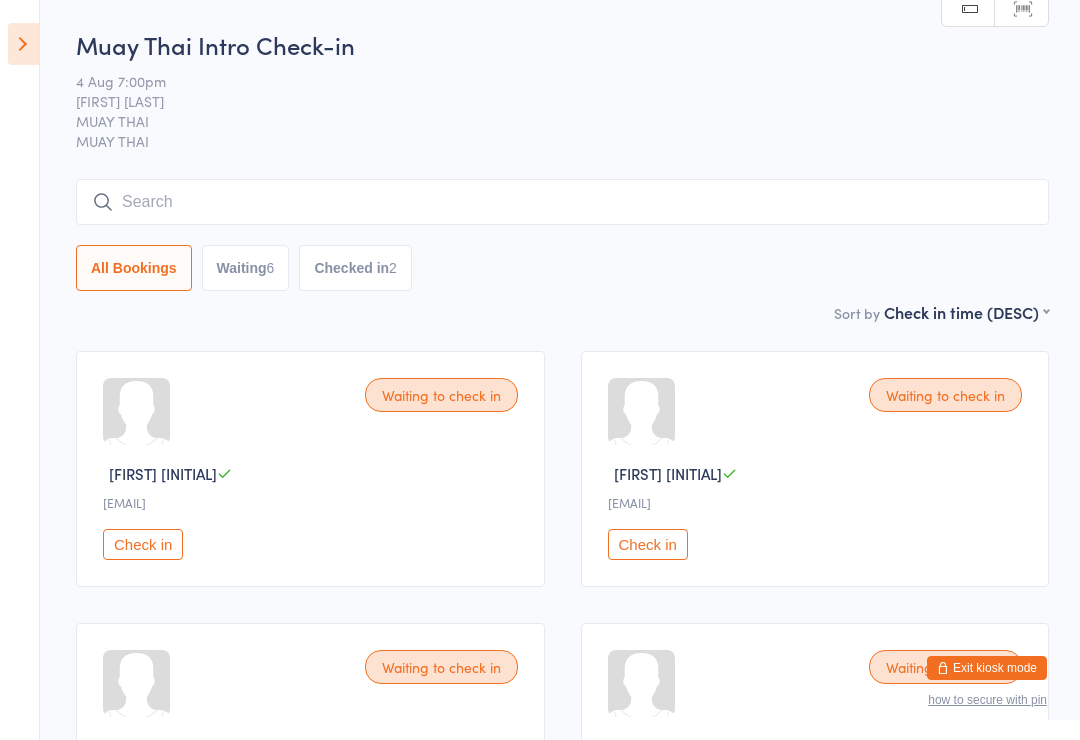 click at bounding box center (562, 202) 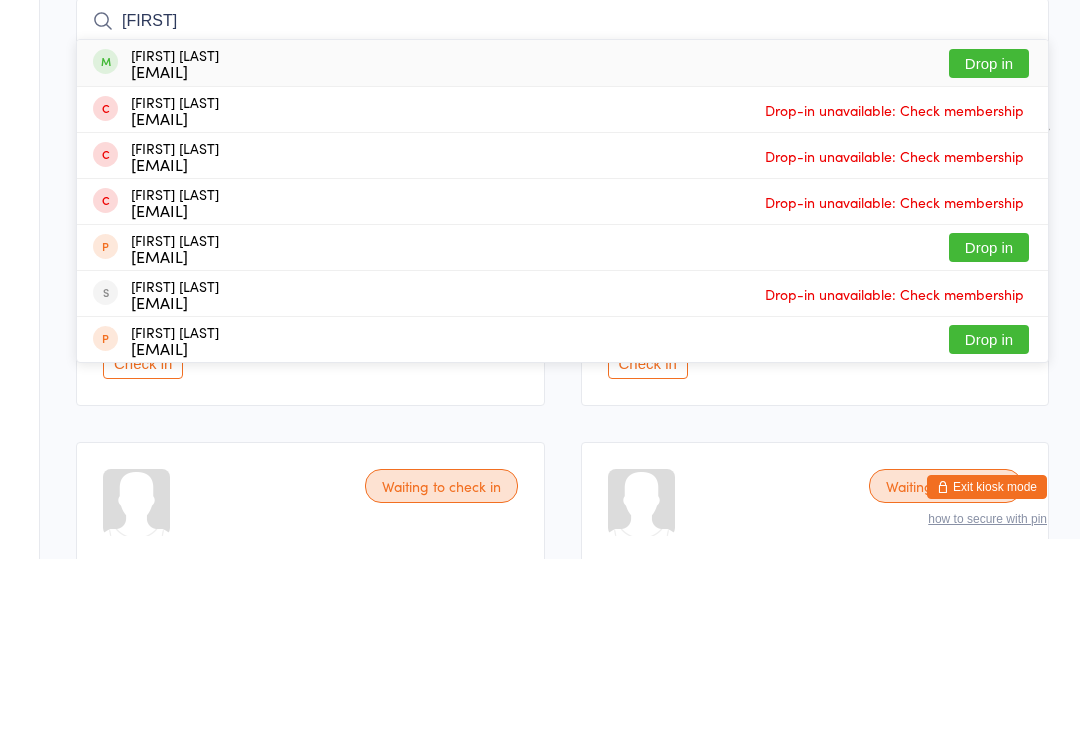 type on "[FIRST]" 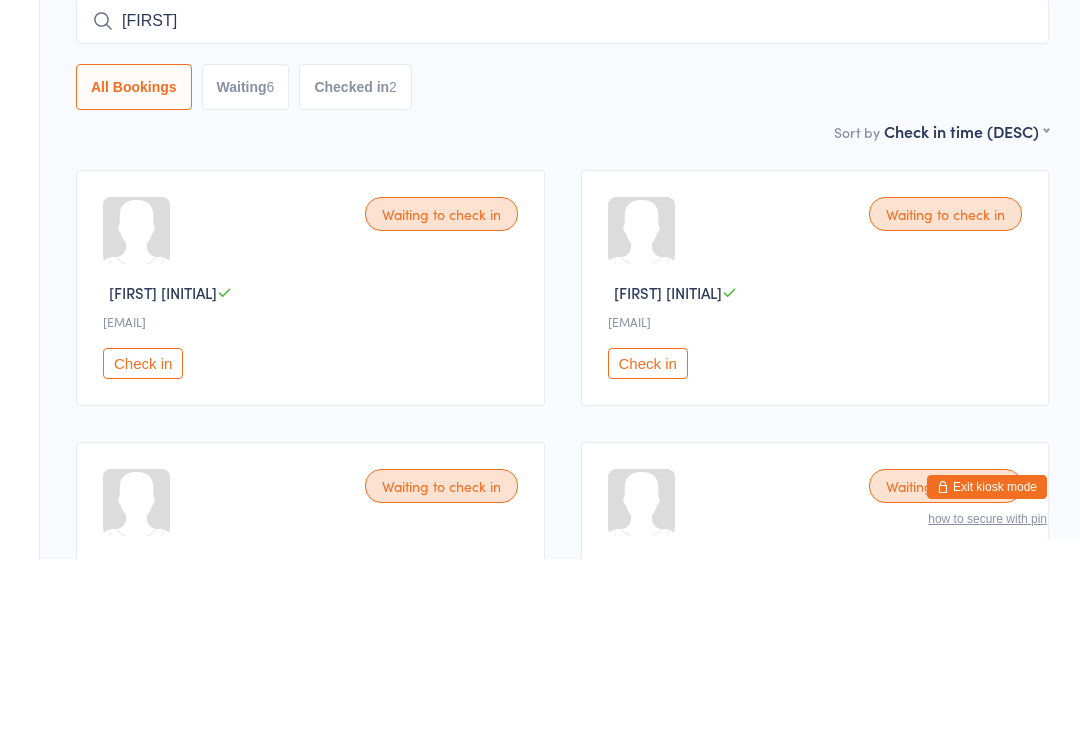 type 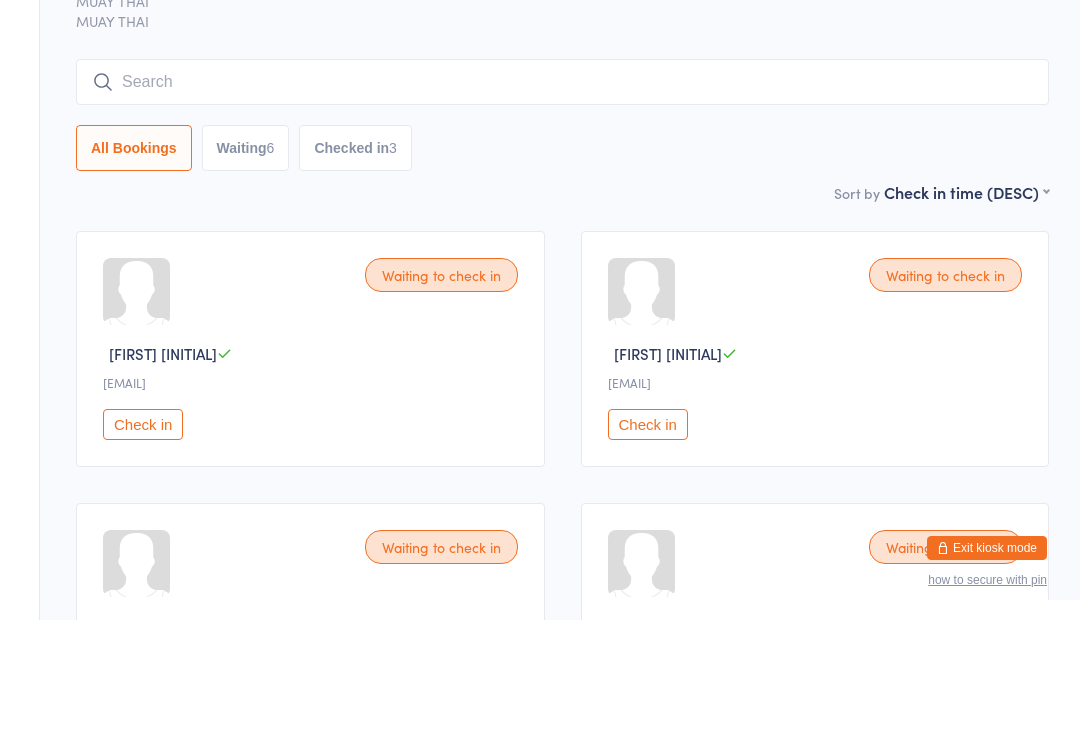 click on "[NUMBER] [STATUS] [NUMBER] [STATUS] [NUMBER]" at bounding box center [562, 268] 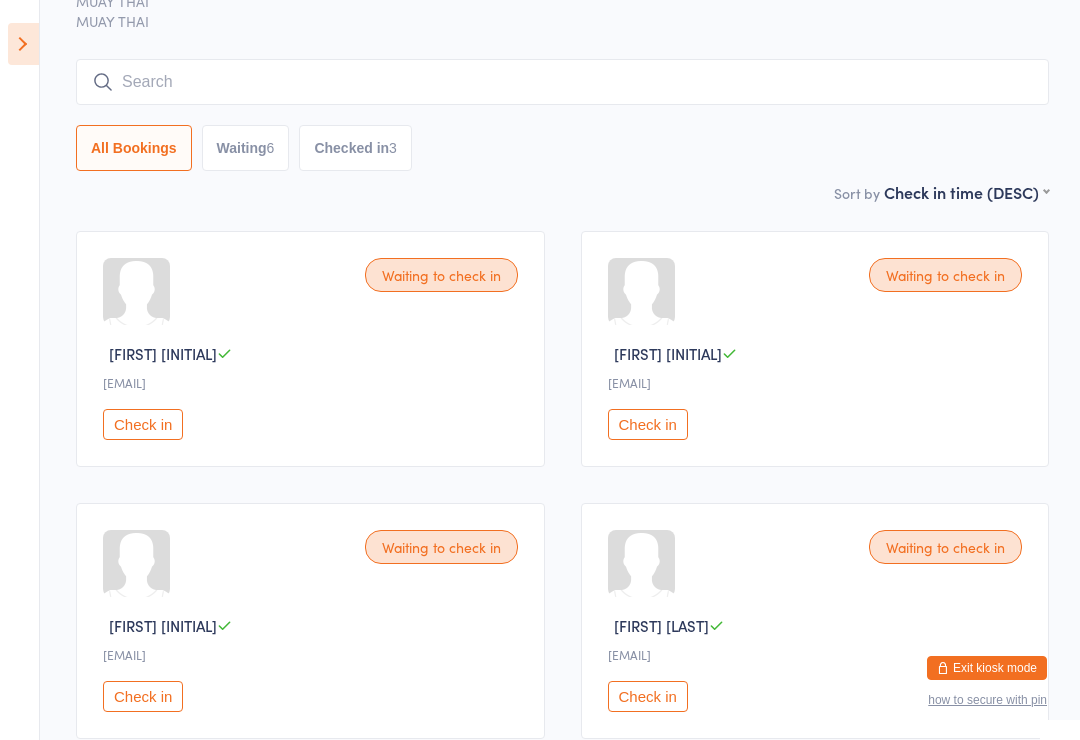 click at bounding box center (23, 44) 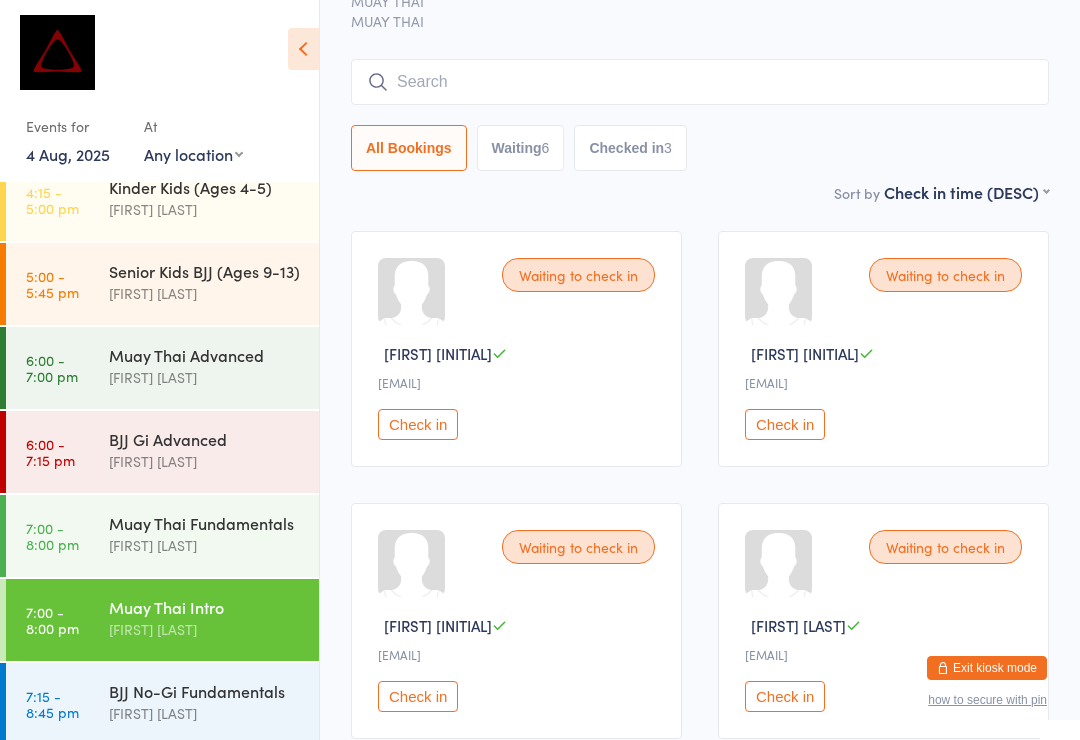 click on "Check in" at bounding box center [418, 696] 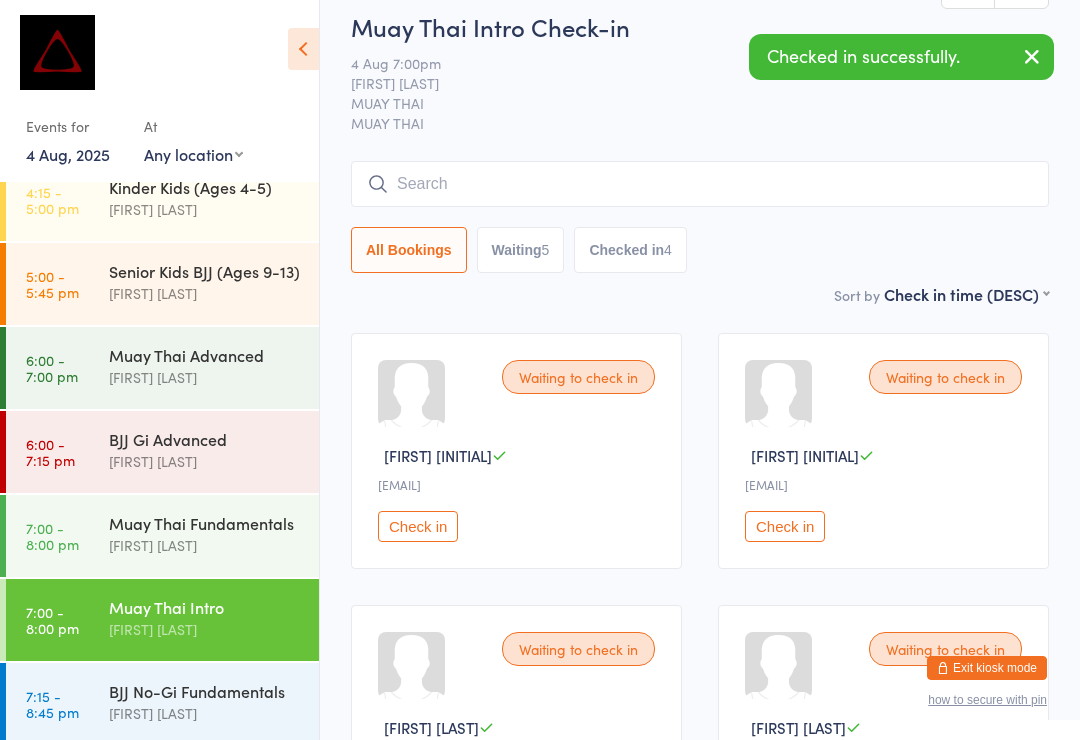 scroll, scrollTop: 0, scrollLeft: 0, axis: both 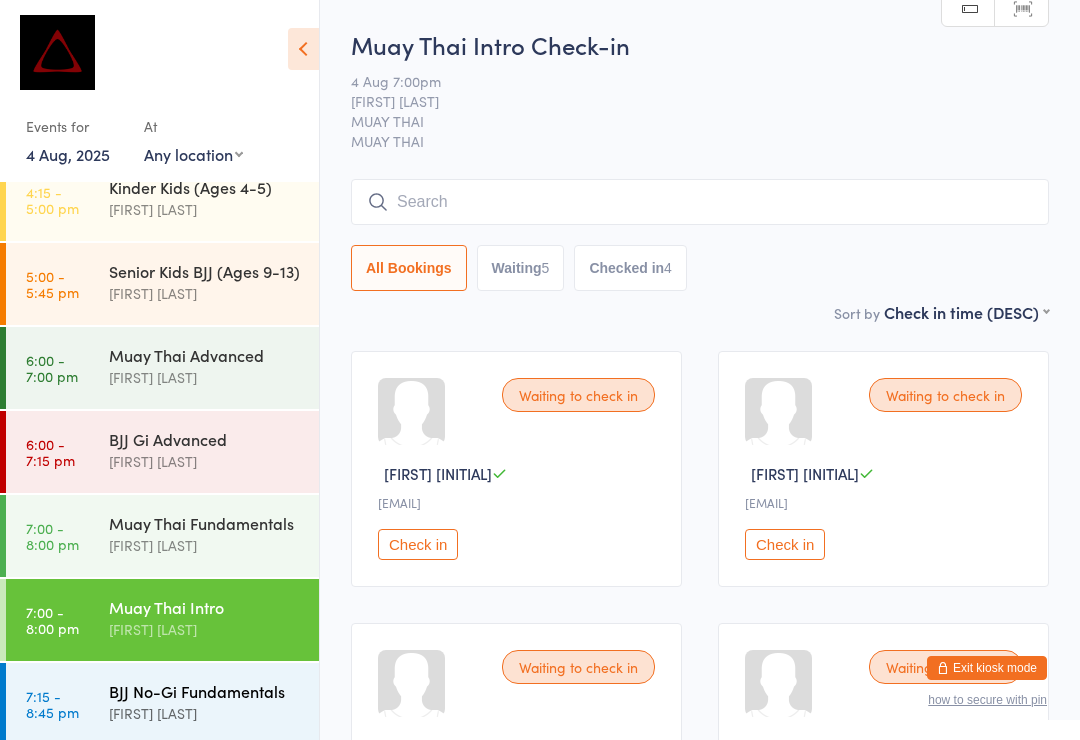 click on "BJJ No-Gi Fundamentals [FIRST] [LAST]" at bounding box center (214, 702) 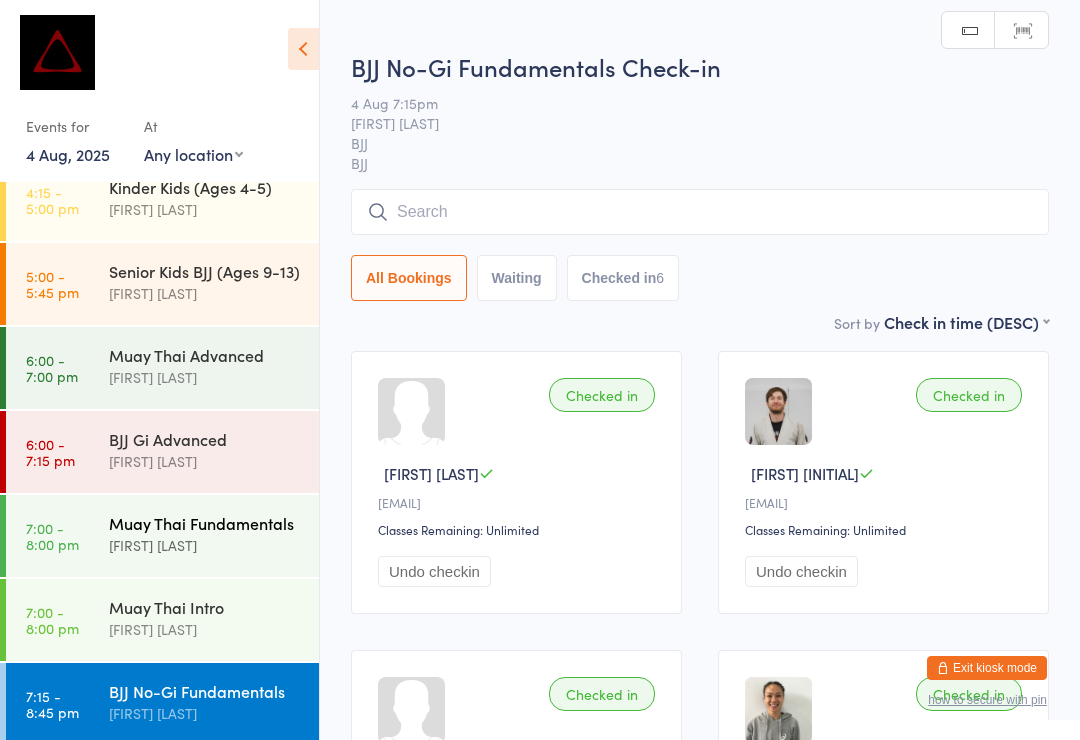 click on "Muay Thai Fundamentals" at bounding box center (205, 523) 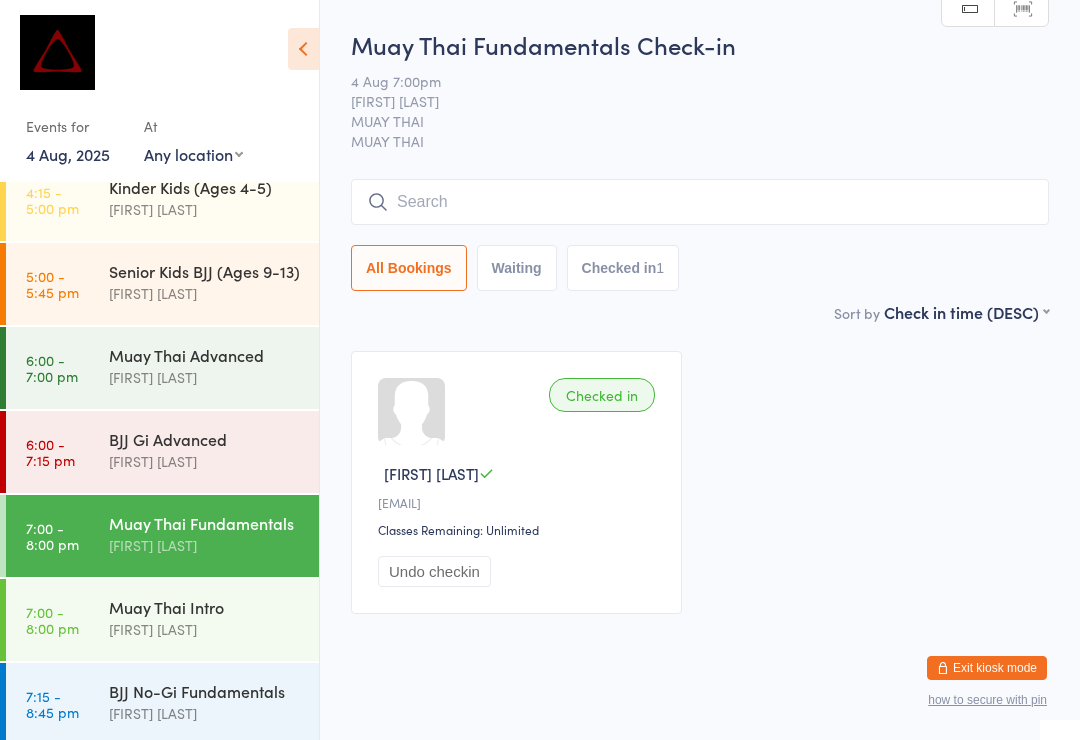 click at bounding box center (700, 202) 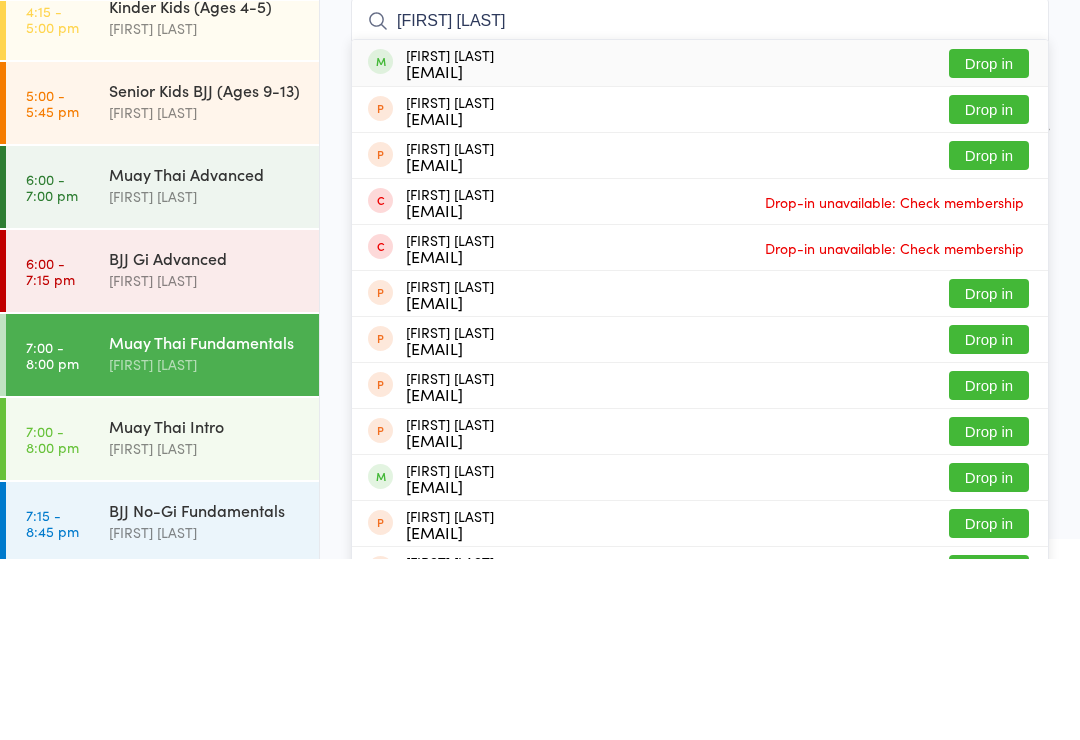 type on "[FIRST] [LAST]" 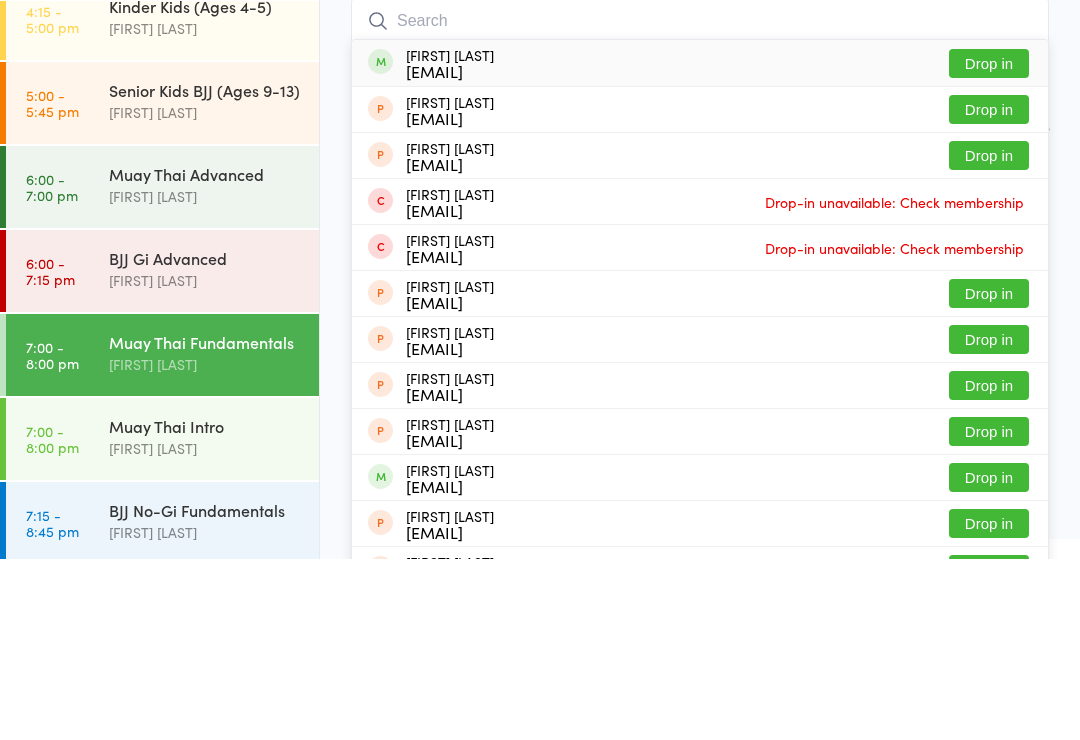 scroll, scrollTop: 38, scrollLeft: 0, axis: vertical 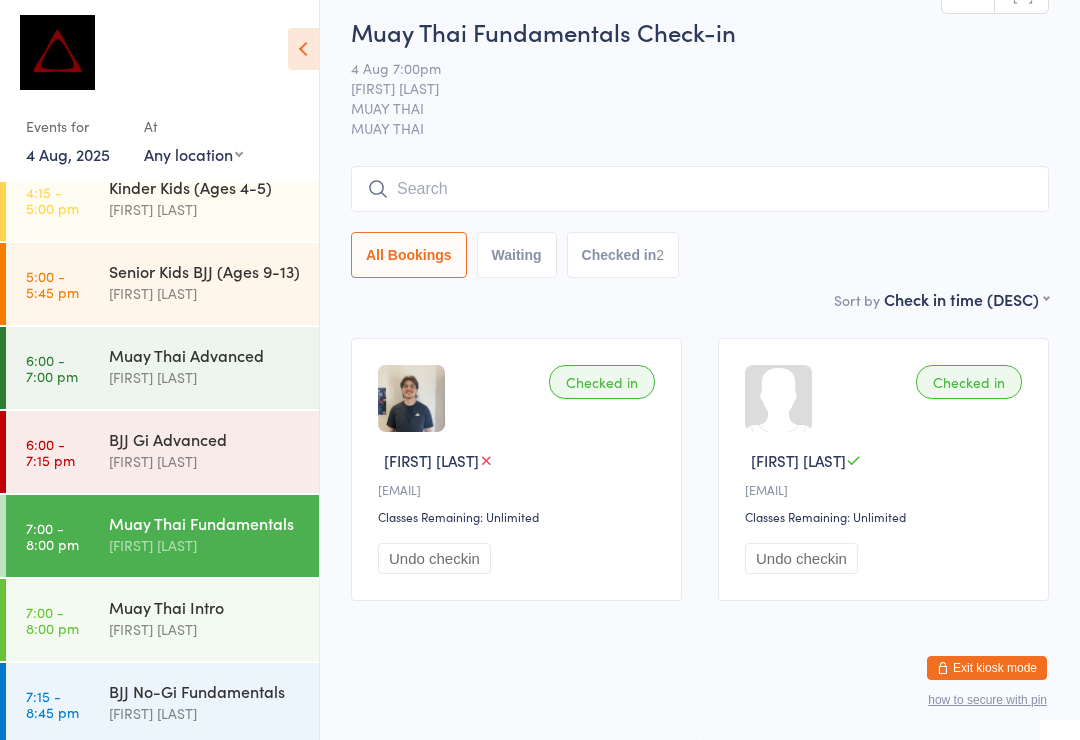 click at bounding box center (700, 189) 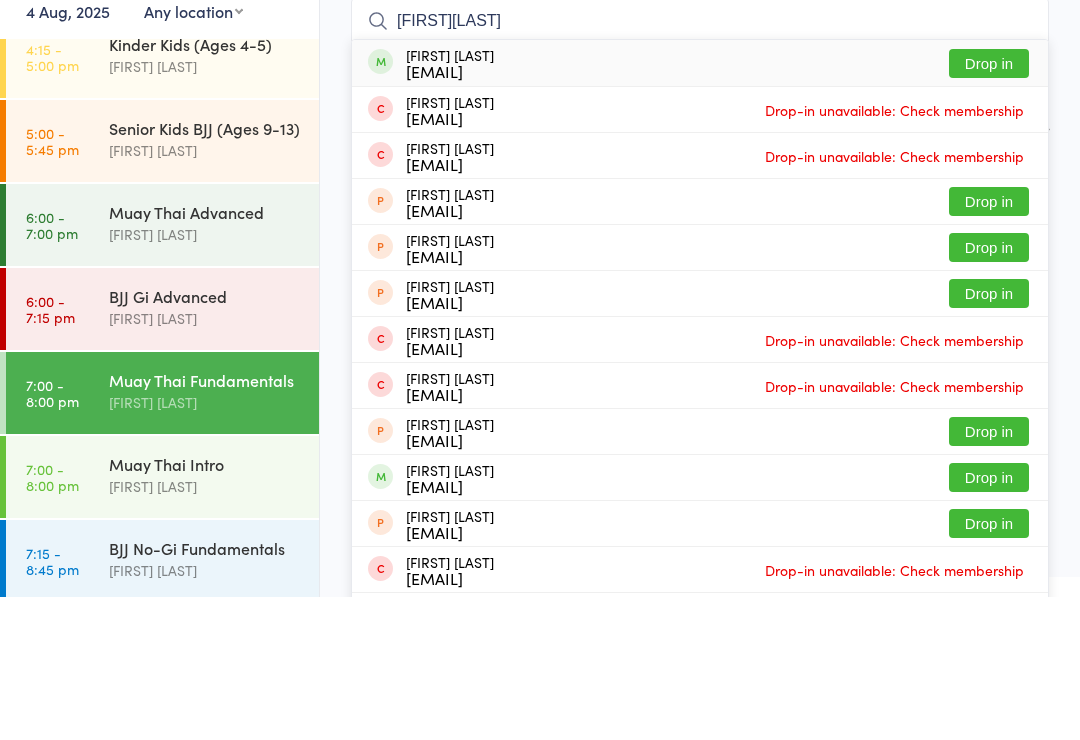 type on "[FIRST][LAST]" 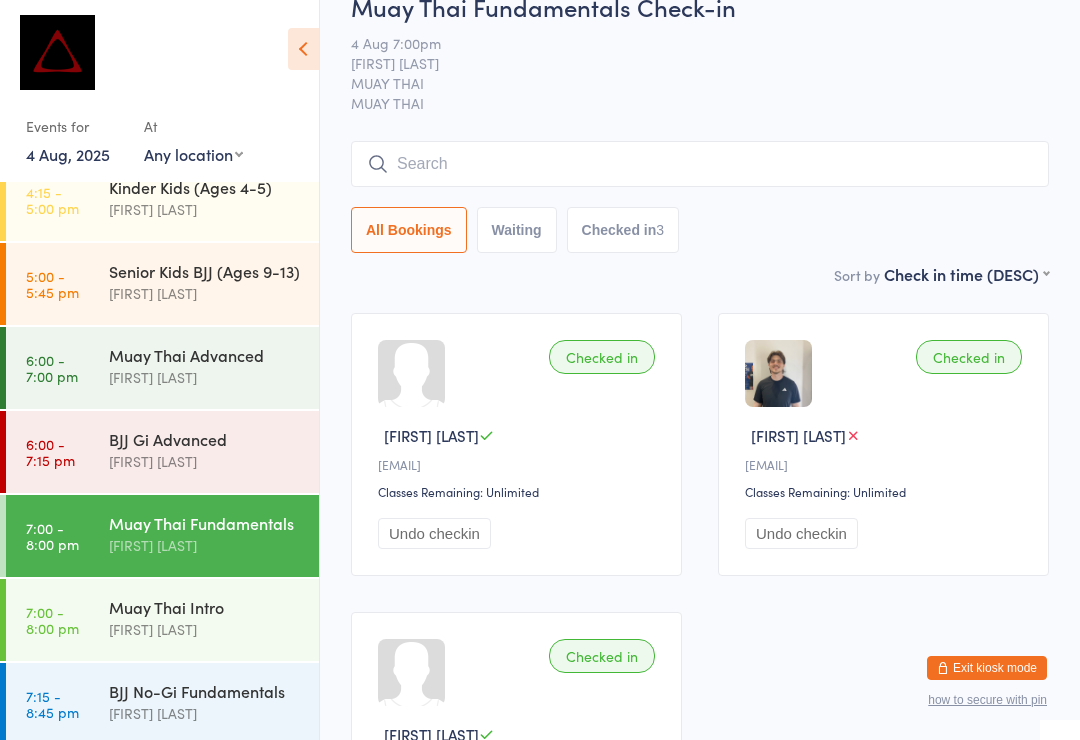 click at bounding box center (700, 164) 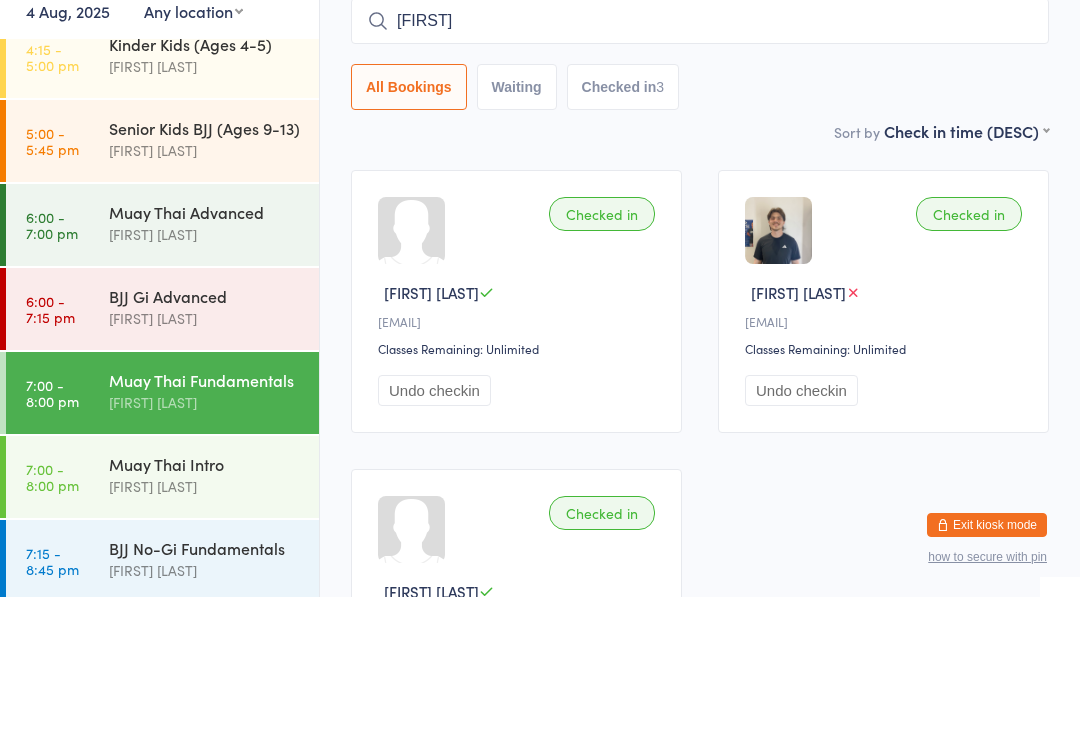type on "[FIRST]" 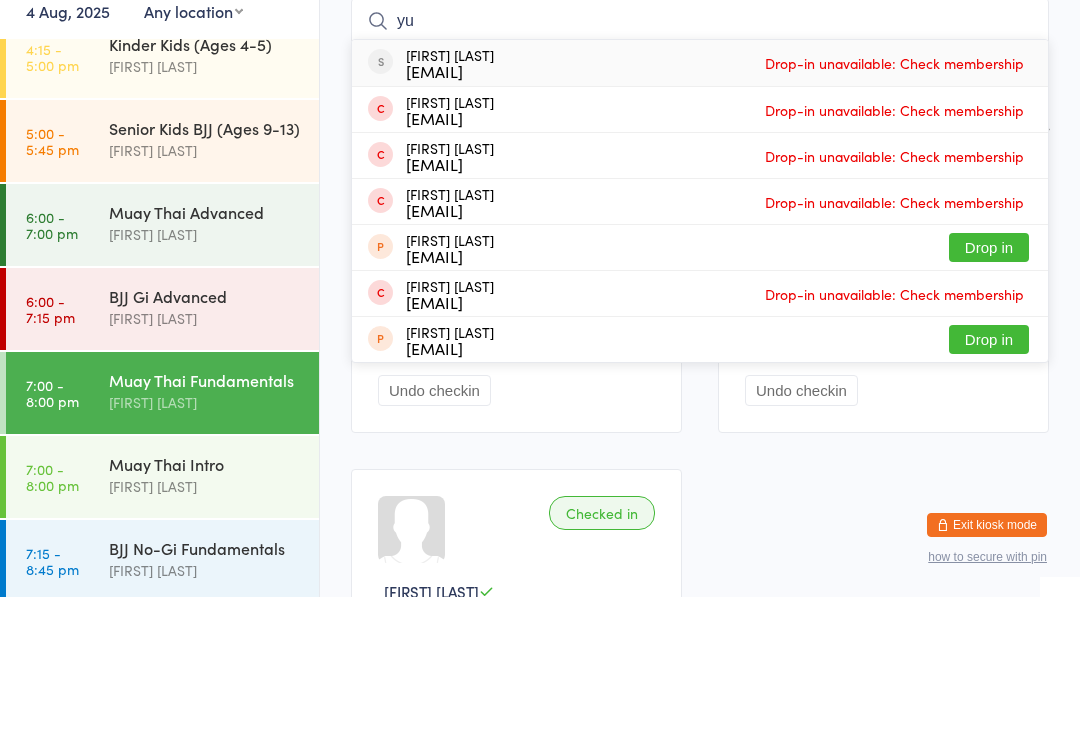 type on "y" 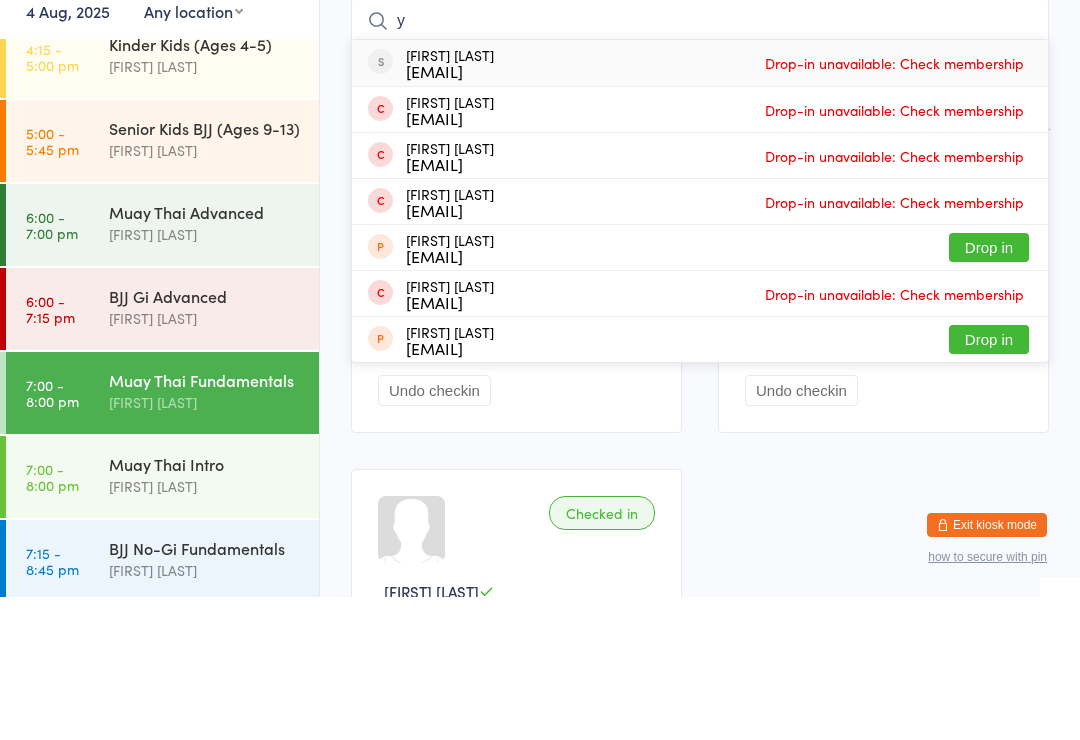 type 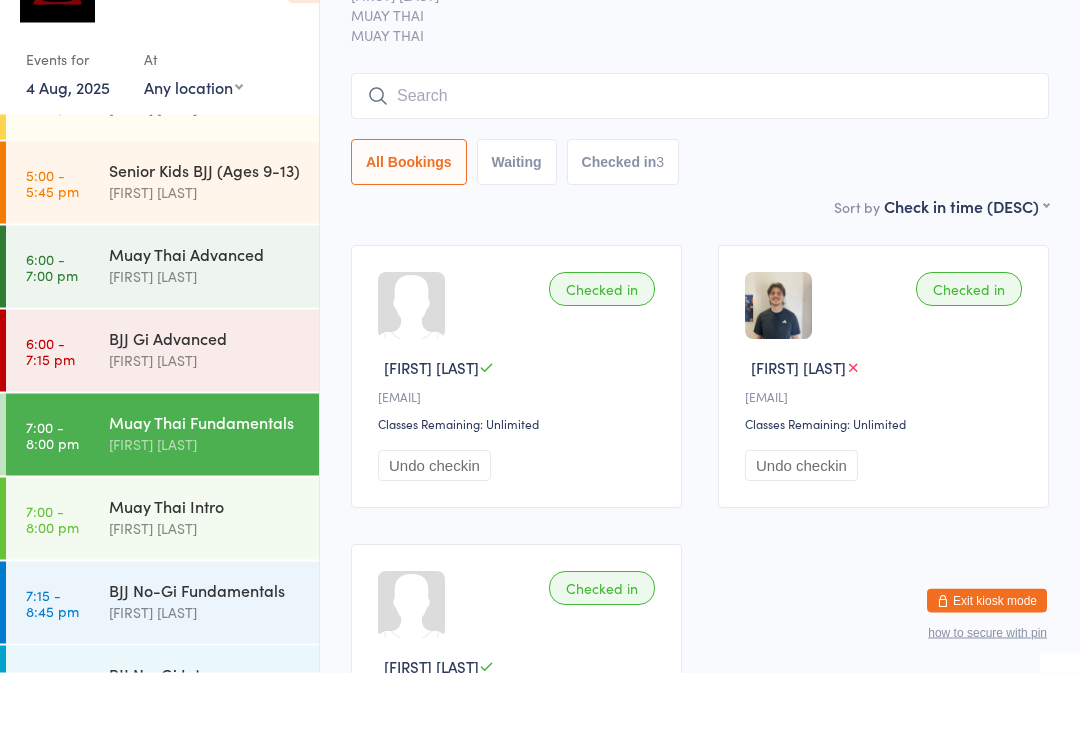 scroll, scrollTop: 786, scrollLeft: 0, axis: vertical 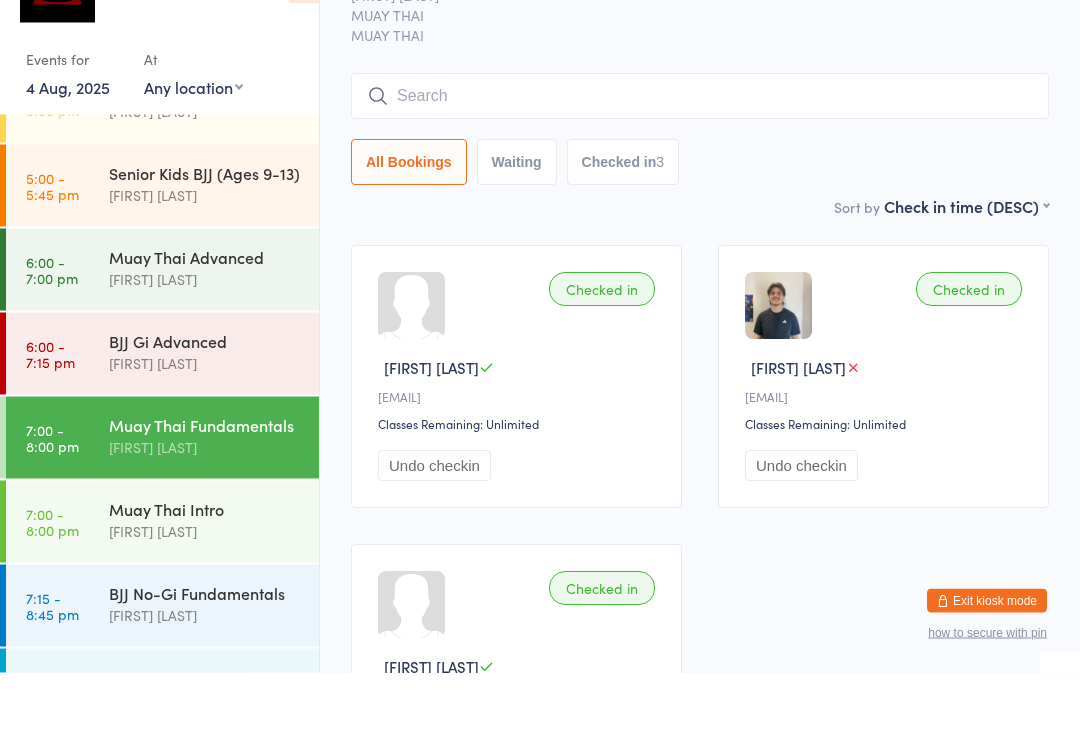 click on "All Bookings Waiting  Checked in  3" at bounding box center [700, 230] 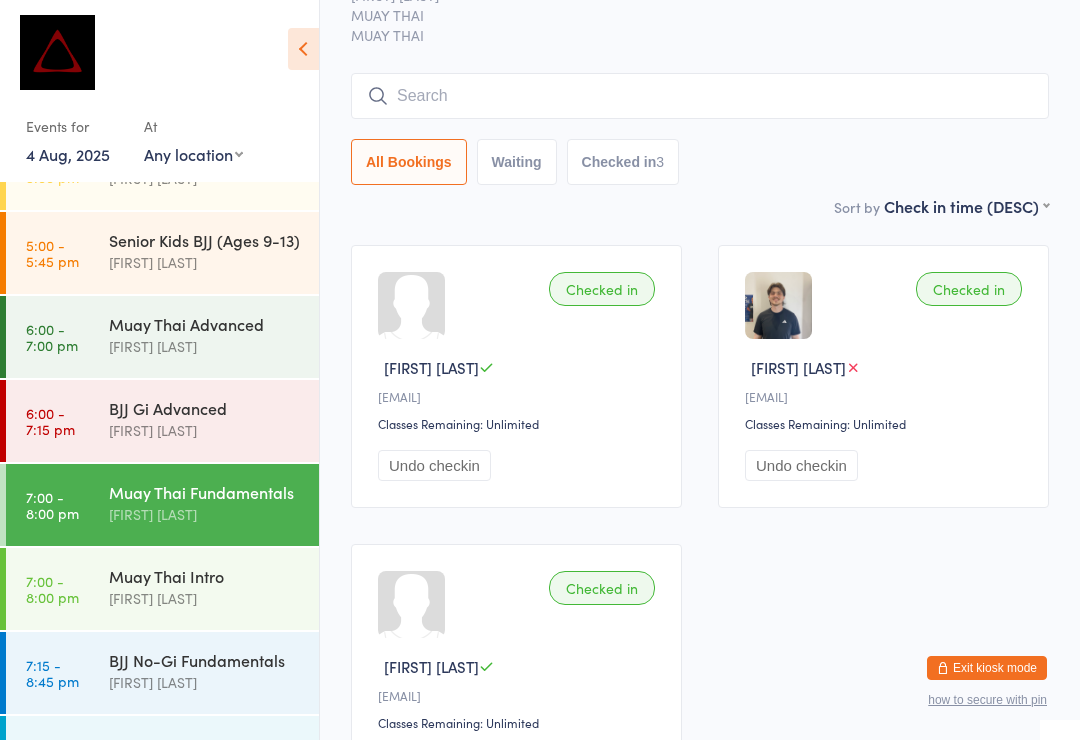 click on "Muay Thai Fundamentals" at bounding box center [205, 492] 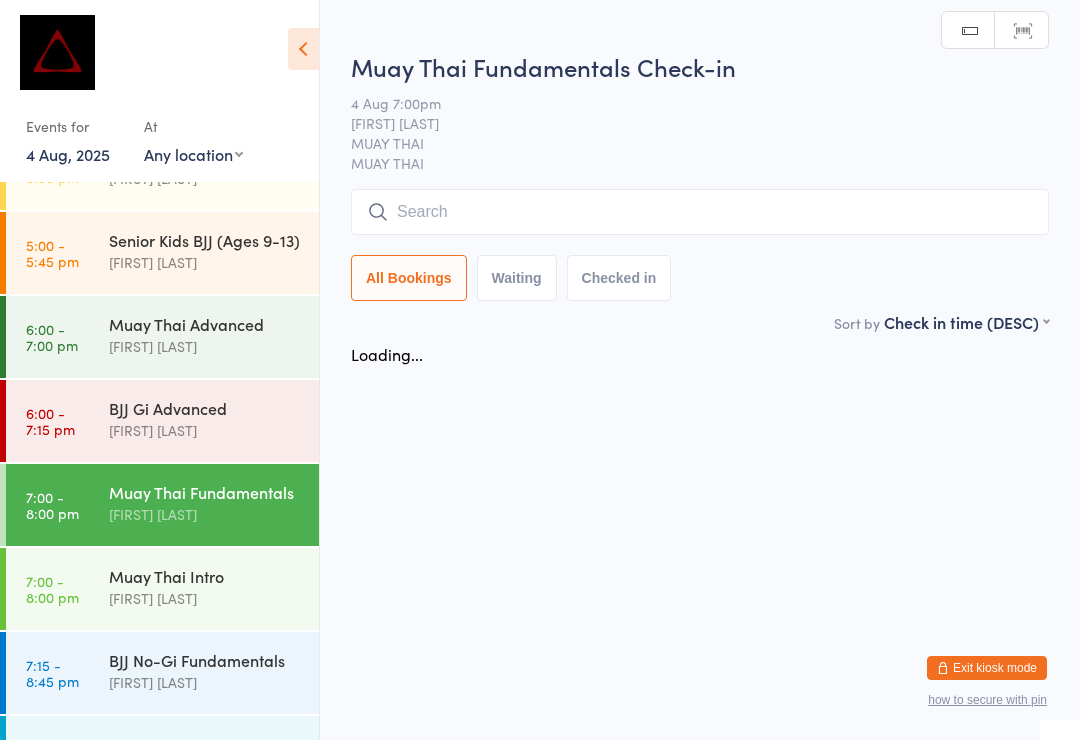scroll, scrollTop: 0, scrollLeft: 0, axis: both 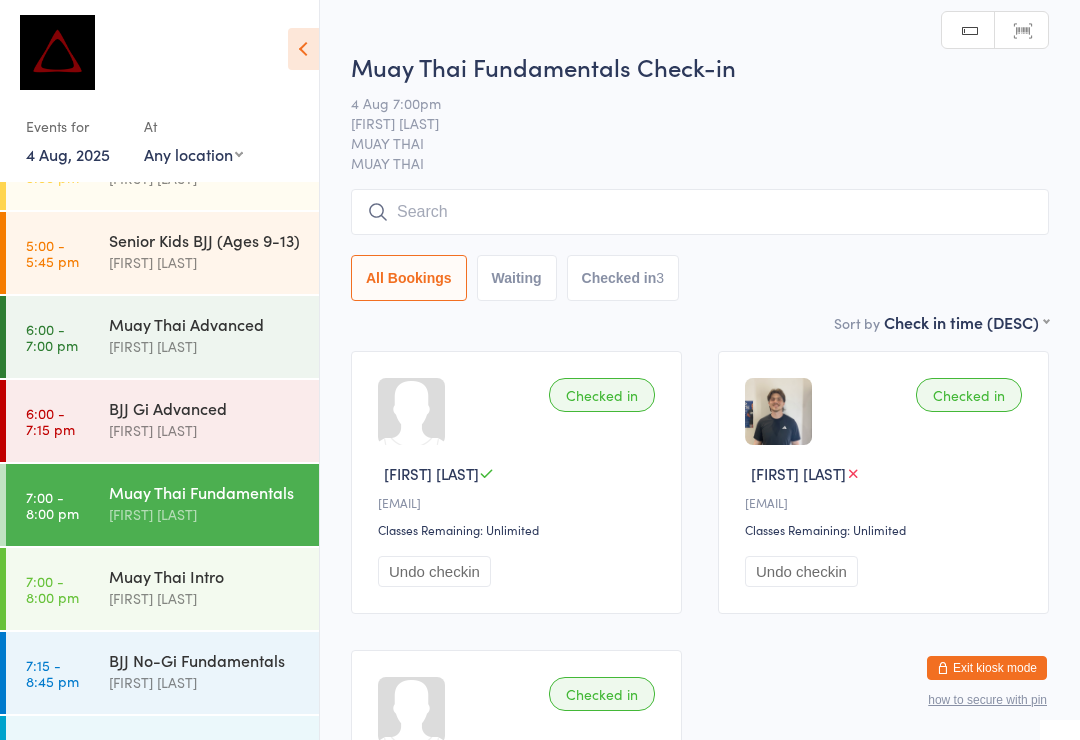 click at bounding box center (700, 212) 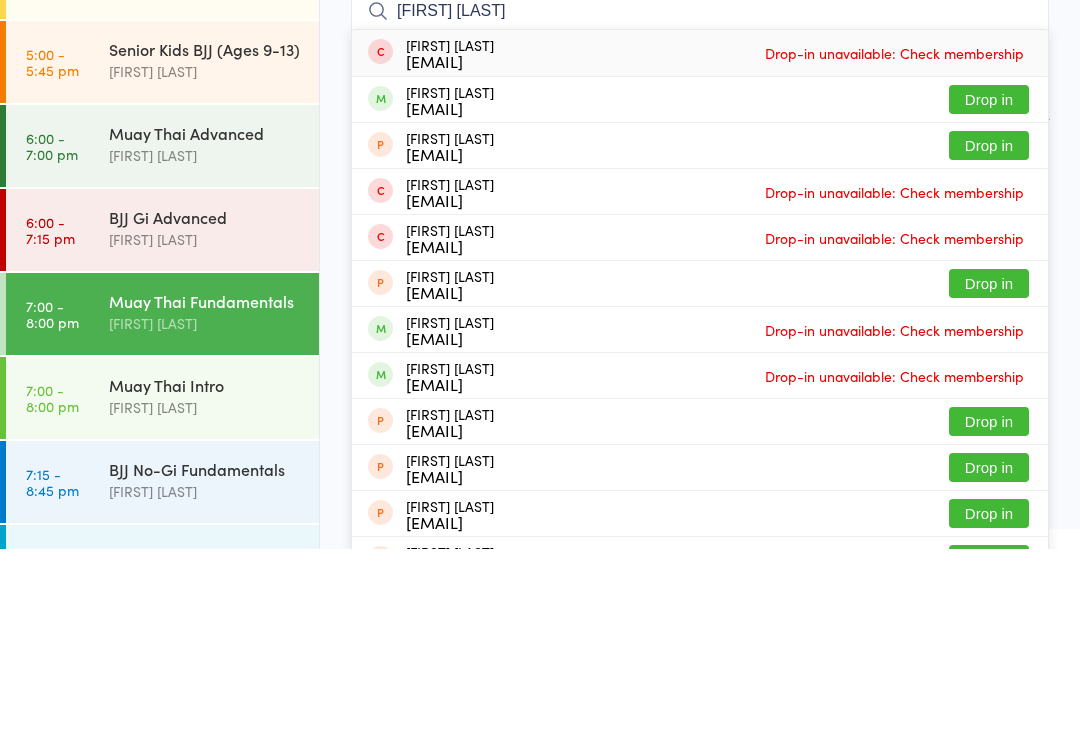 type on "[FIRST] [LAST]" 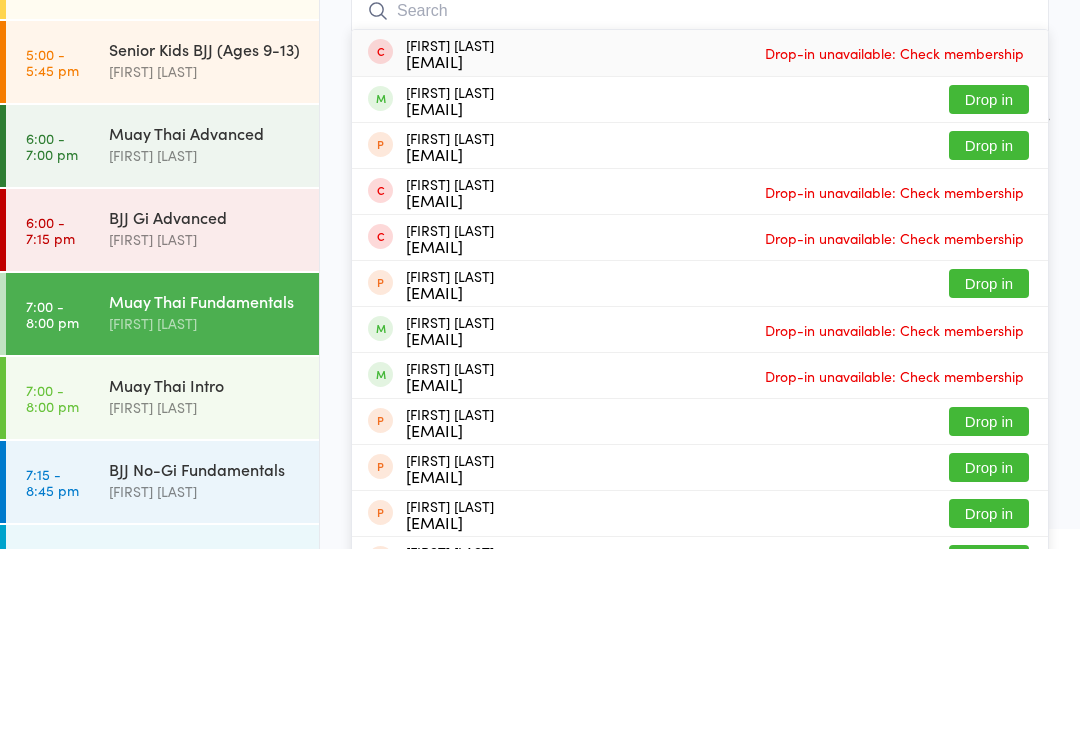 scroll, scrollTop: 191, scrollLeft: 0, axis: vertical 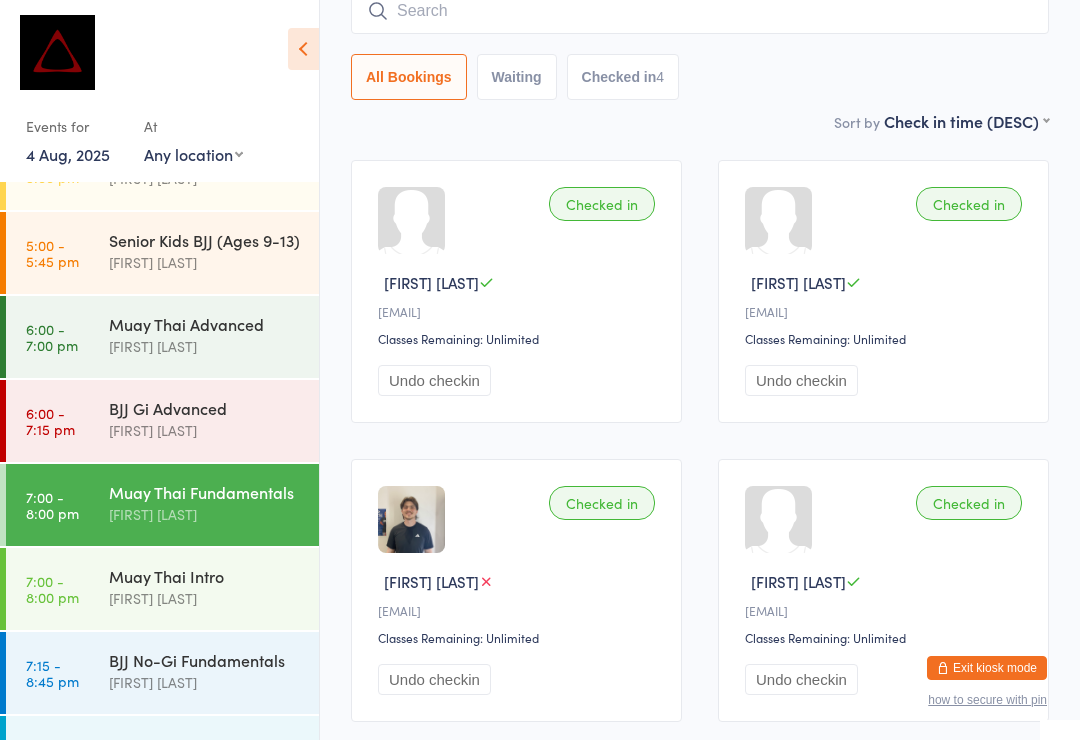 click at bounding box center [700, 11] 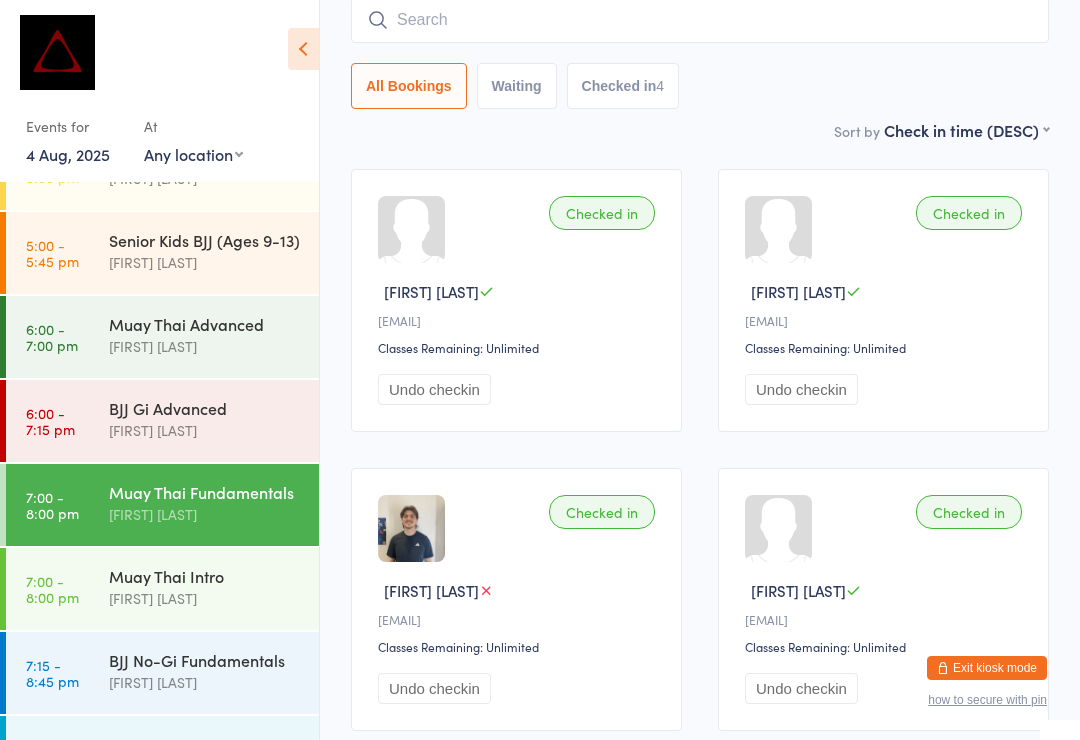 scroll, scrollTop: 181, scrollLeft: 0, axis: vertical 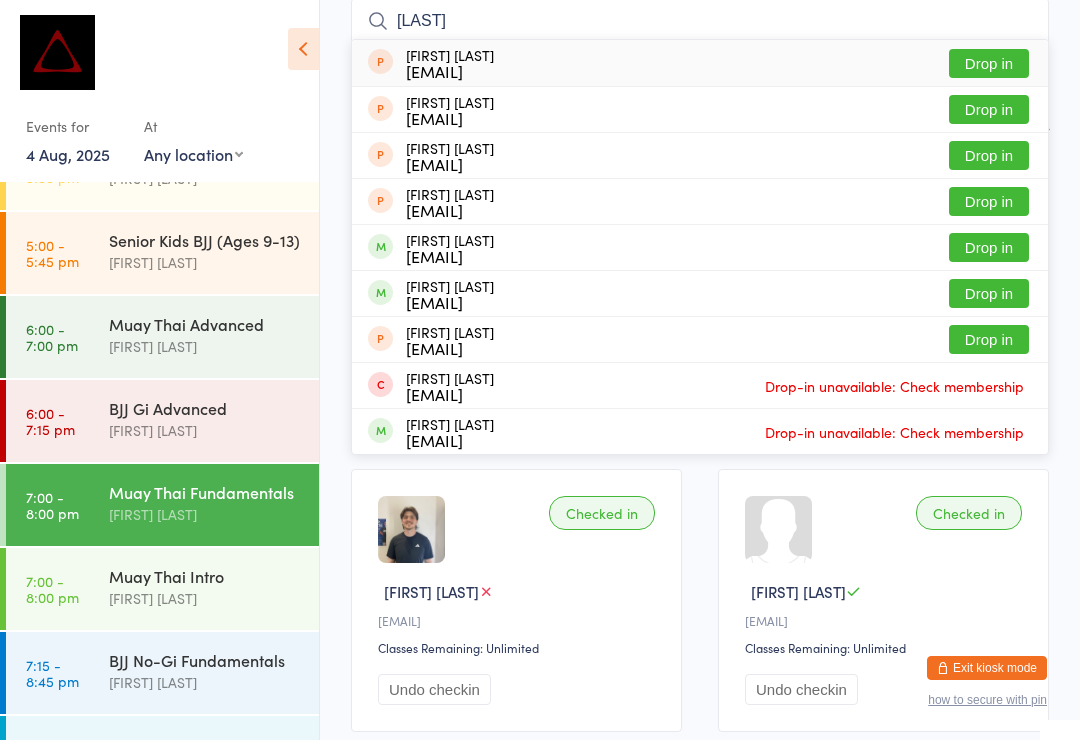 type on "[LAST]" 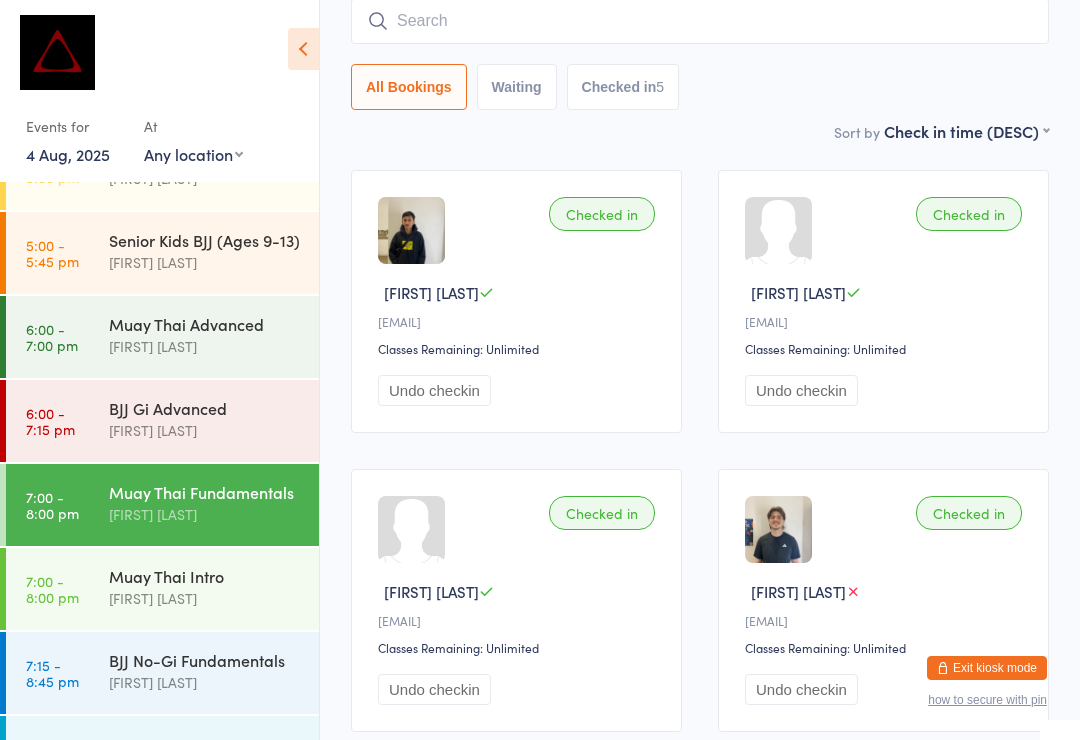 type on "g" 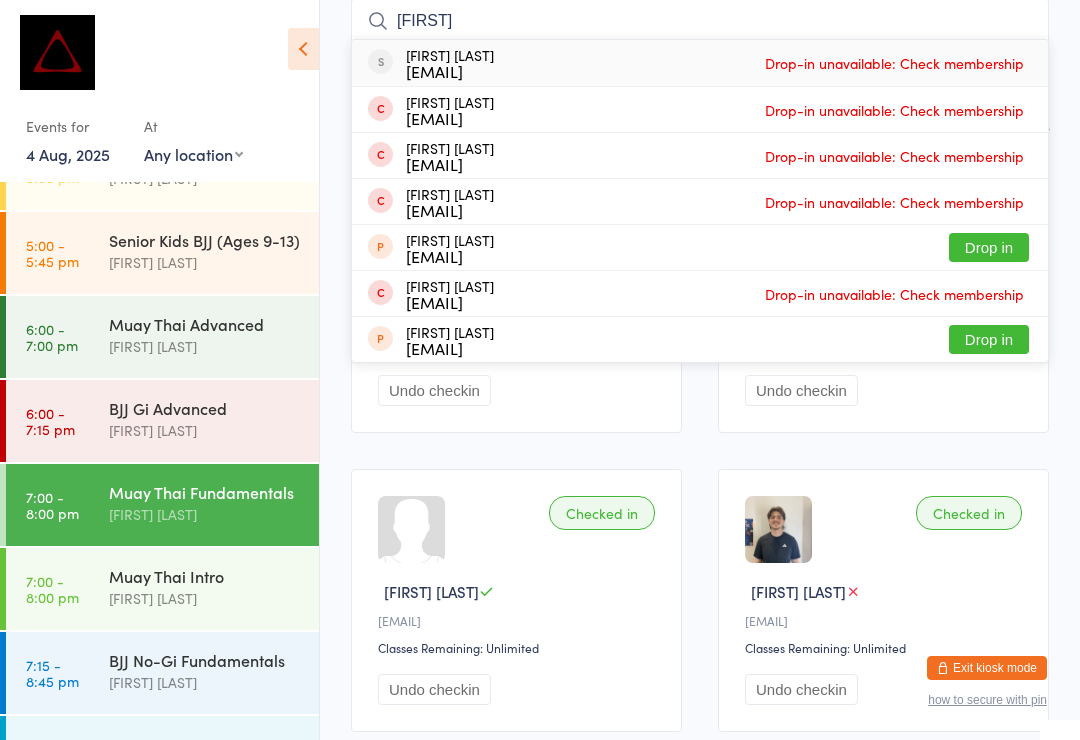 type on "Y" 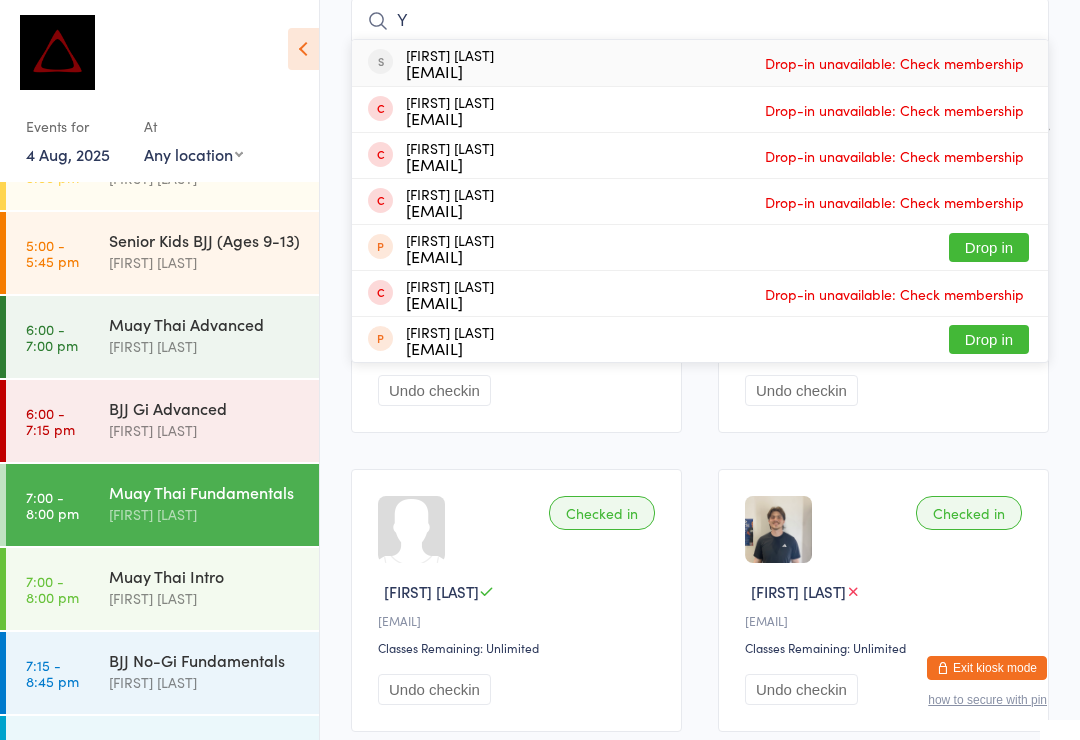 type 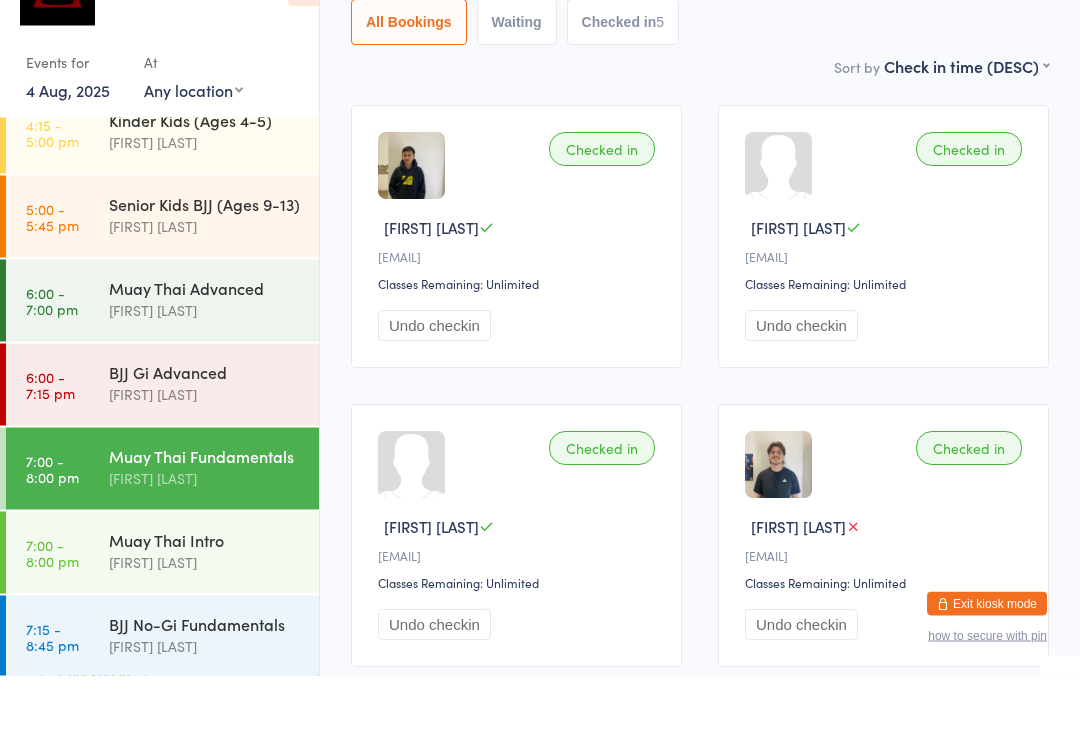 scroll, scrollTop: 755, scrollLeft: 0, axis: vertical 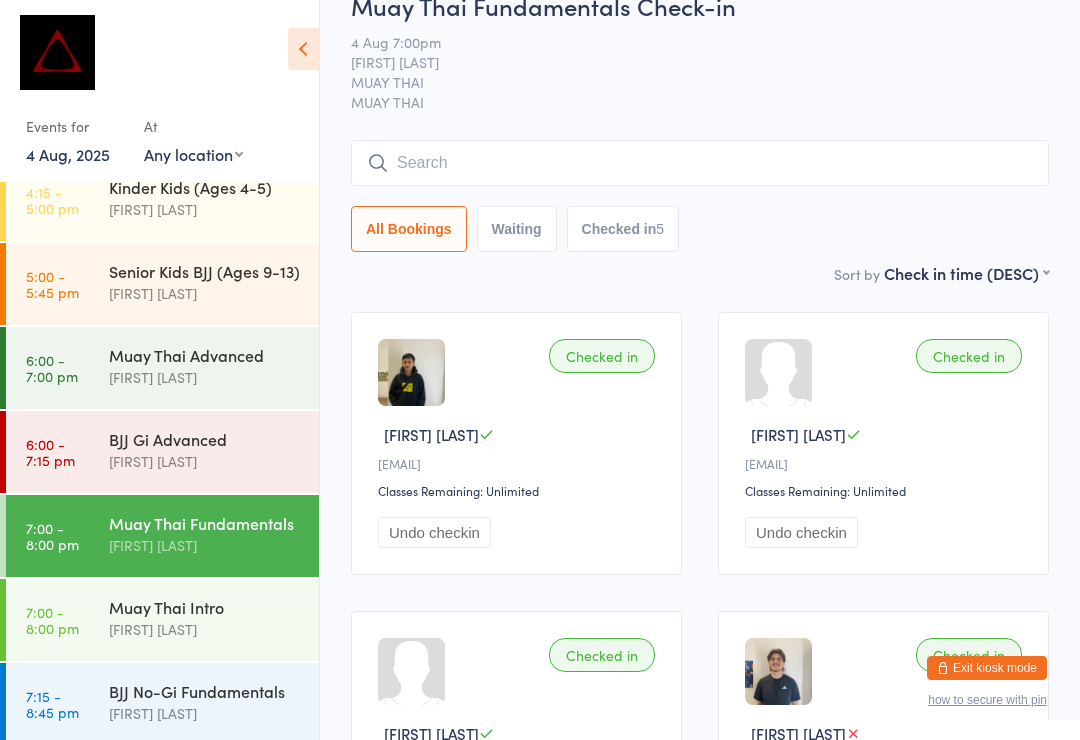 click on "Waiting" at bounding box center (517, 229) 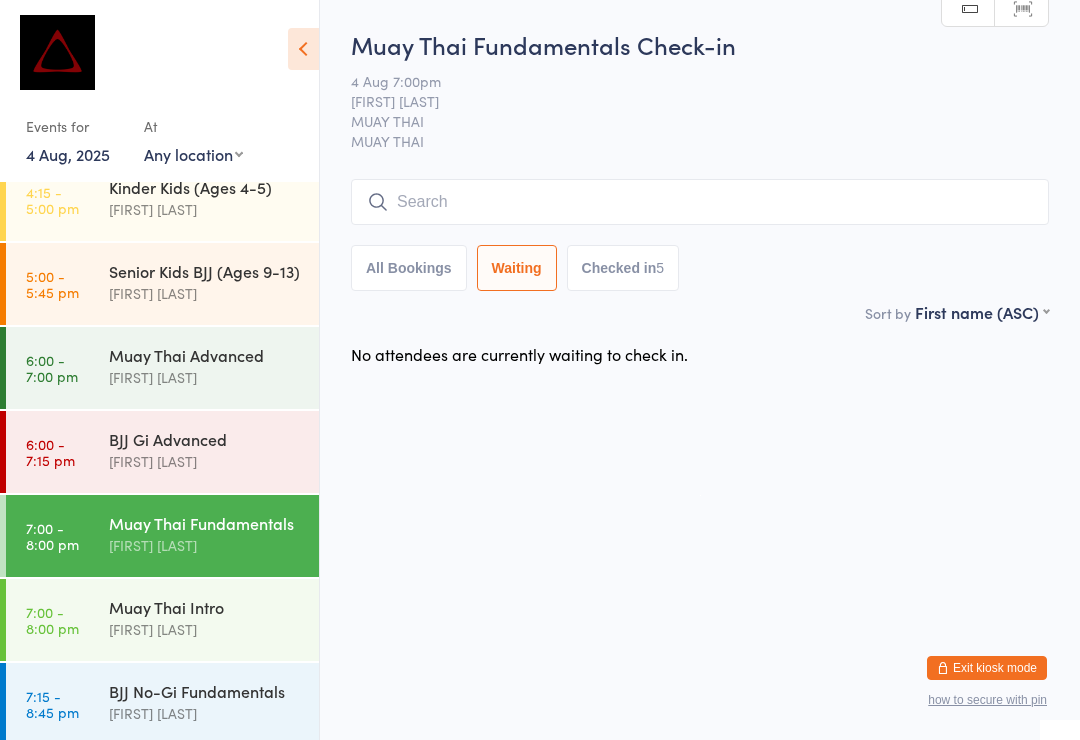 click on "All Bookings" at bounding box center (409, 268) 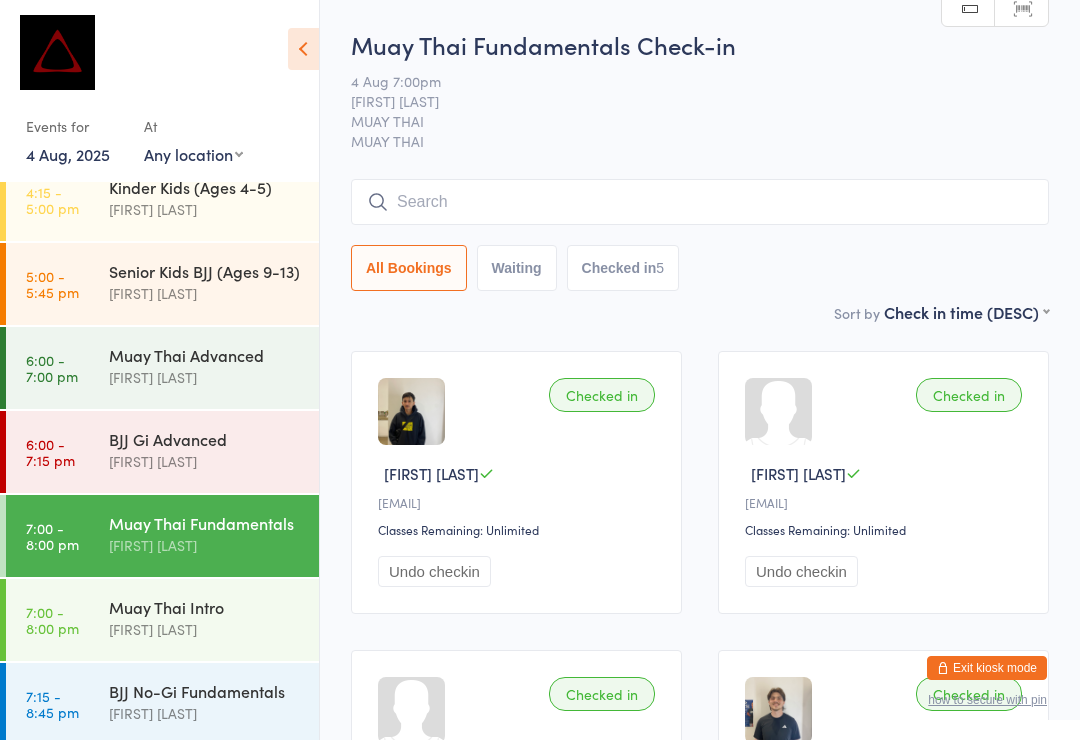 select on "5" 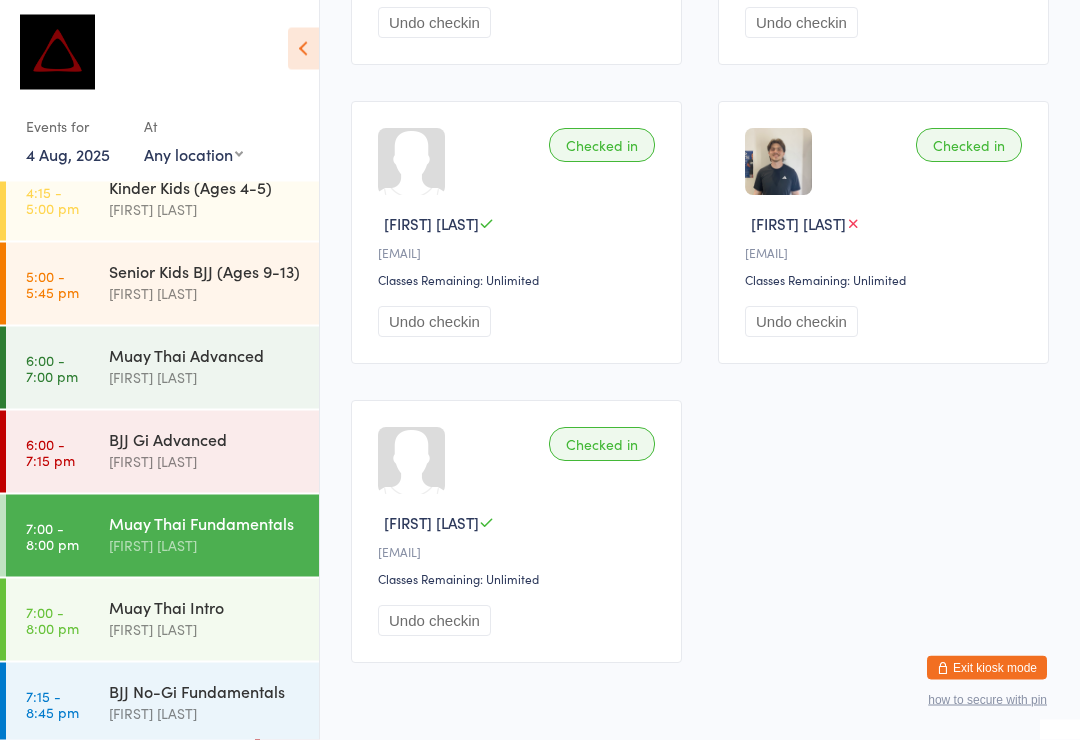 scroll, scrollTop: 550, scrollLeft: 0, axis: vertical 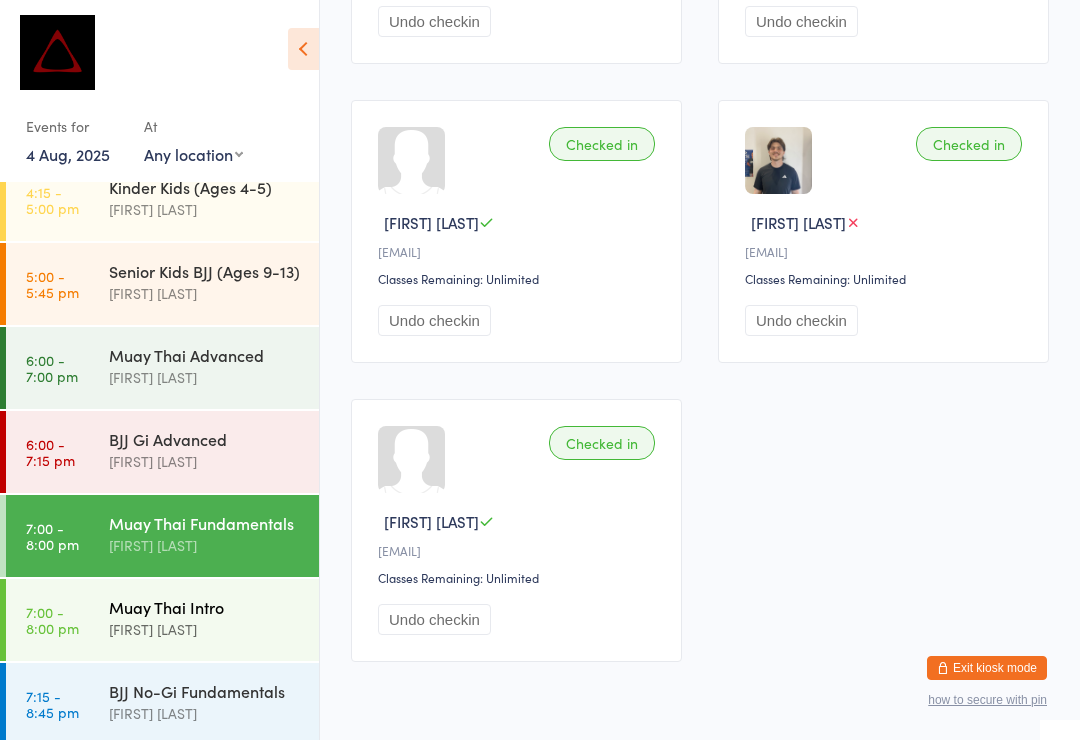 click on "[FIRST] [LAST]" at bounding box center (205, 629) 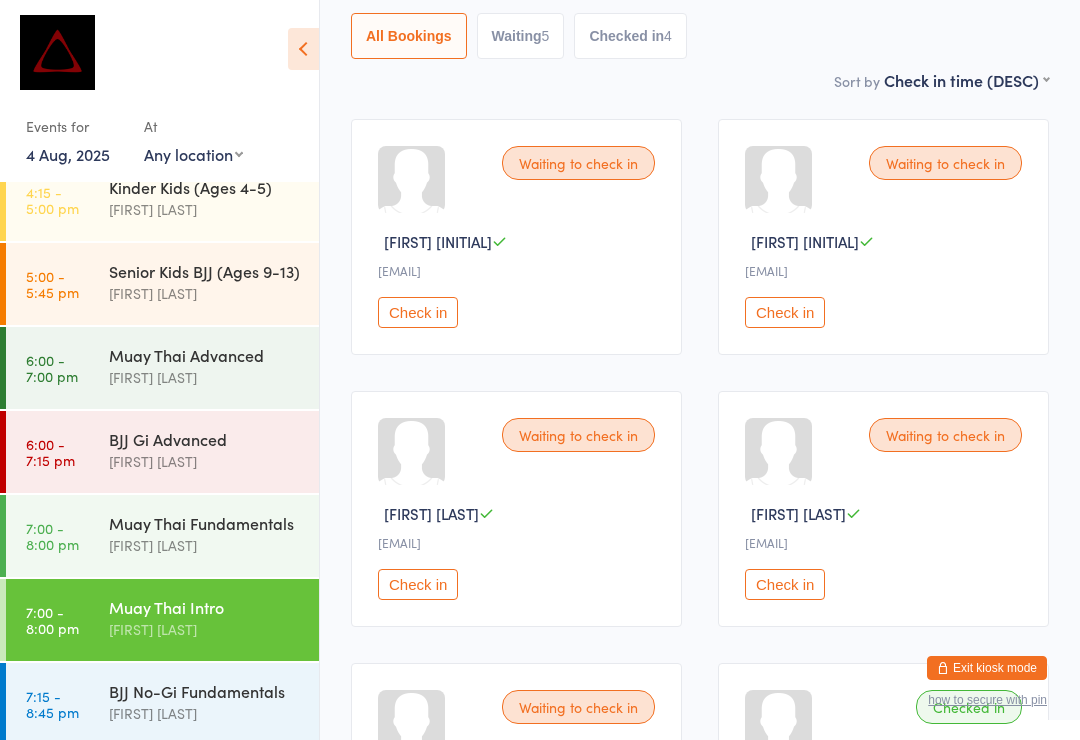 scroll, scrollTop: 228, scrollLeft: 0, axis: vertical 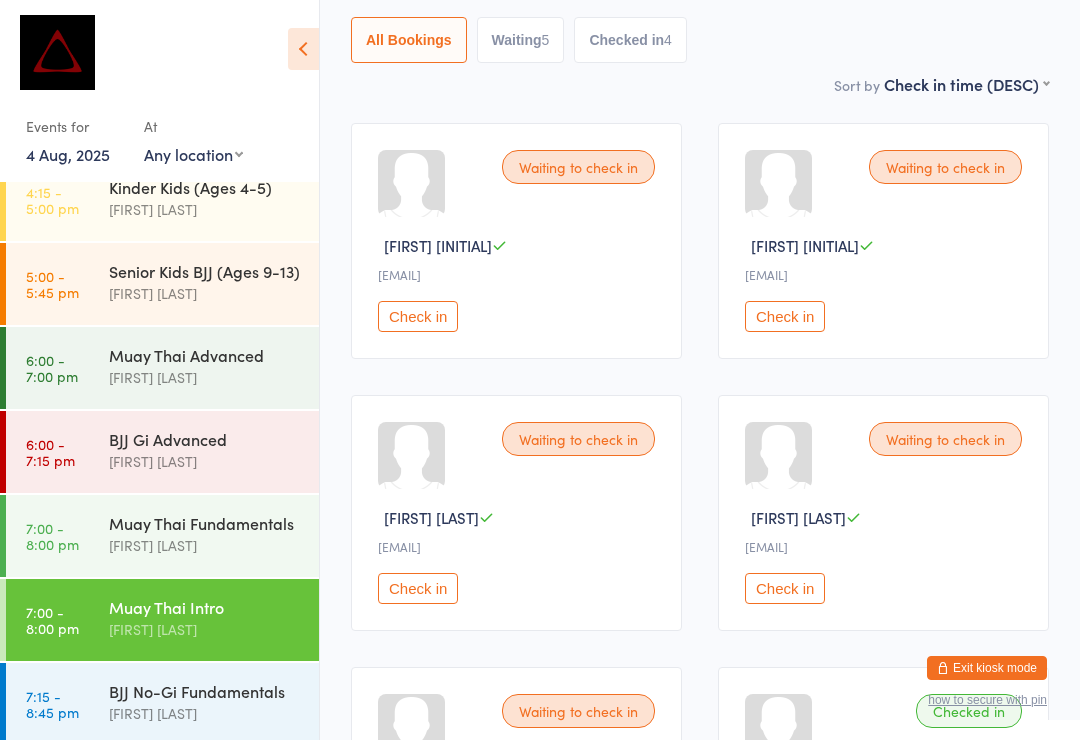 click on "Check in" at bounding box center (785, 316) 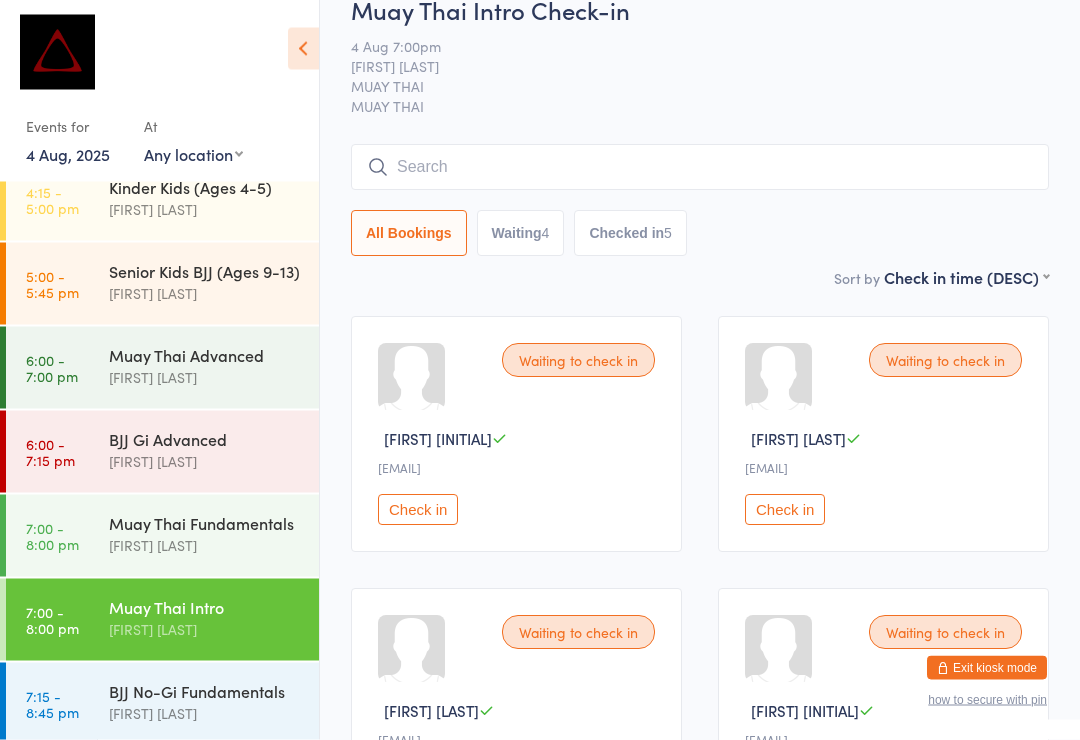 scroll, scrollTop: 0, scrollLeft: 0, axis: both 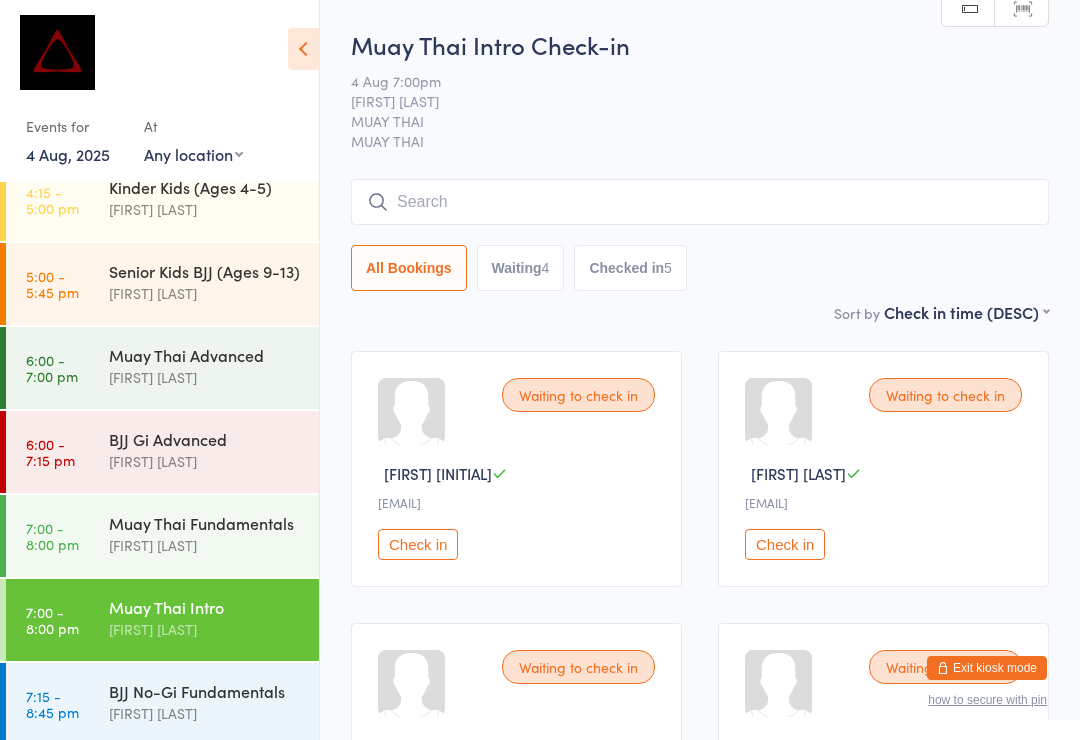 click at bounding box center [700, 202] 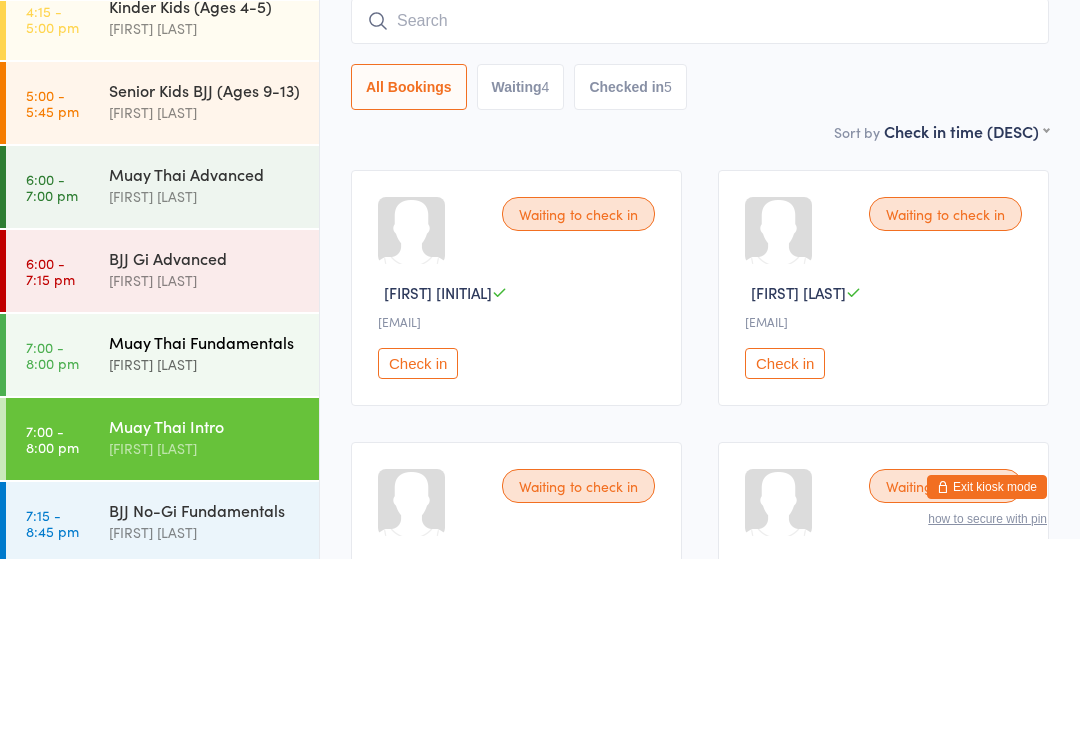 click on "Muay Thai Fundamentals" at bounding box center (205, 523) 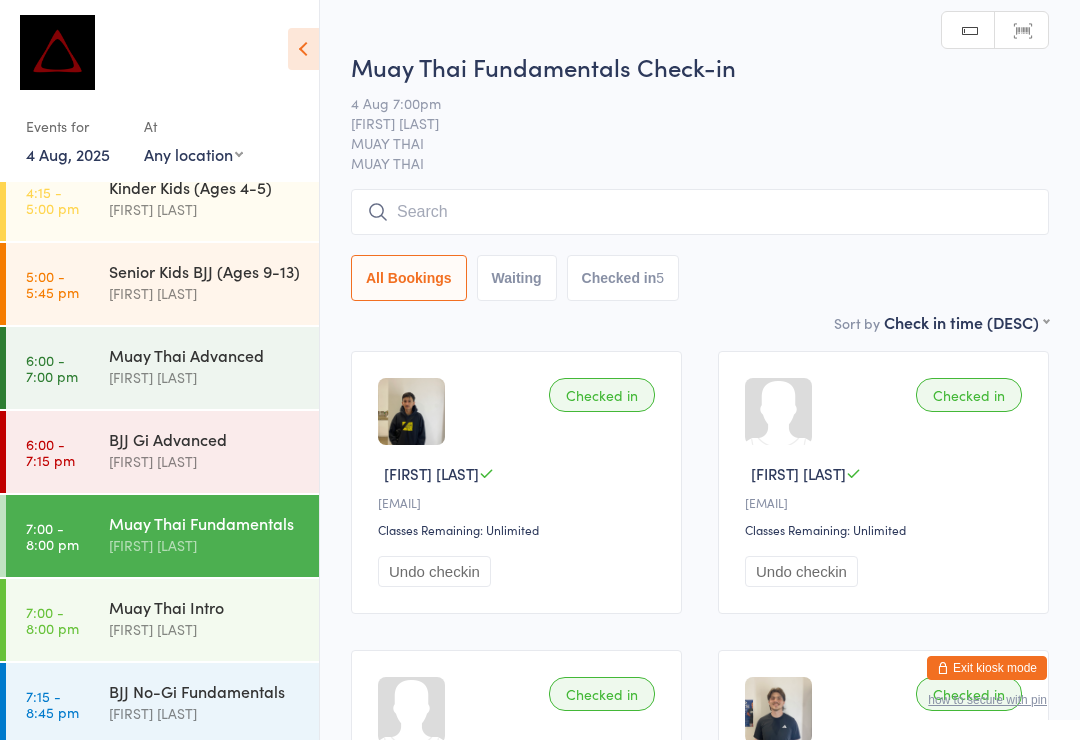 click at bounding box center (700, 212) 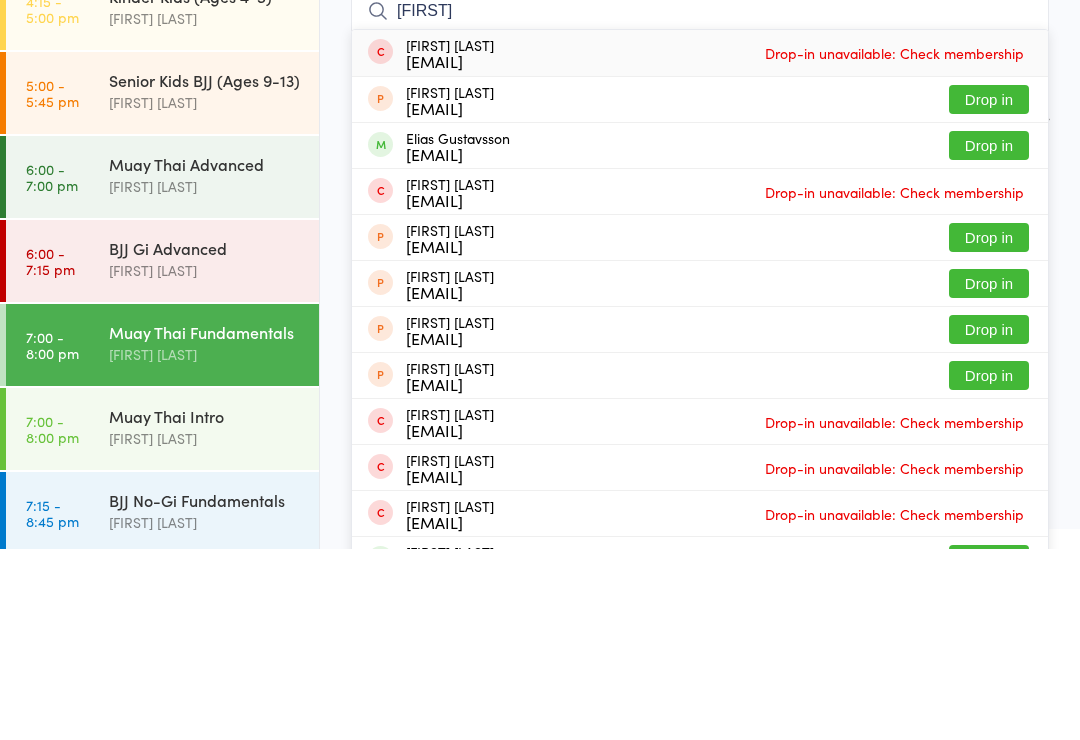 type on "[FIRST]" 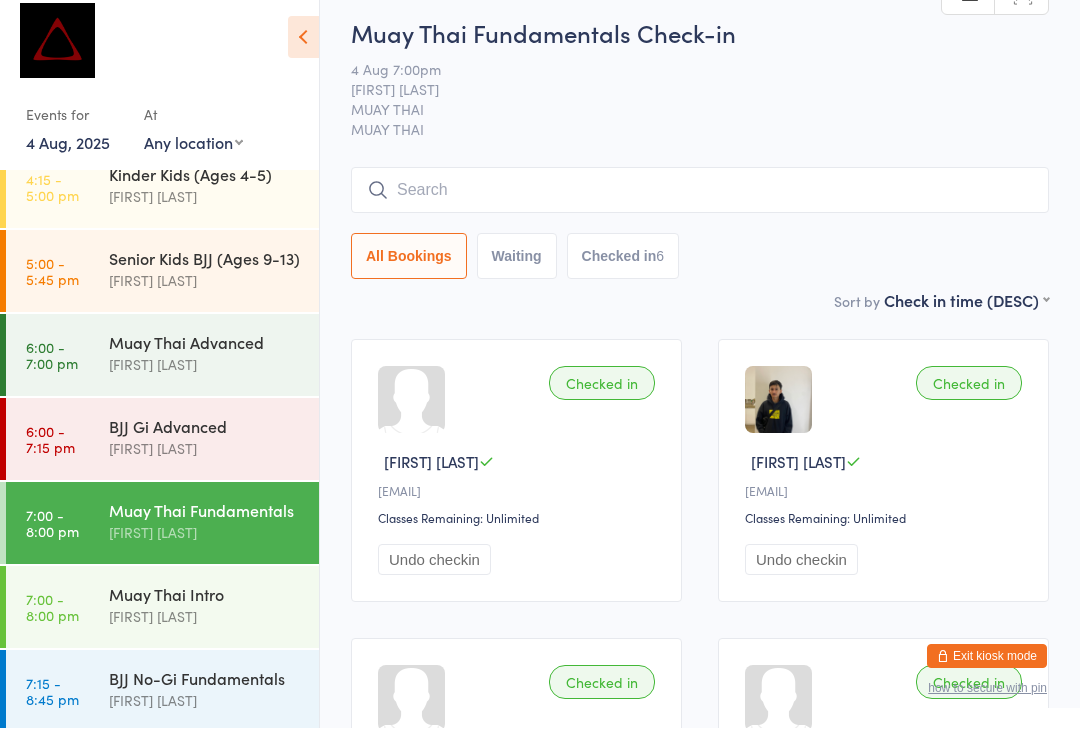 scroll, scrollTop: 755, scrollLeft: 0, axis: vertical 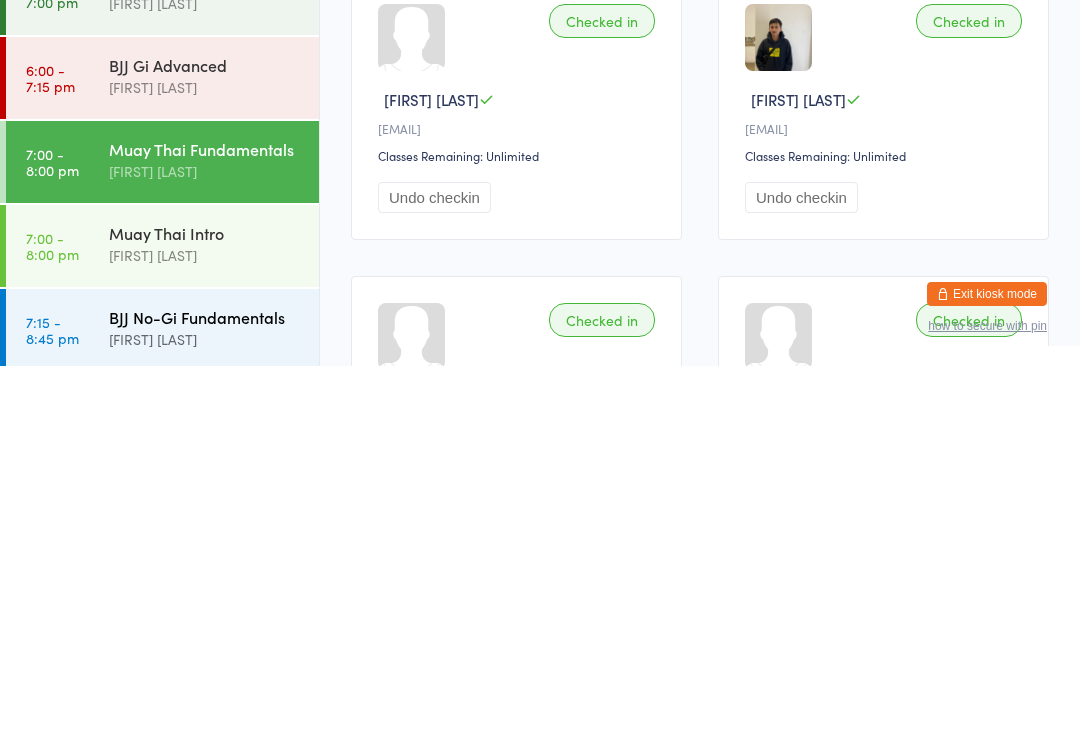 click on "BJJ No-Gi Fundamentals" at bounding box center [205, 691] 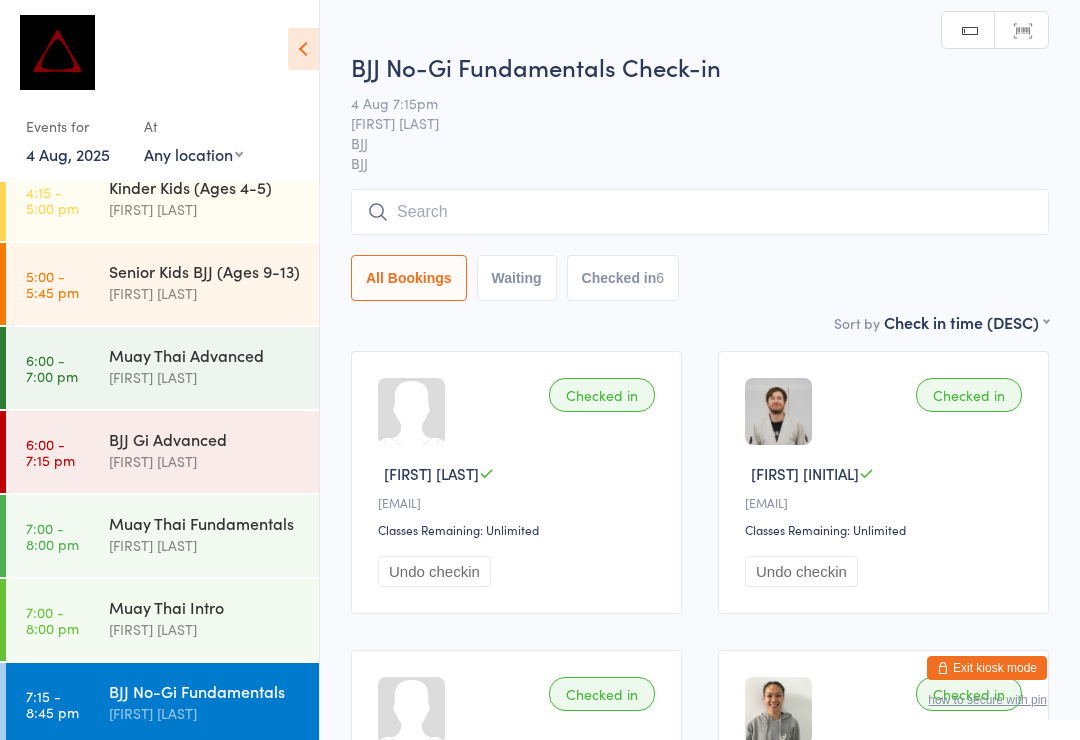 click at bounding box center (700, 212) 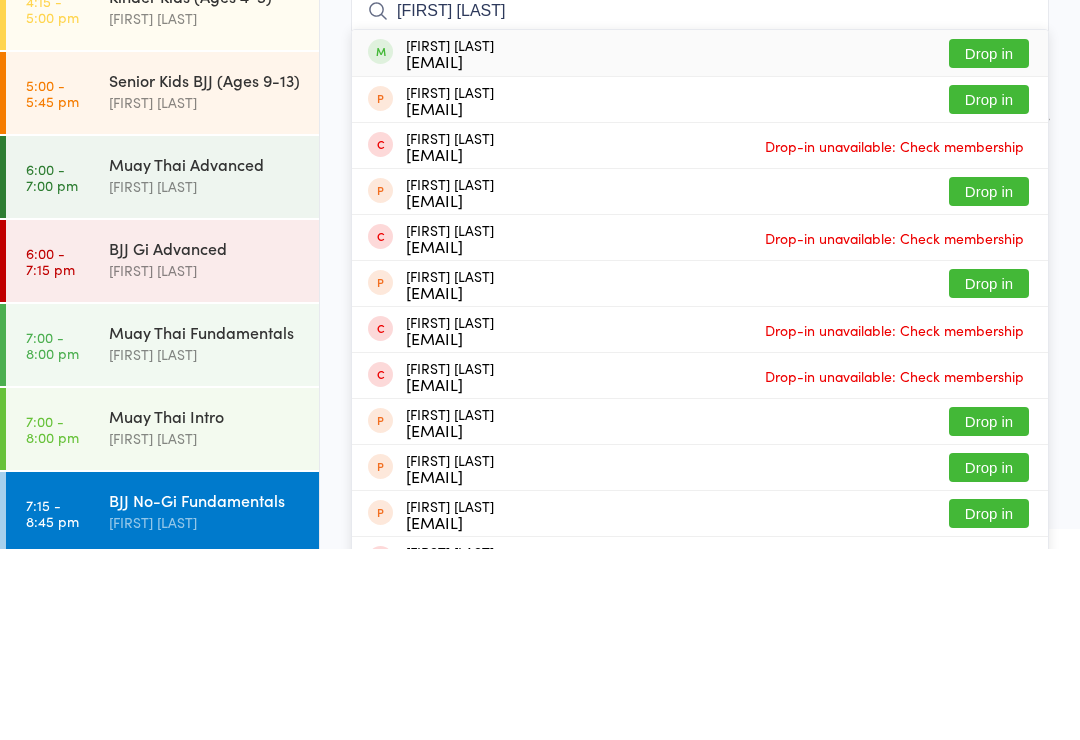 type on "[FIRST] [LAST]" 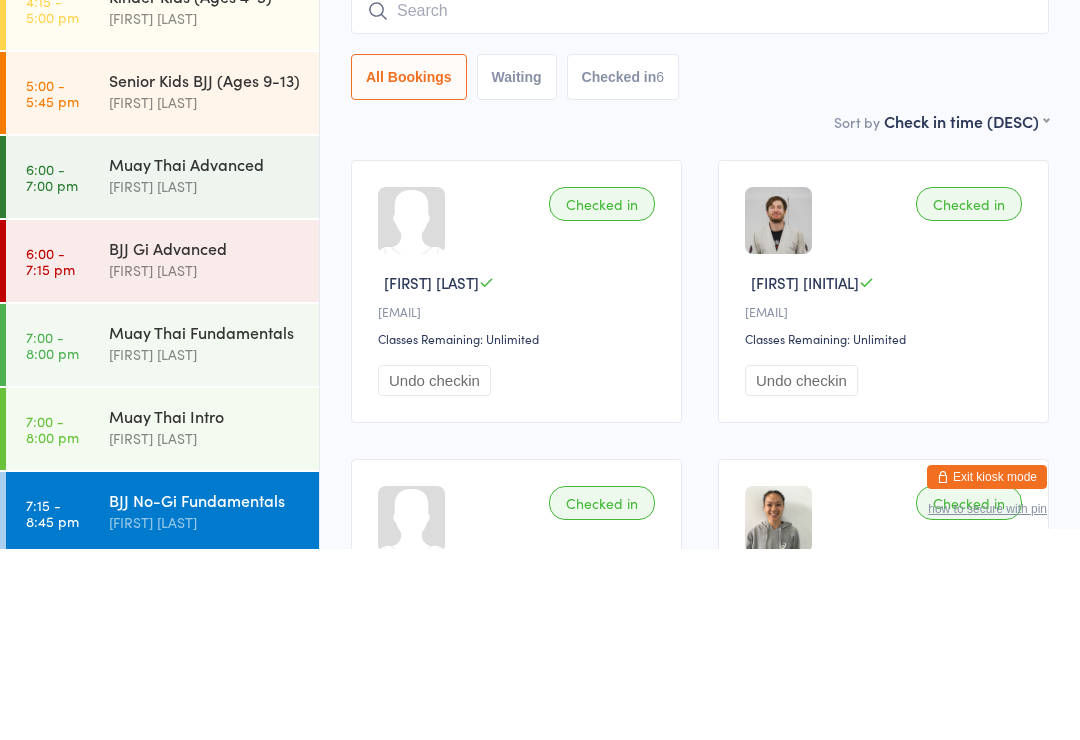 scroll, scrollTop: 191, scrollLeft: 0, axis: vertical 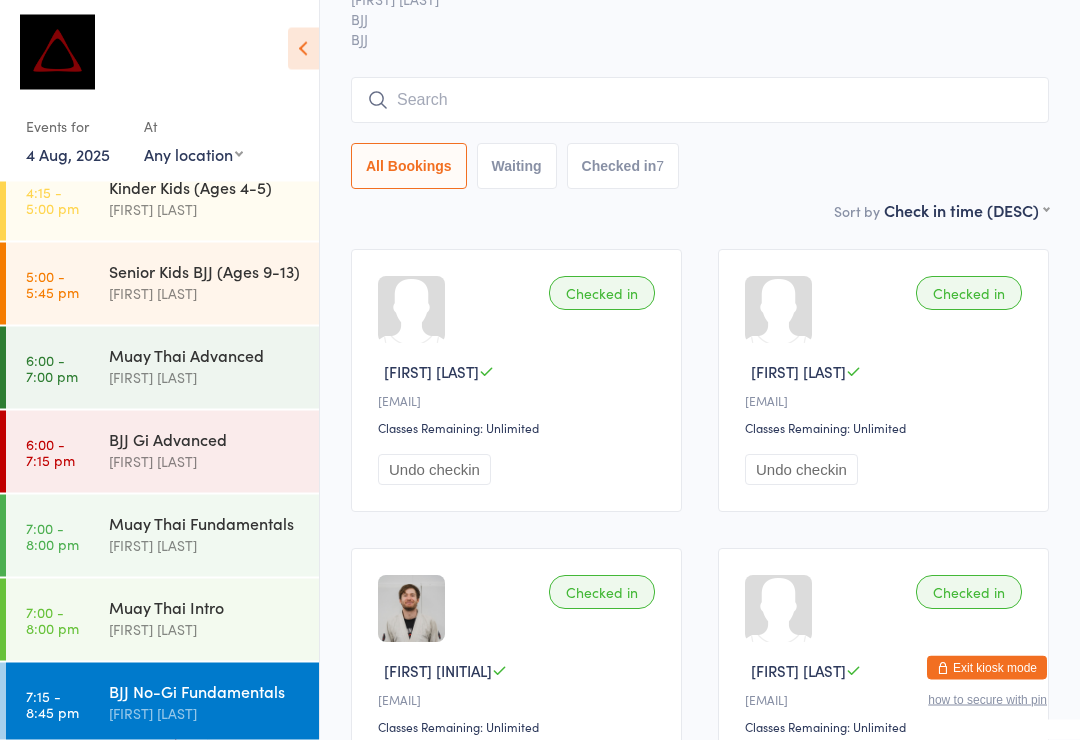 click at bounding box center (700, 101) 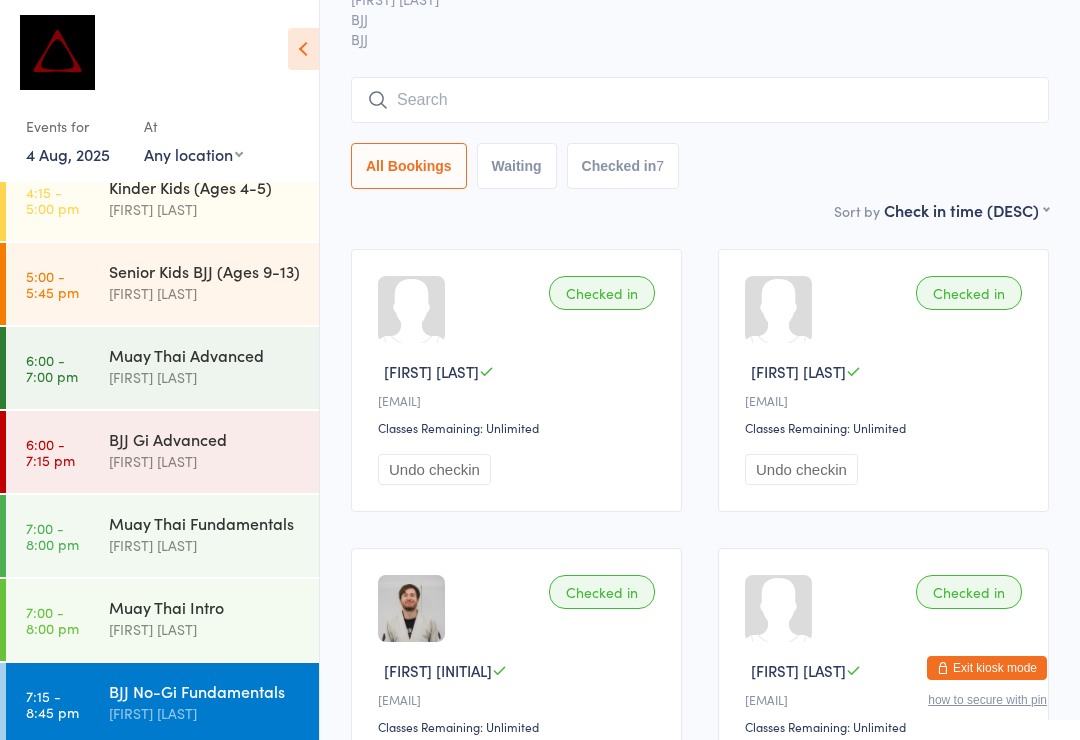 scroll, scrollTop: 101, scrollLeft: 0, axis: vertical 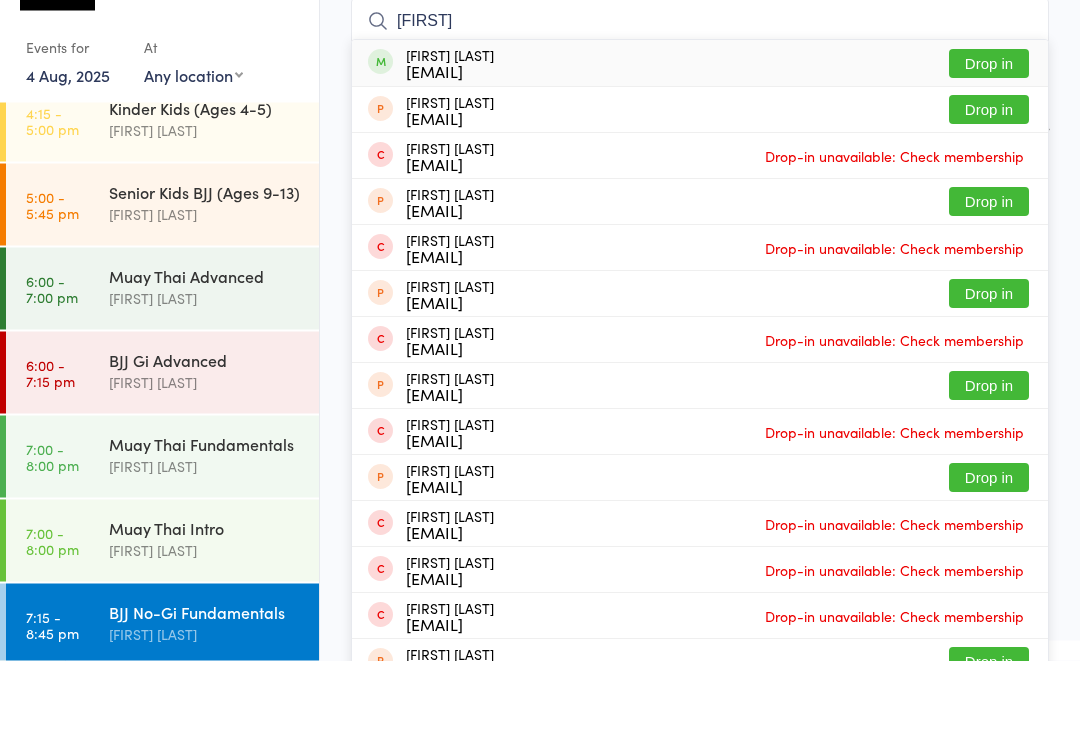 type on "[FIRST]" 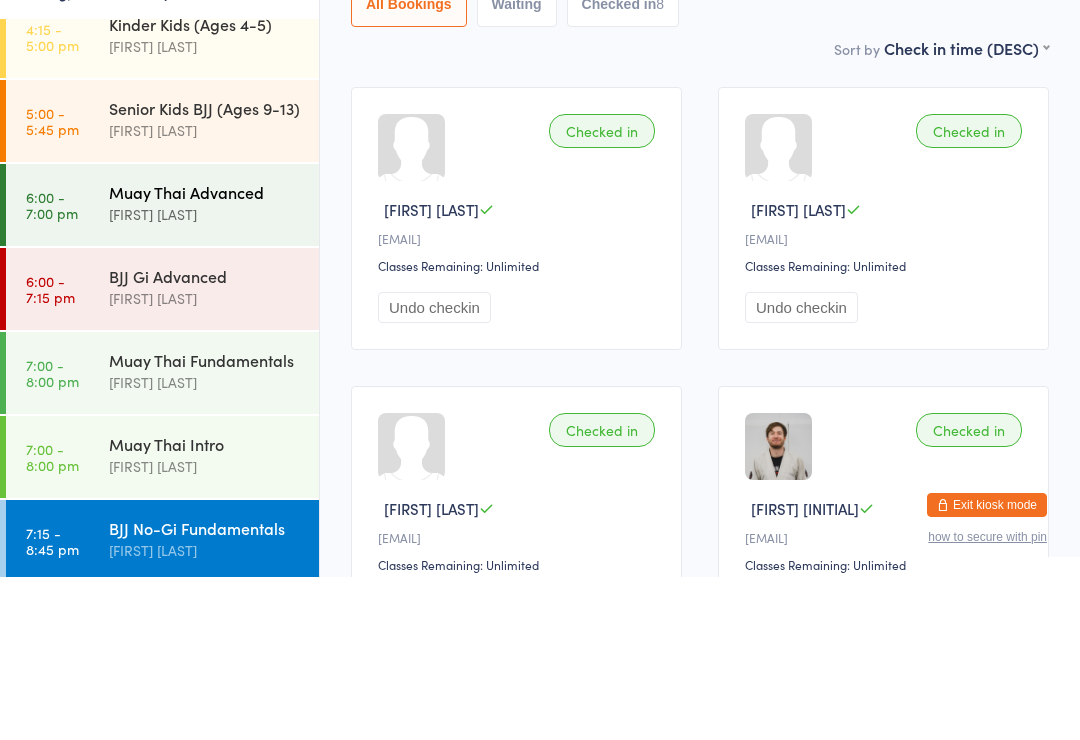 click on "[FIRST] [LAST]" at bounding box center [205, 377] 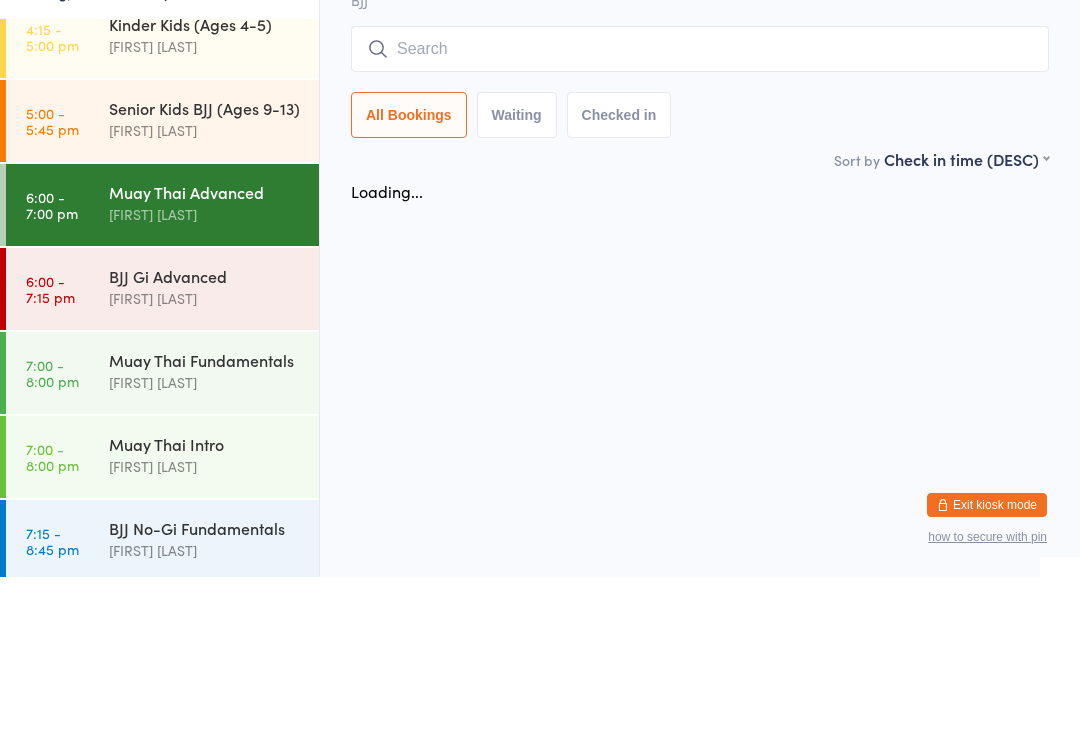 scroll, scrollTop: 0, scrollLeft: 0, axis: both 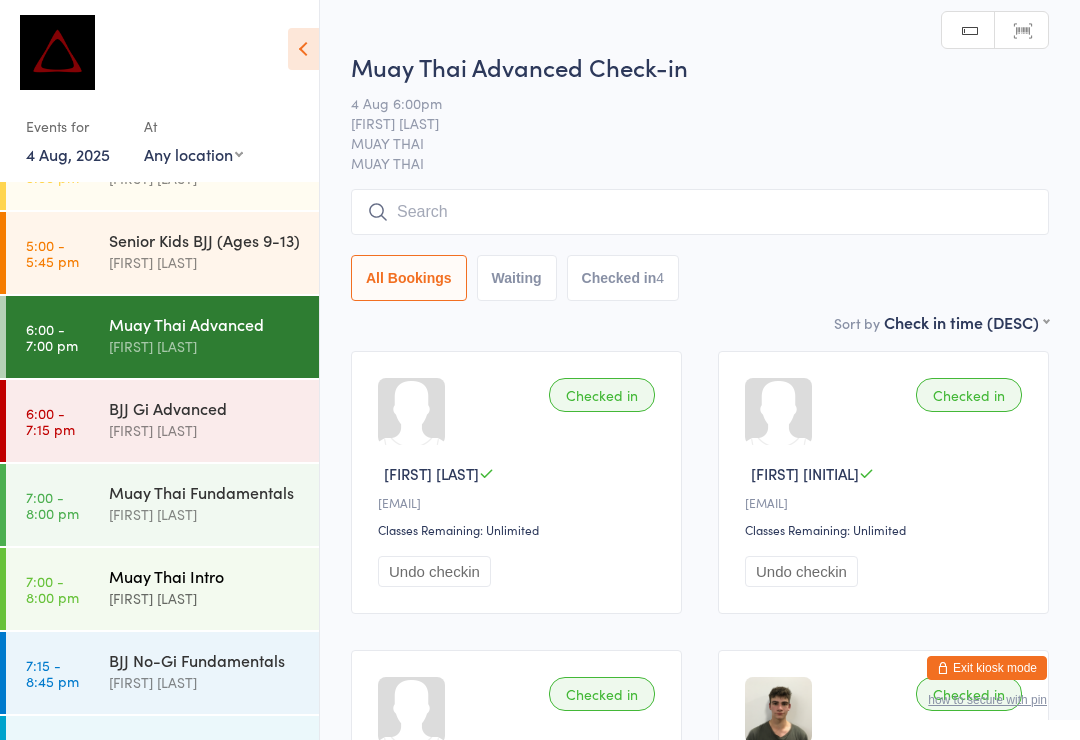 click on "Muay Thai Intro" at bounding box center [205, 576] 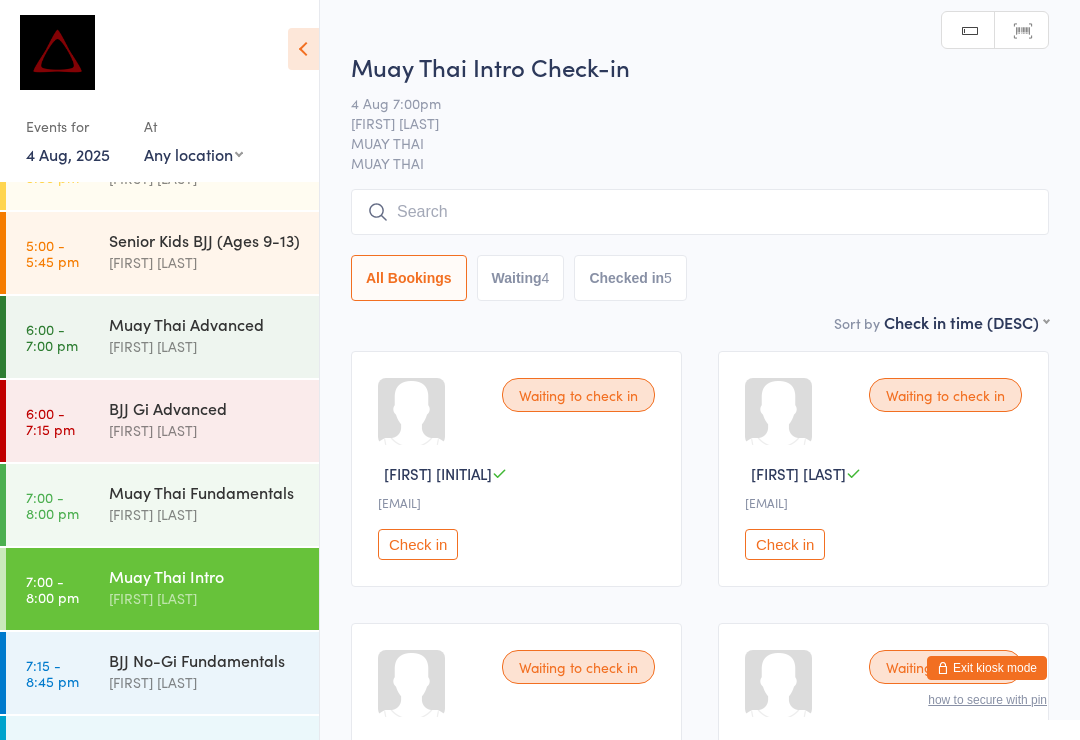 click at bounding box center (700, 212) 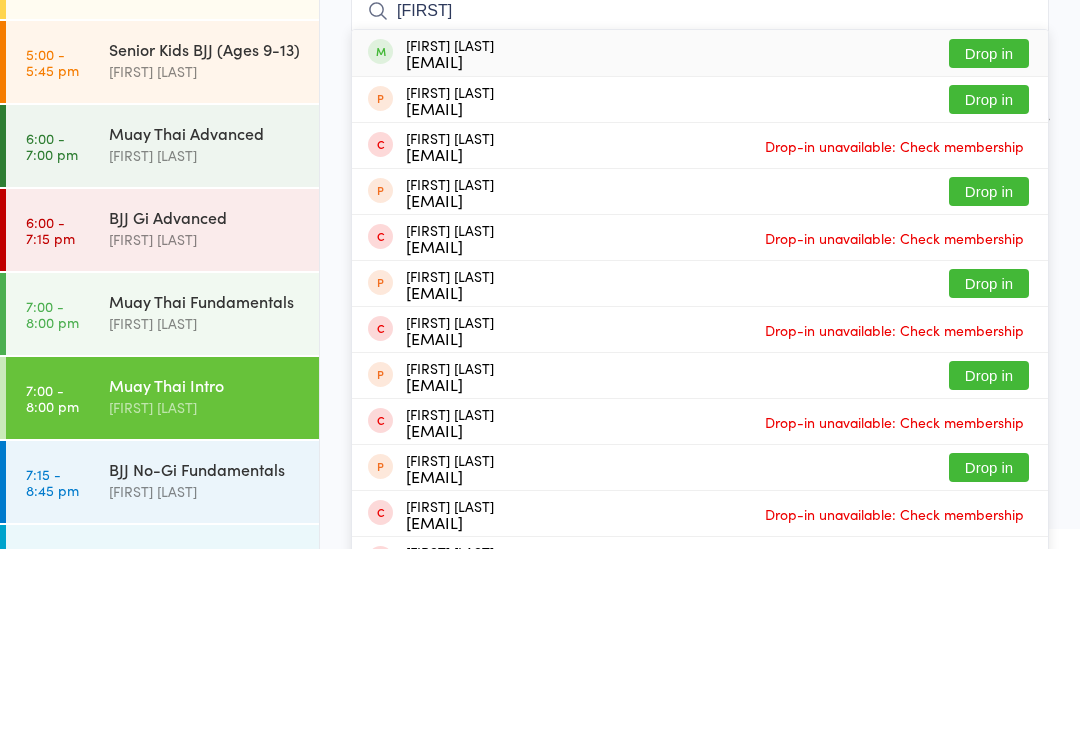 type on "[FIRST]" 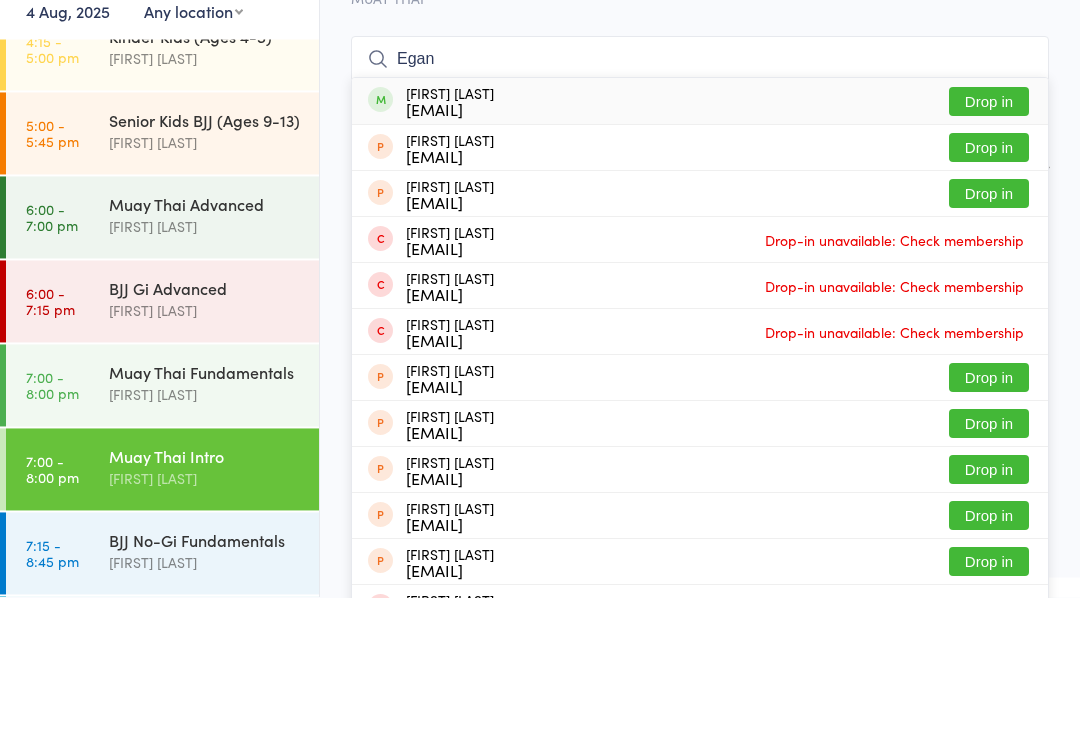scroll, scrollTop: 755, scrollLeft: 0, axis: vertical 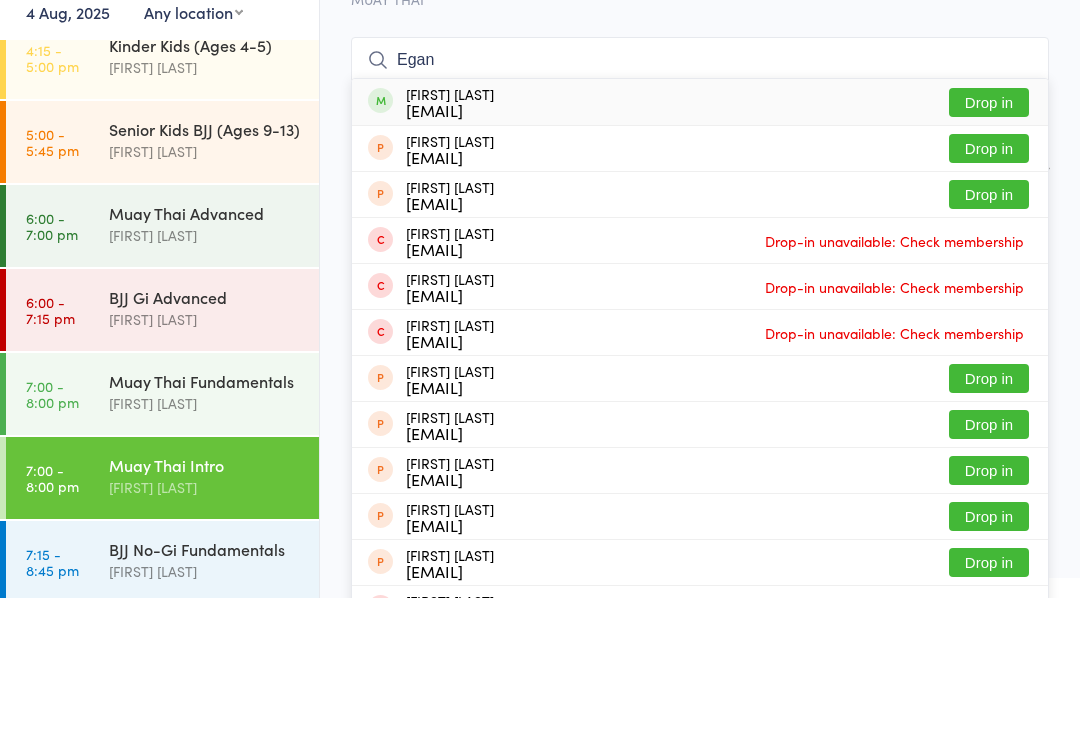 type on "Egan" 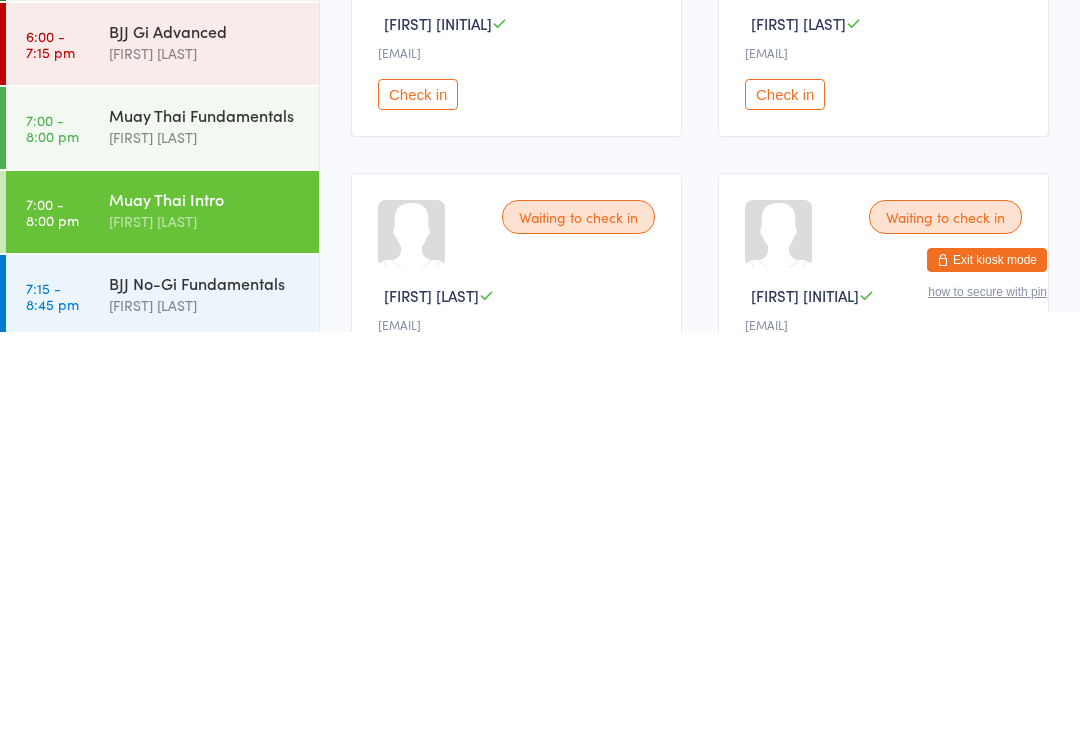 scroll, scrollTop: 45, scrollLeft: 0, axis: vertical 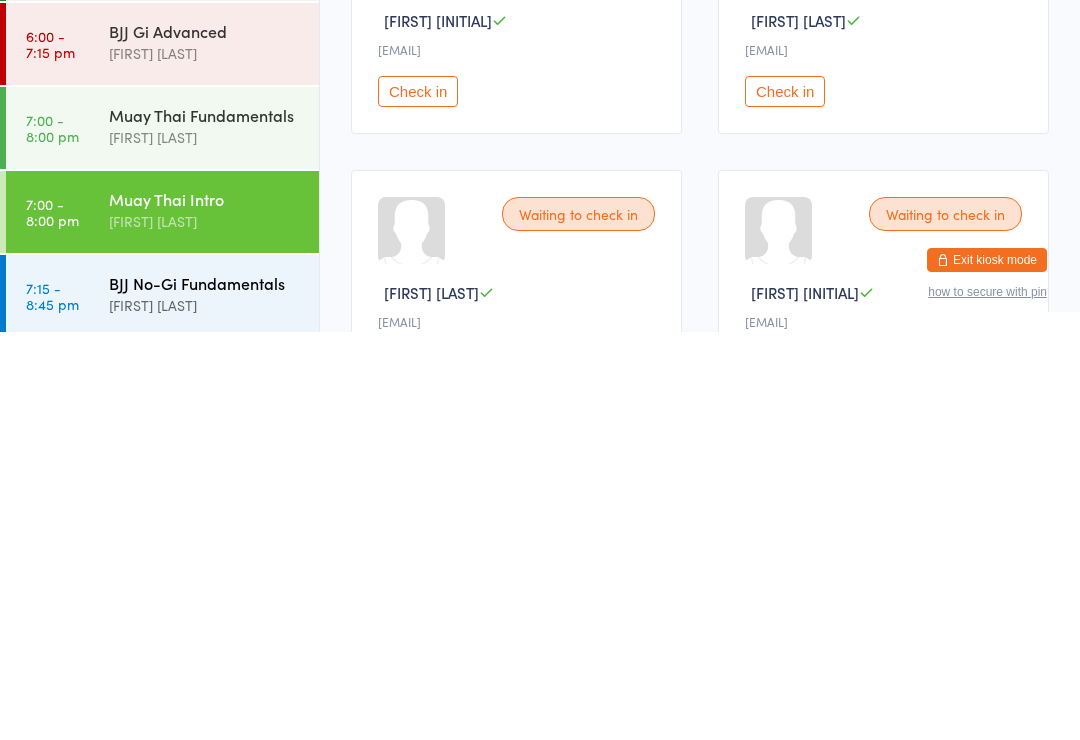 click on "[TIME] - [TIME] [ACTIVITY] [NAME]" at bounding box center [162, 704] 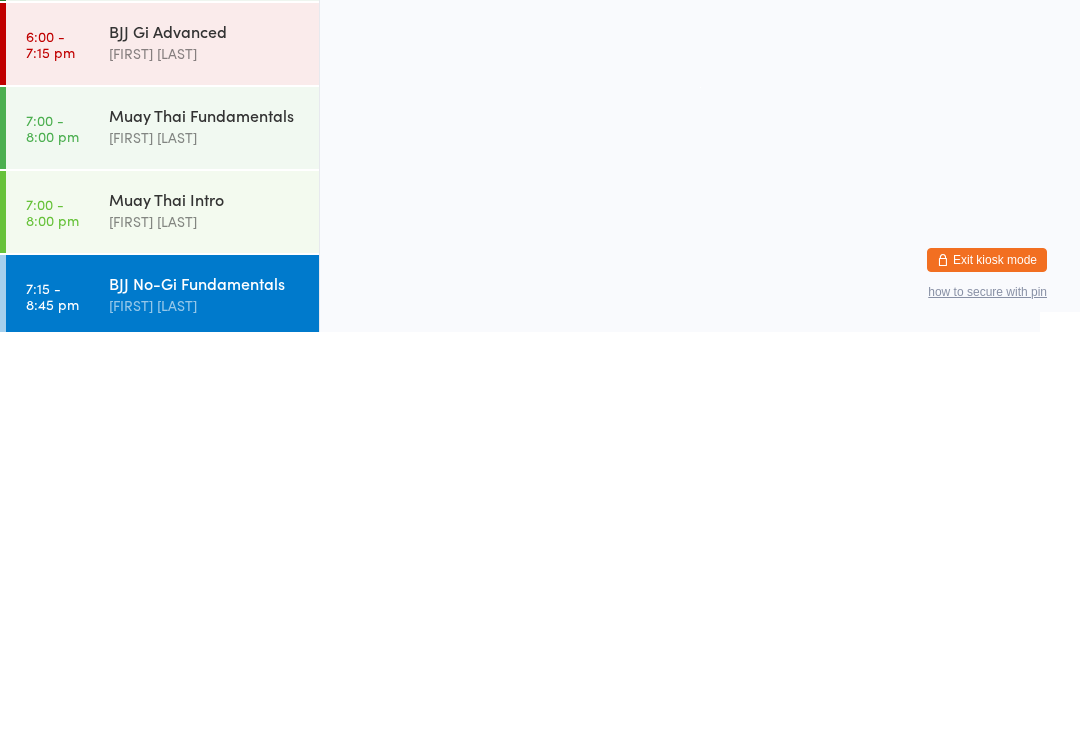scroll, scrollTop: 0, scrollLeft: 0, axis: both 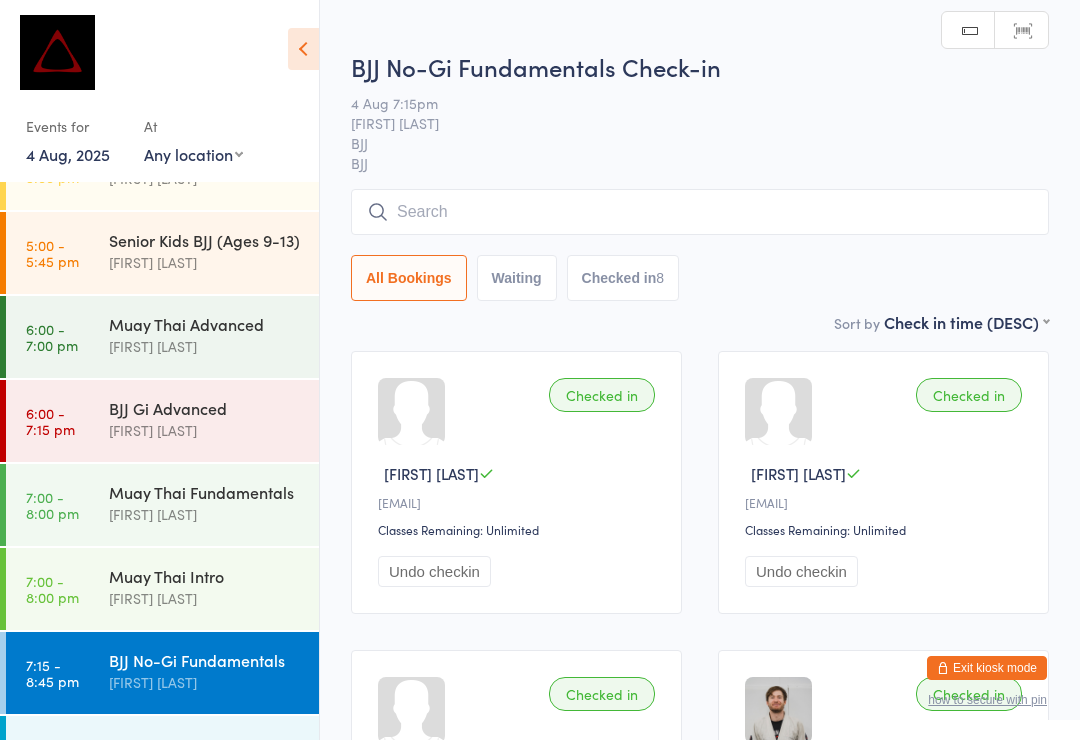 click on "[FIRST] [LAST] and [FIRST] [LAST]" at bounding box center (205, 778) 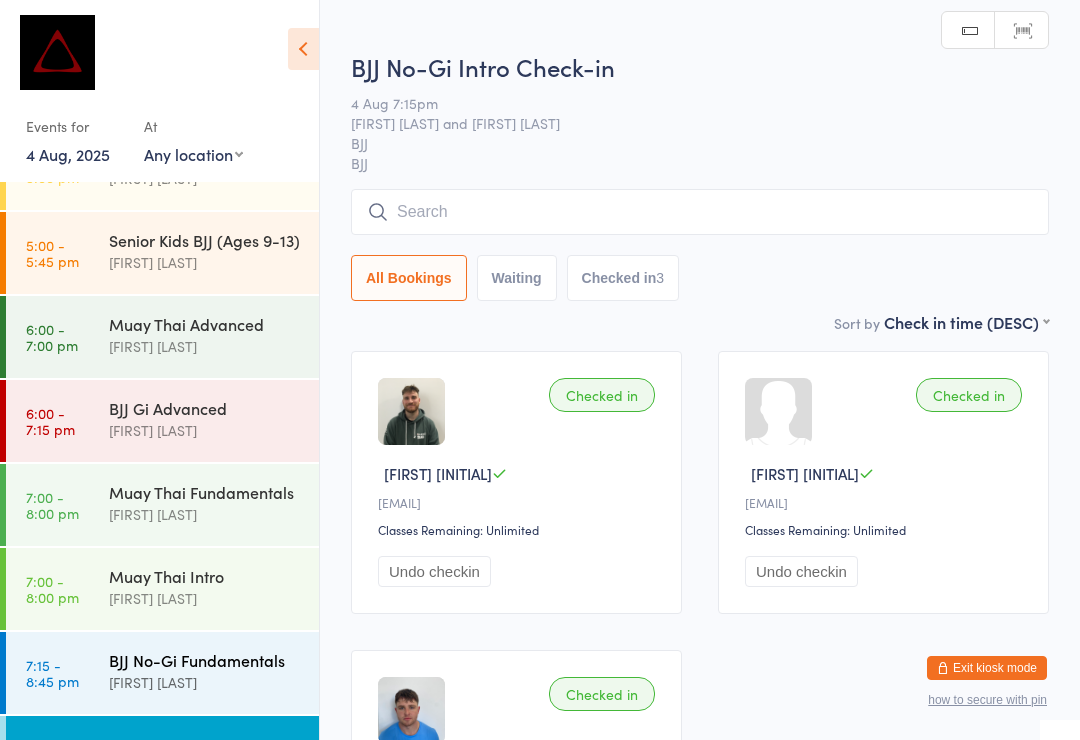 click on "[FIRST] [LAST]" at bounding box center (205, 682) 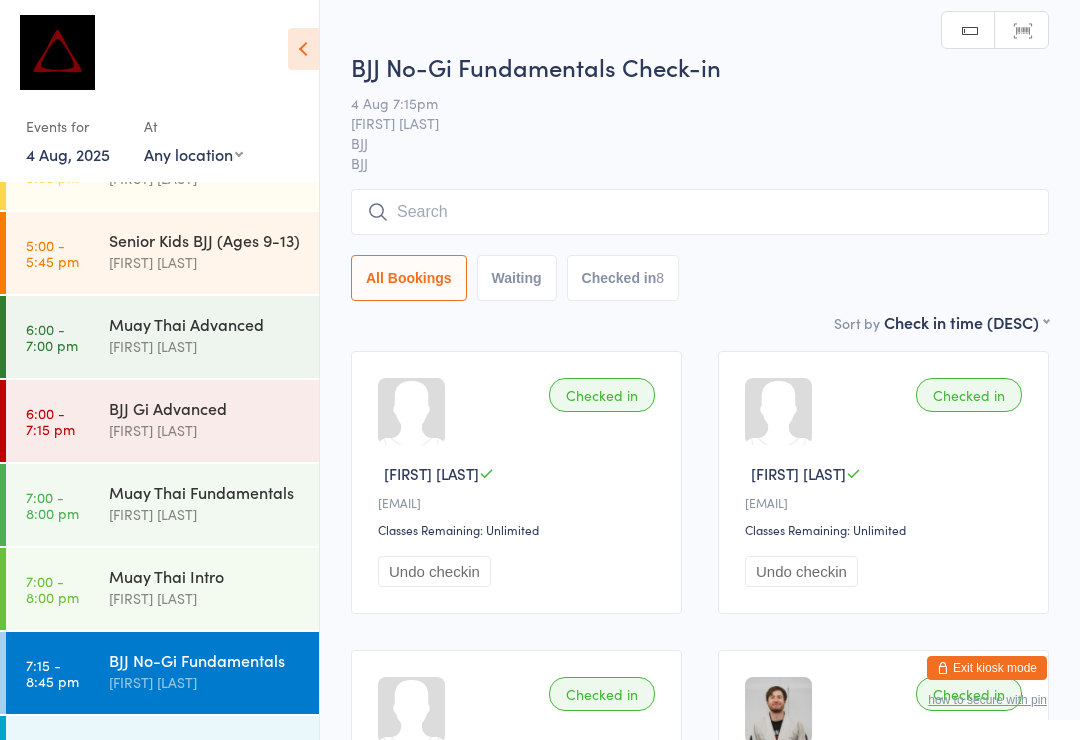 click at bounding box center [700, 212] 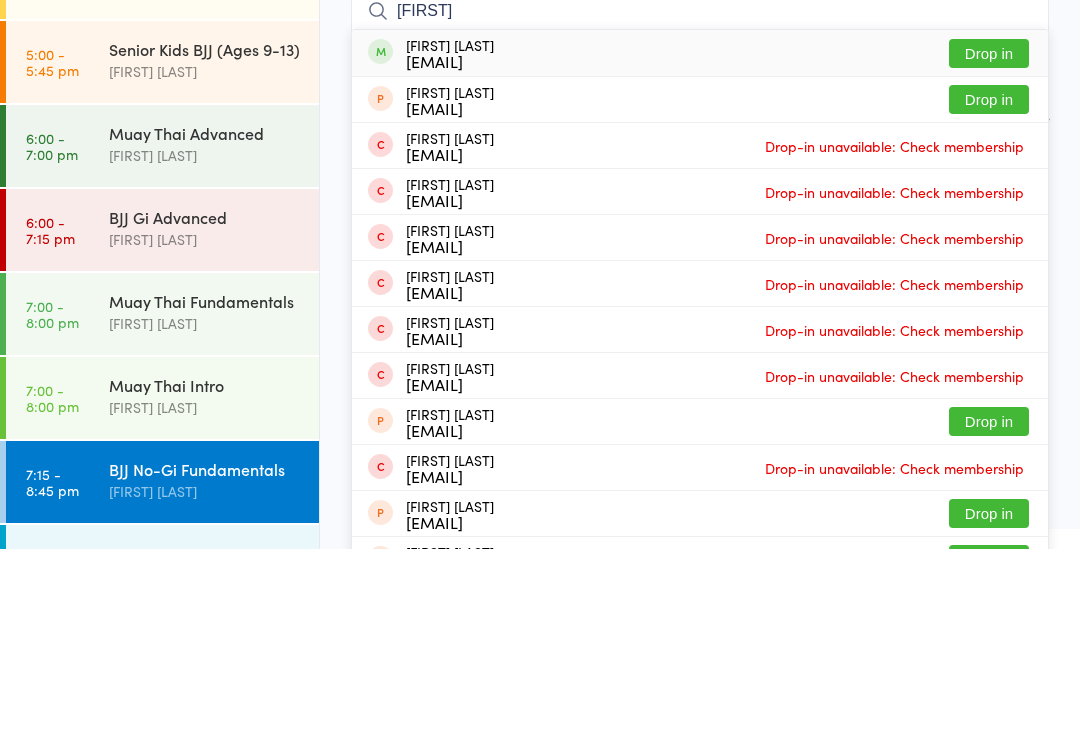 type on "[FIRST]" 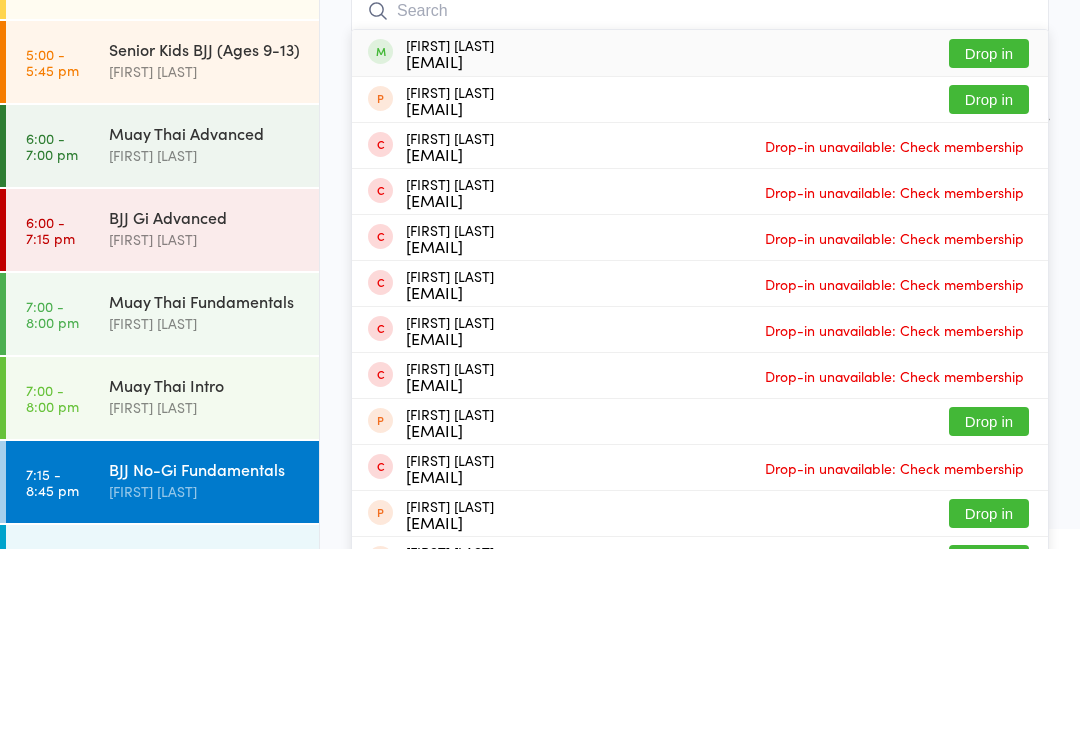 scroll, scrollTop: 191, scrollLeft: 0, axis: vertical 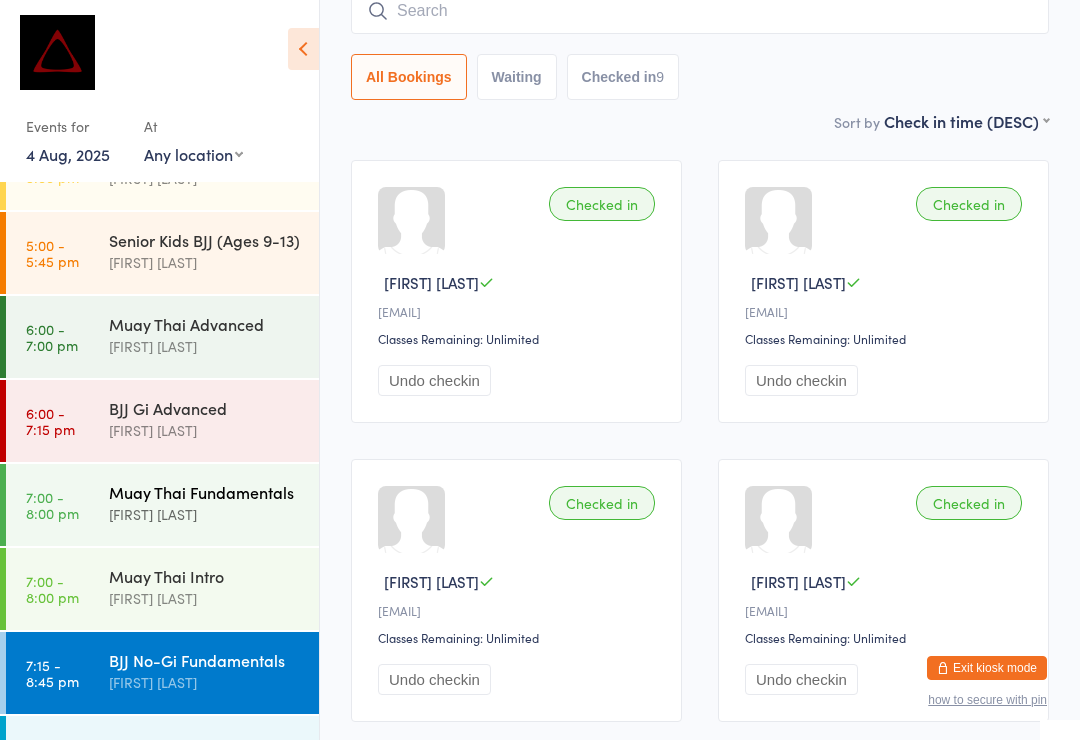click on "Muay Thai Fundamentals" at bounding box center (205, 492) 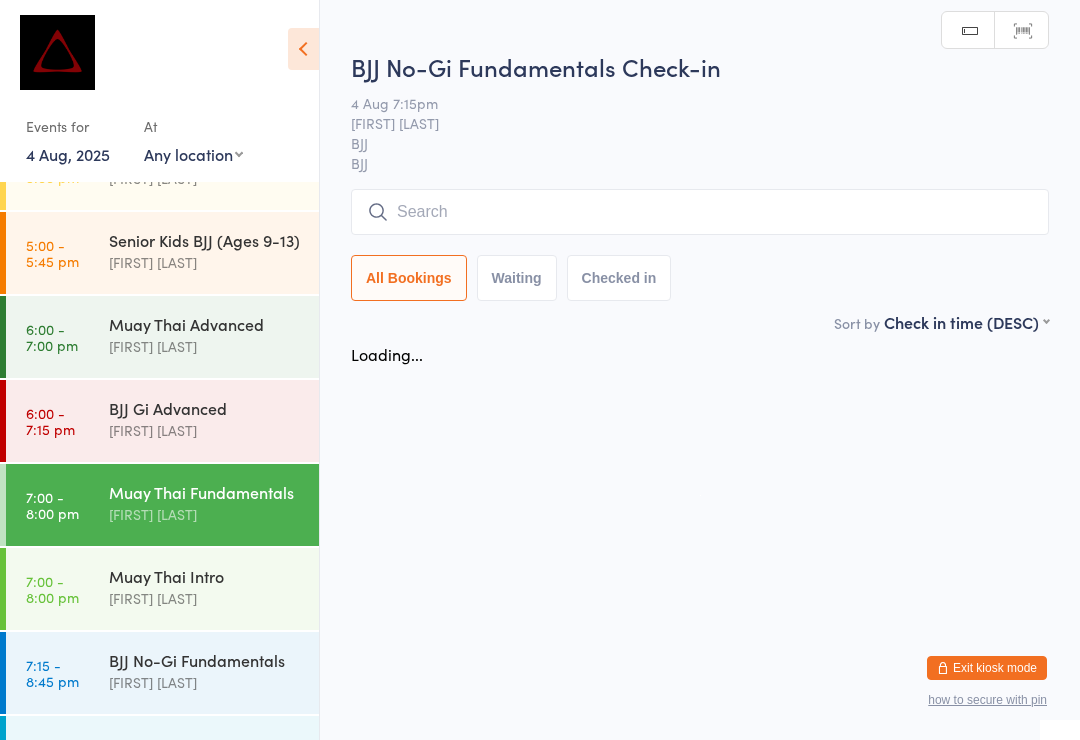scroll, scrollTop: 0, scrollLeft: 0, axis: both 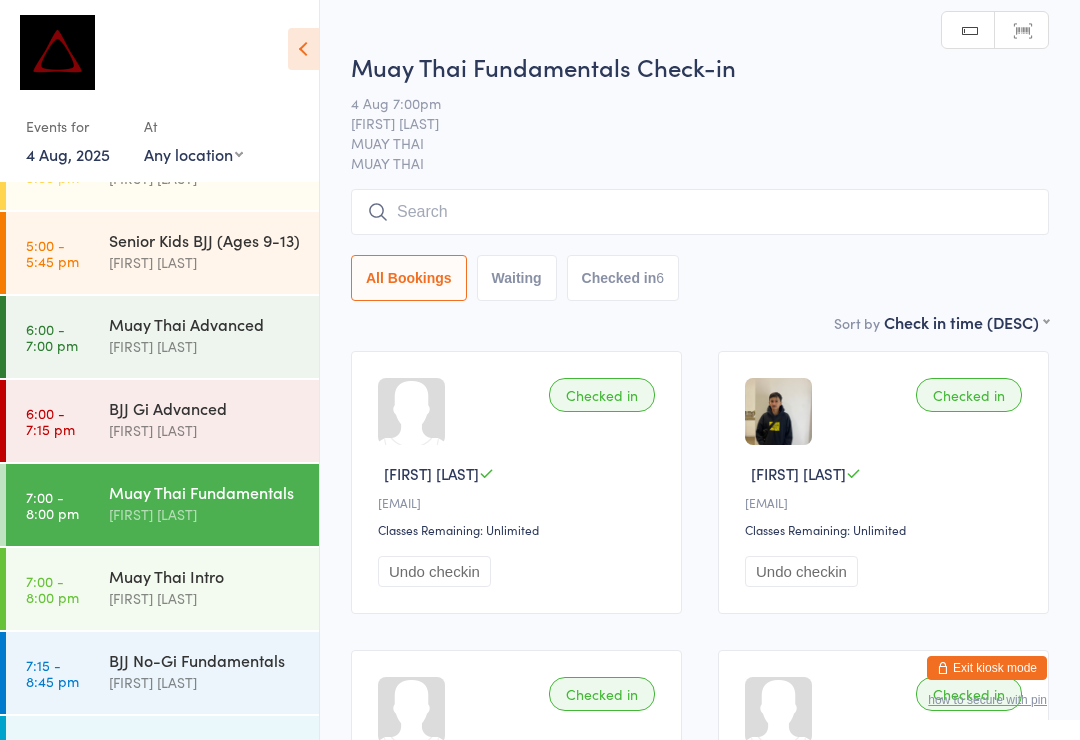 click at bounding box center [700, 212] 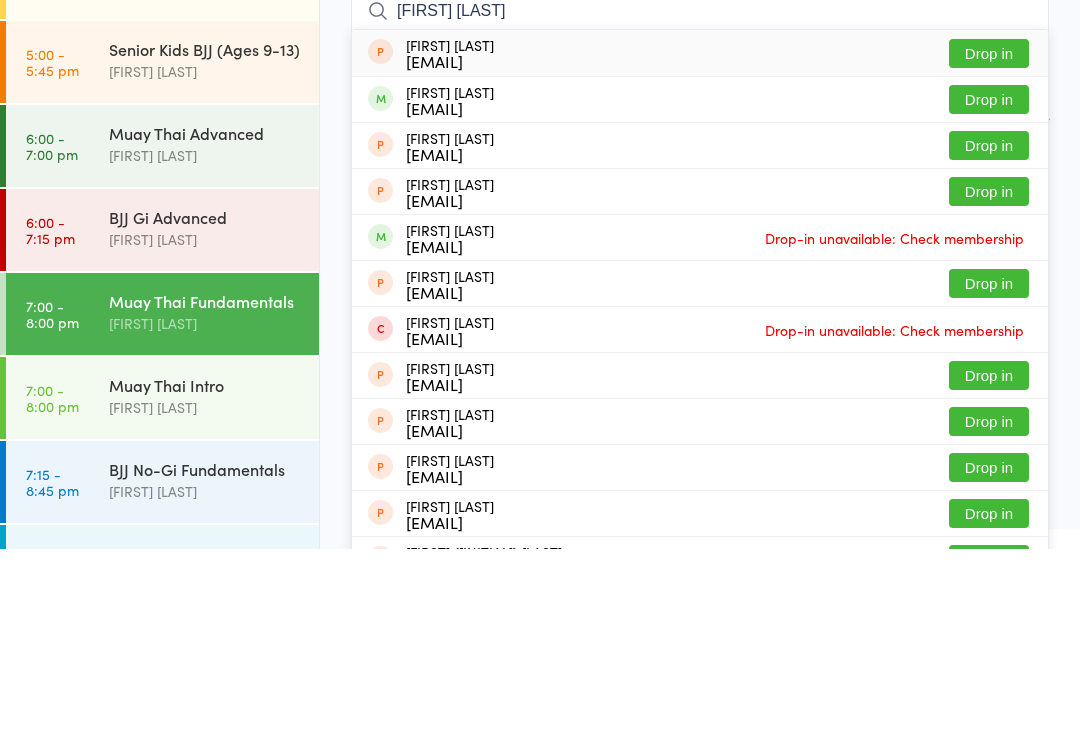 type on "[FIRST] [LAST]" 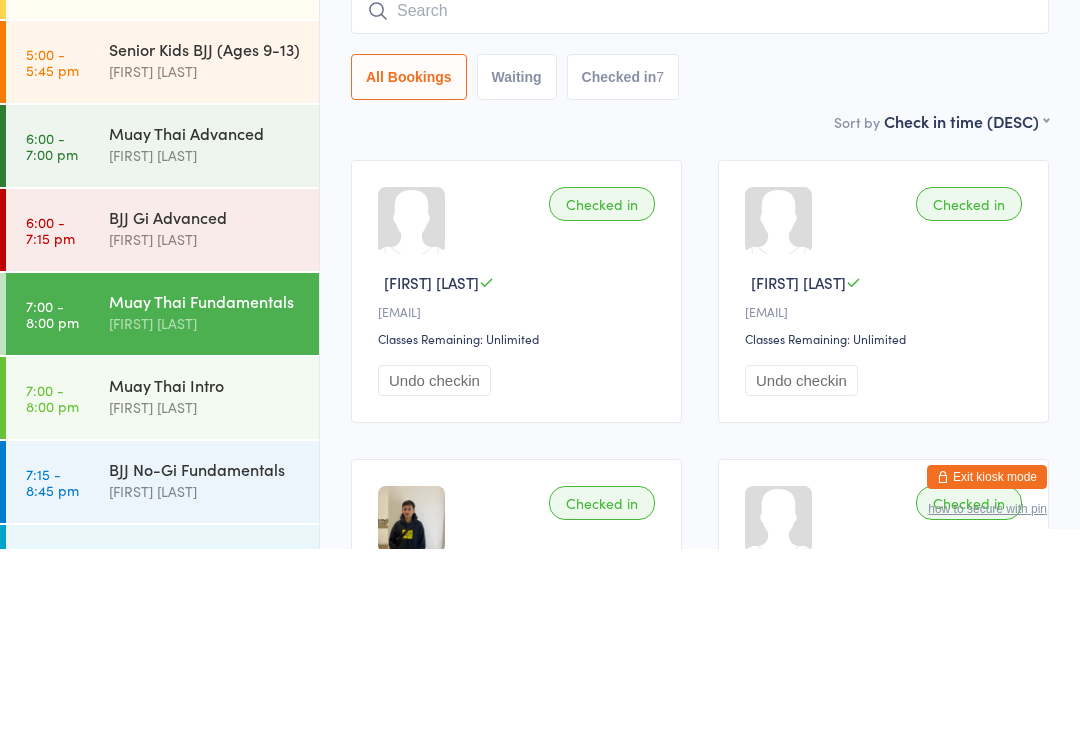 click on "Sort by   Check in time (DESC) First name (ASC) First name (DESC) Last name (ASC) Last name (DESC) Check in time (ASC) Check in time (DESC) Rank (ASC) Rank (DESC)" at bounding box center [700, 312] 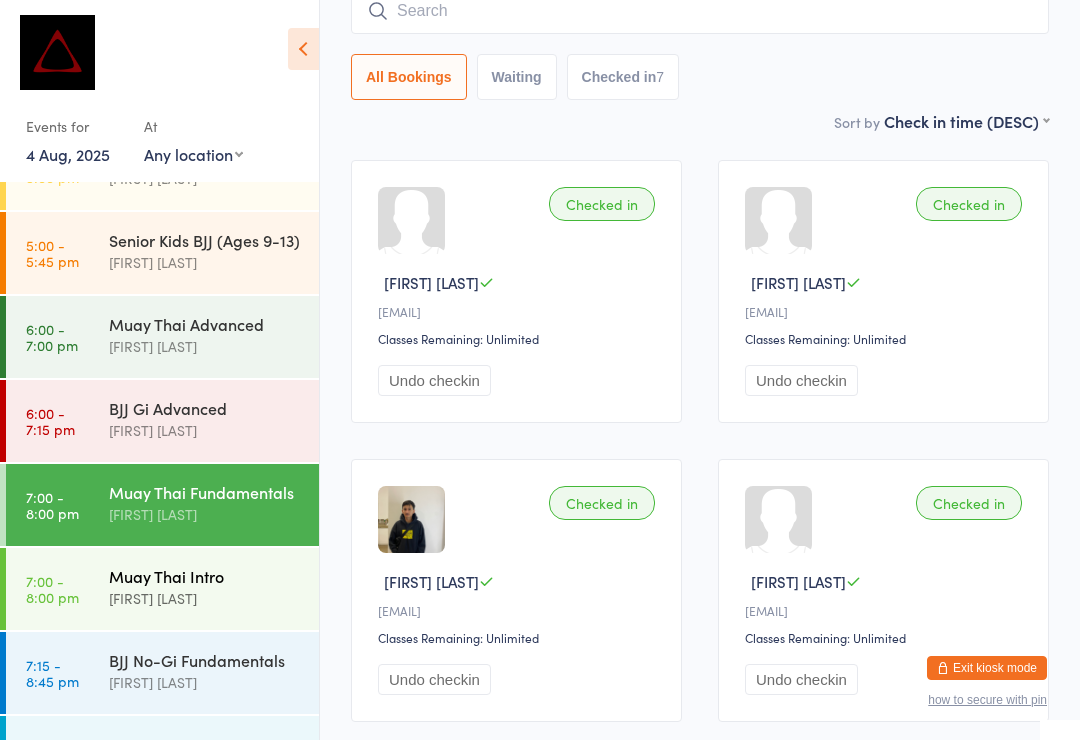 click on "Muay Thai Intro" at bounding box center [205, 576] 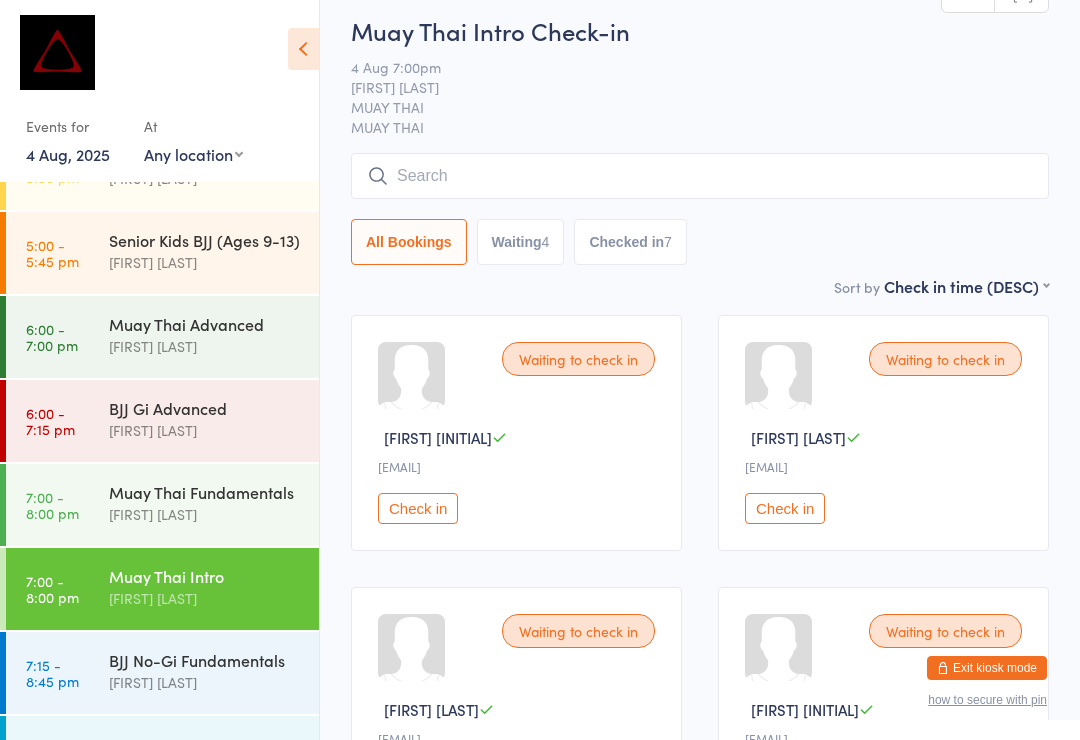 scroll, scrollTop: 76, scrollLeft: 0, axis: vertical 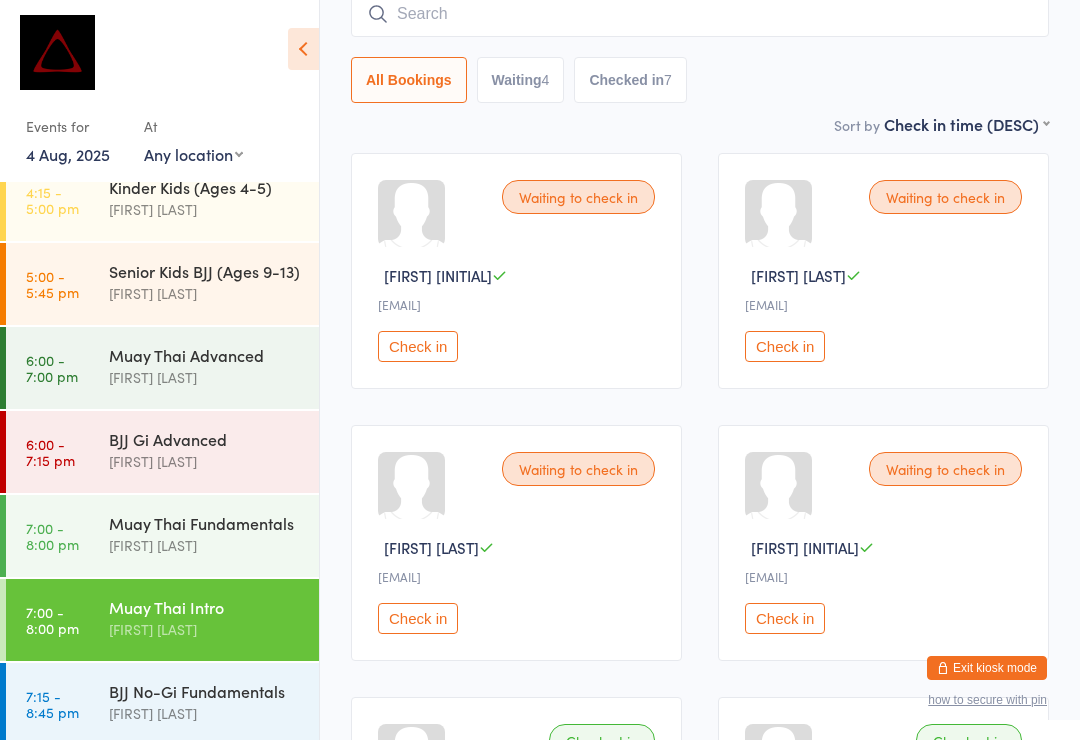 click on "Check in" at bounding box center [785, 346] 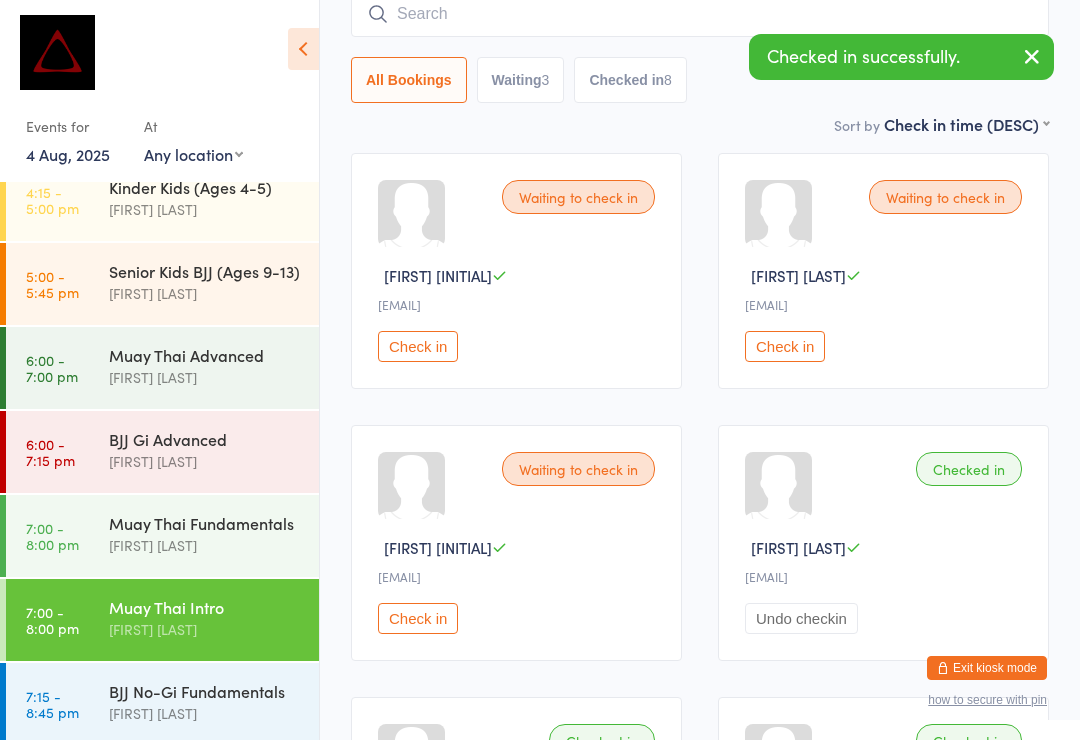 click on "Check in" at bounding box center [418, 346] 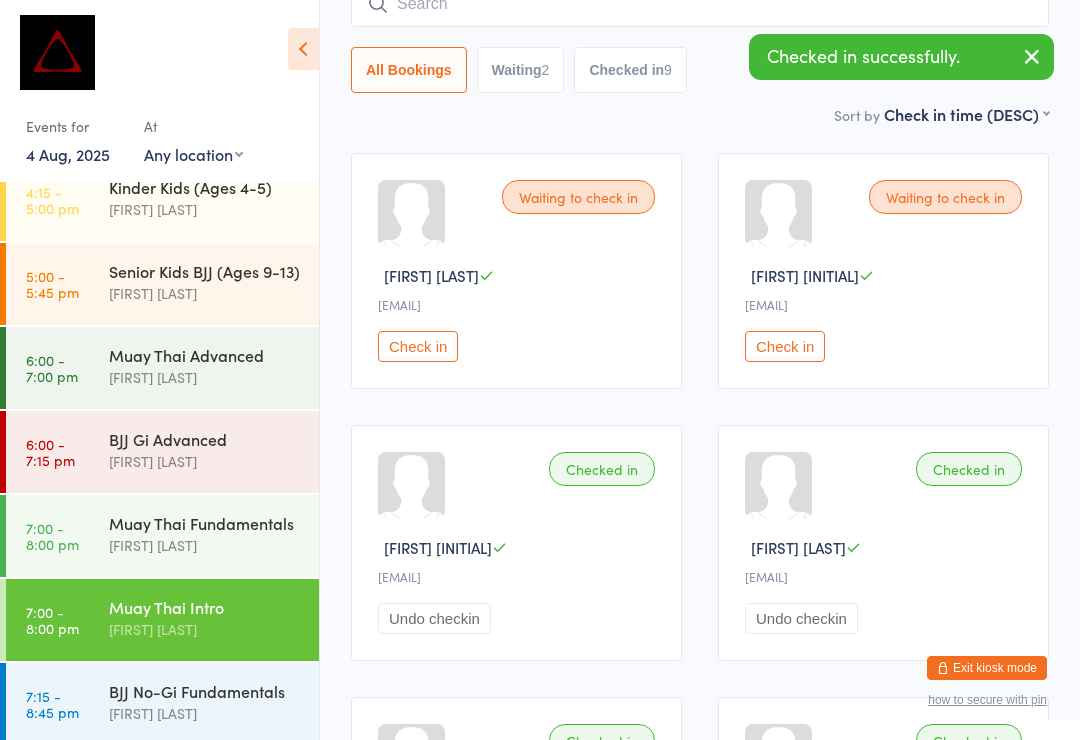 click on "Check in" at bounding box center (785, 346) 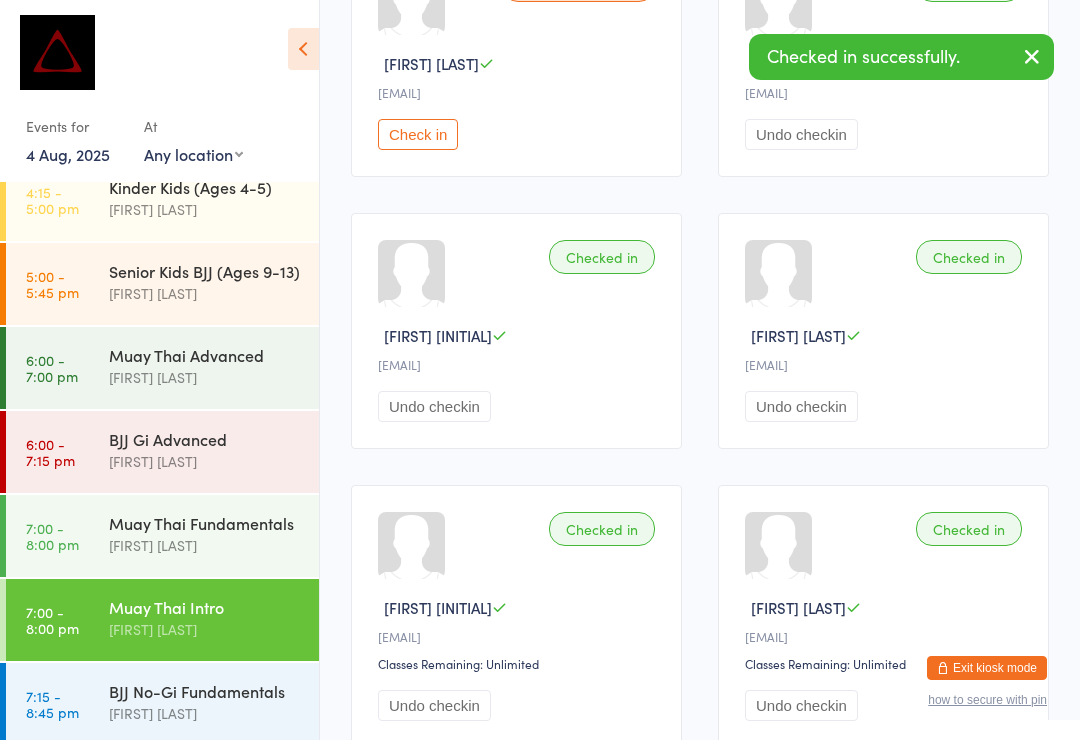 scroll, scrollTop: 0, scrollLeft: 0, axis: both 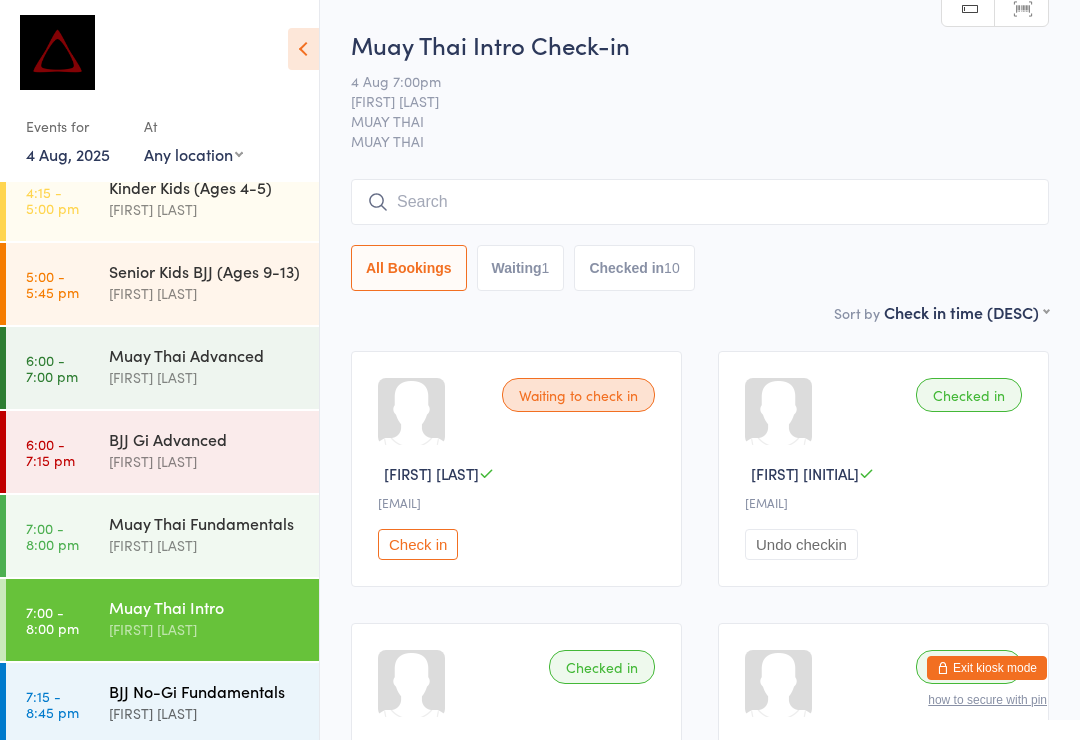 click on "[FIRST] [LAST]" at bounding box center (205, 713) 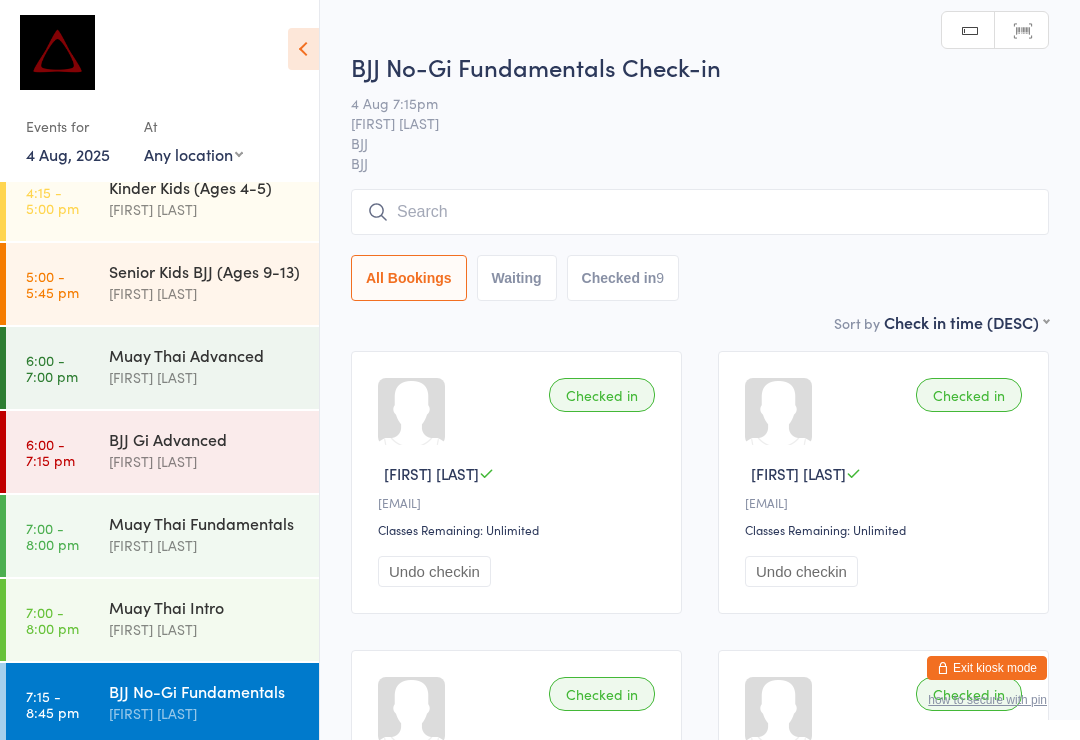 click at bounding box center [700, 212] 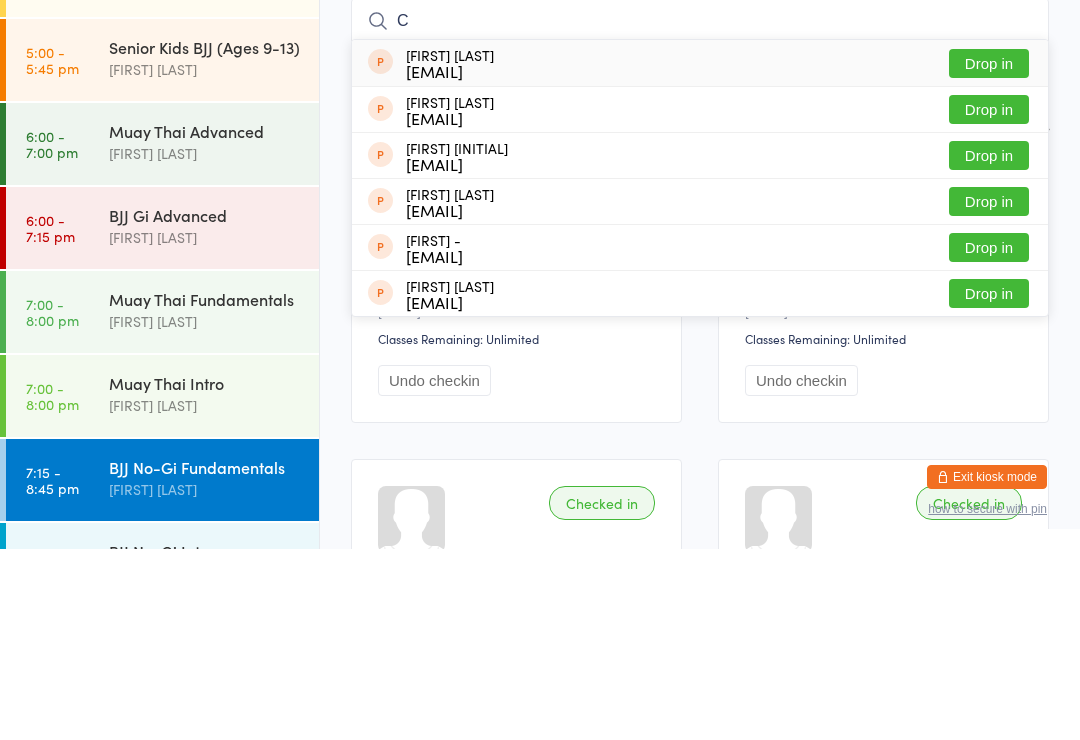 scroll, scrollTop: 786, scrollLeft: 0, axis: vertical 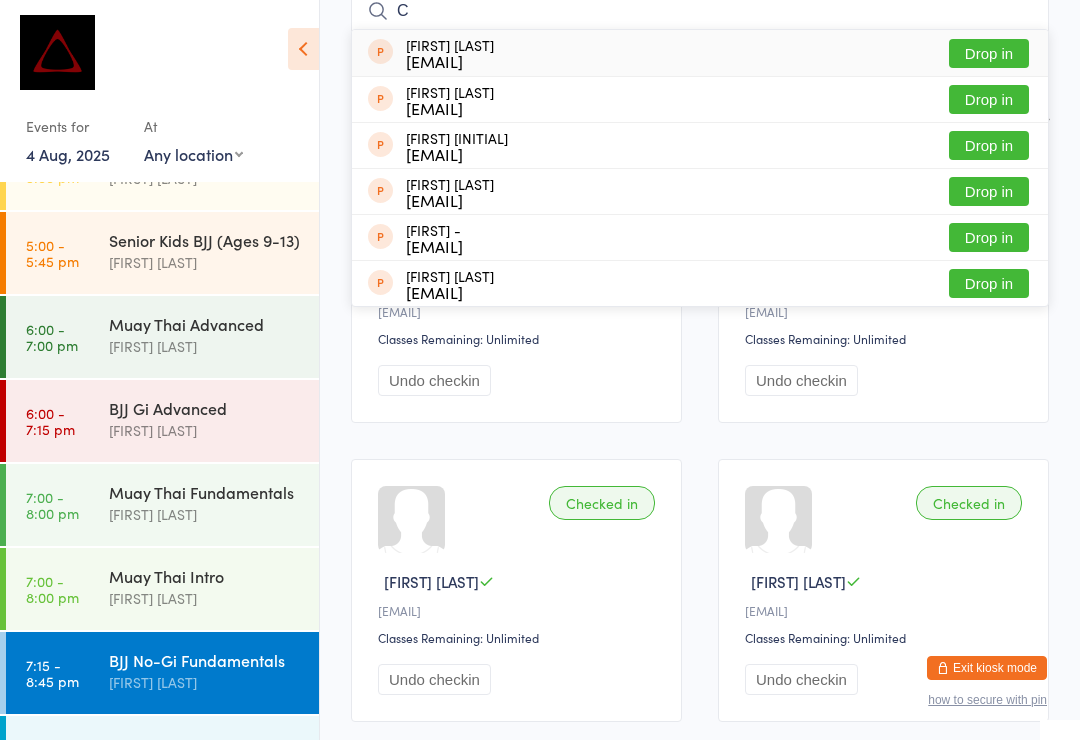 click on "C" at bounding box center (700, 11) 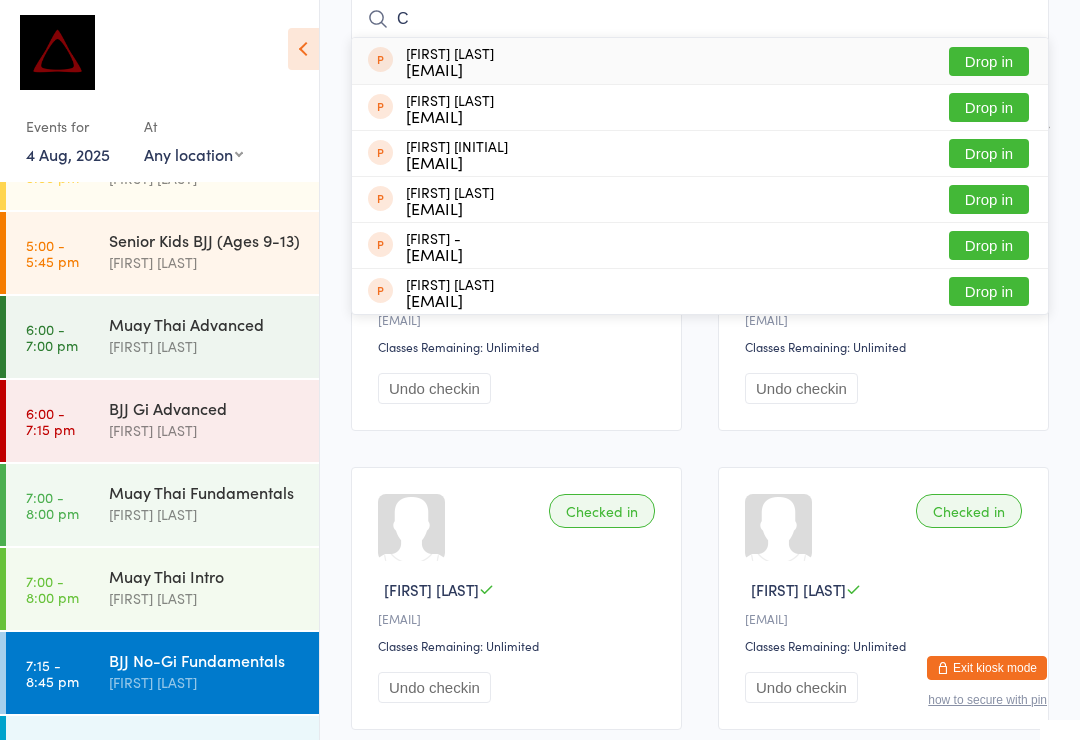scroll, scrollTop: 181, scrollLeft: 0, axis: vertical 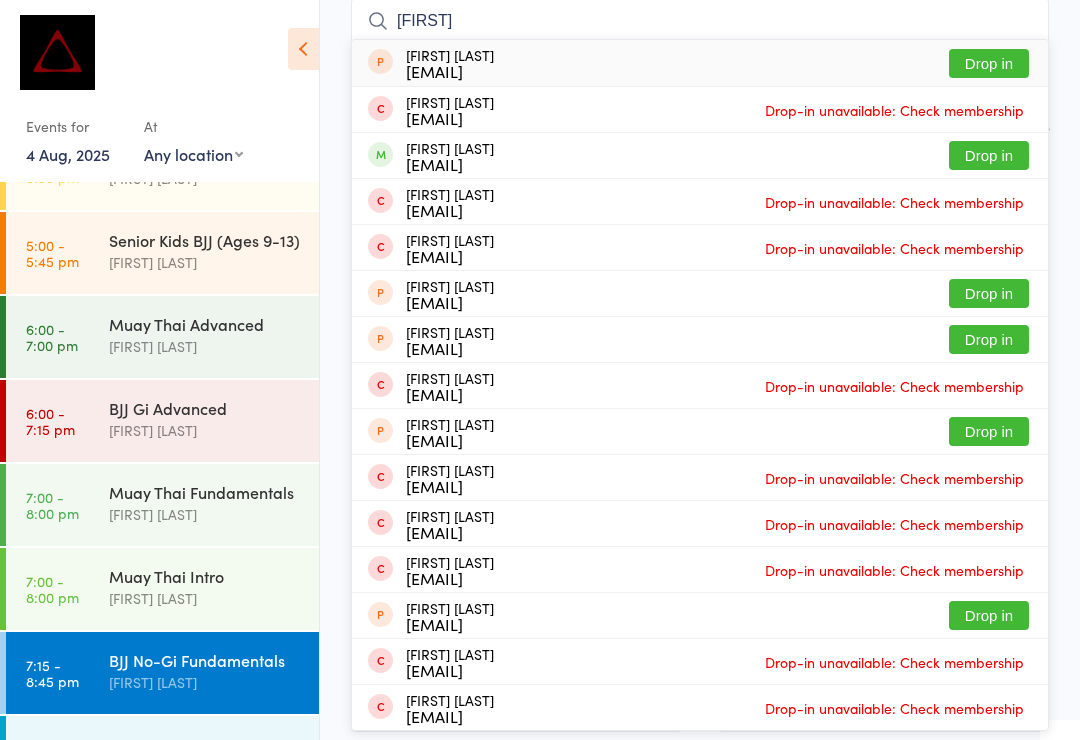 type on "[FIRST]" 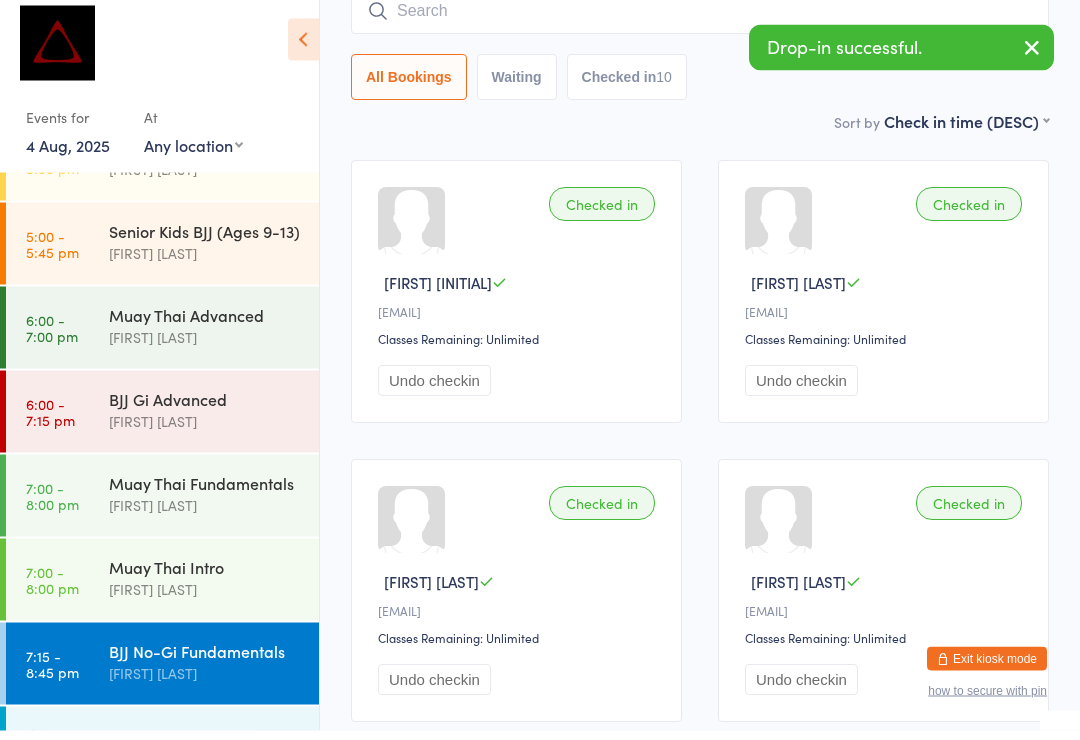 scroll, scrollTop: 755, scrollLeft: 0, axis: vertical 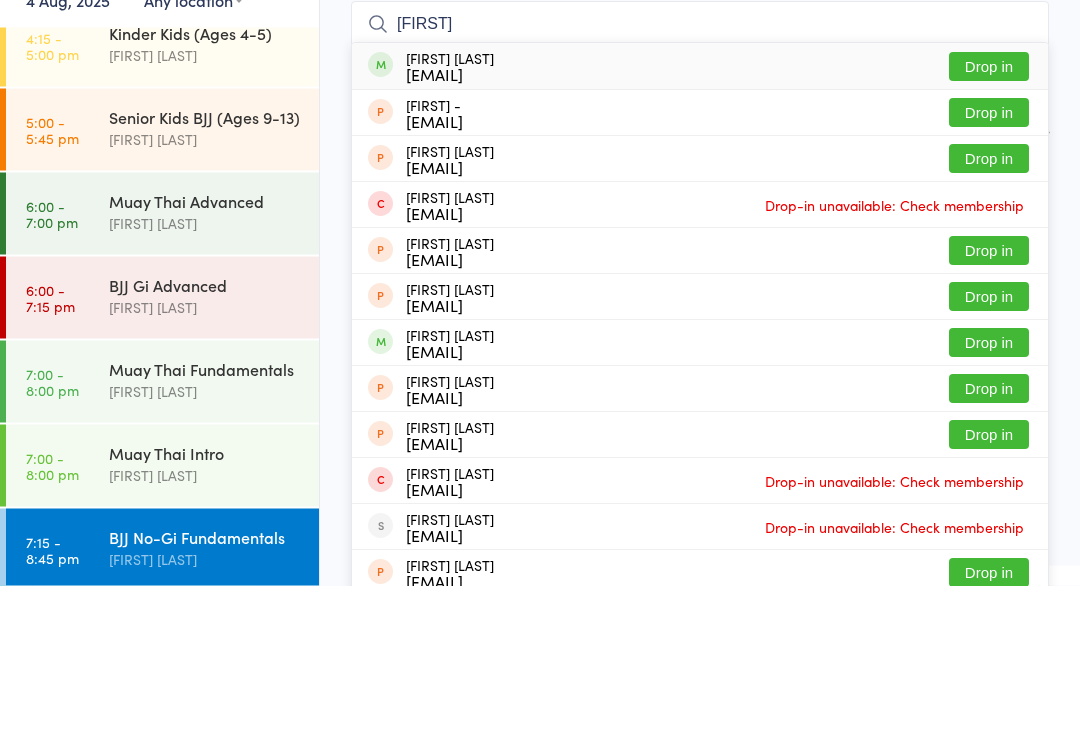 type on "[FIRST]" 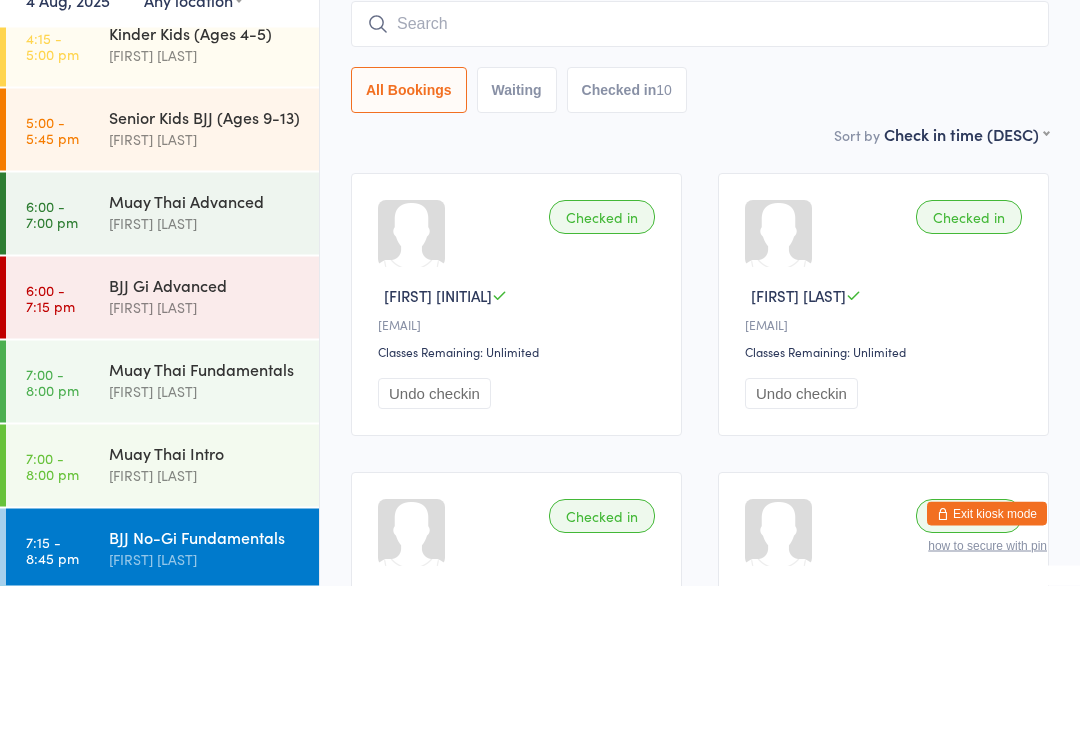 scroll, scrollTop: 178, scrollLeft: 0, axis: vertical 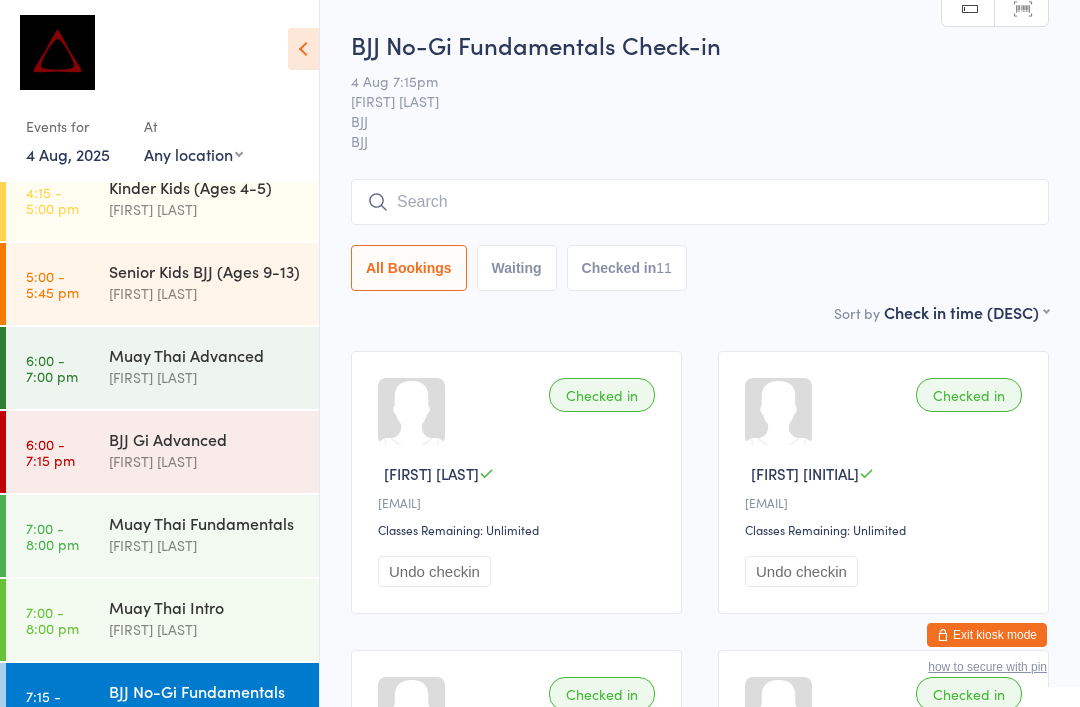 click at bounding box center (700, 202) 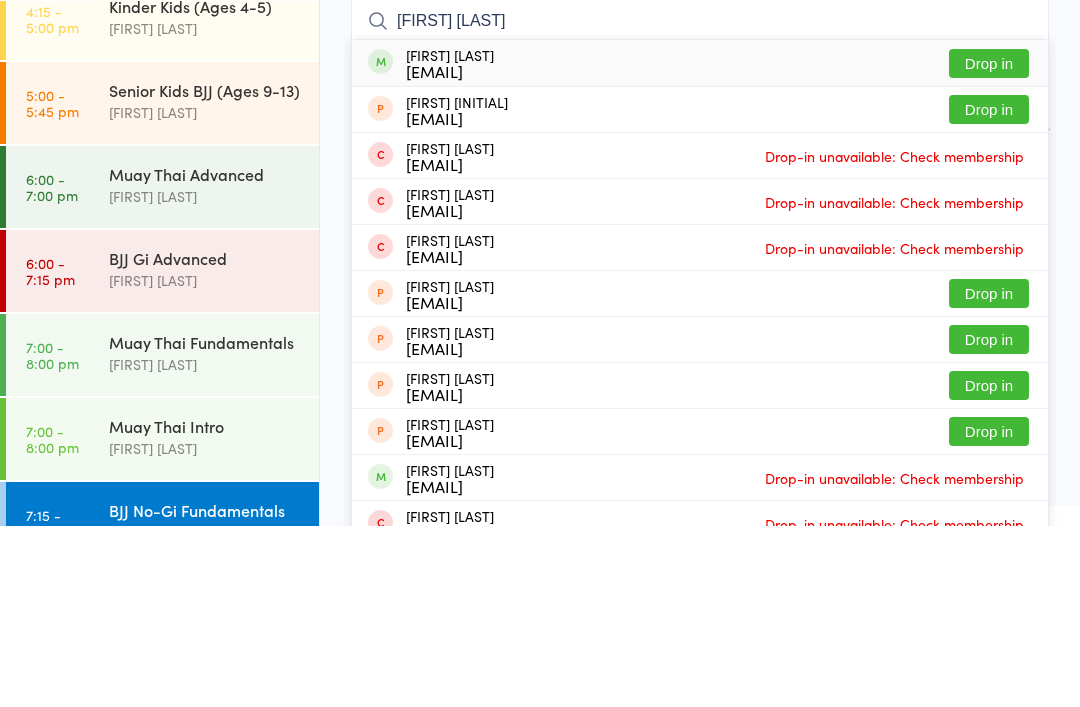 type on "[FIRST] [LAST]" 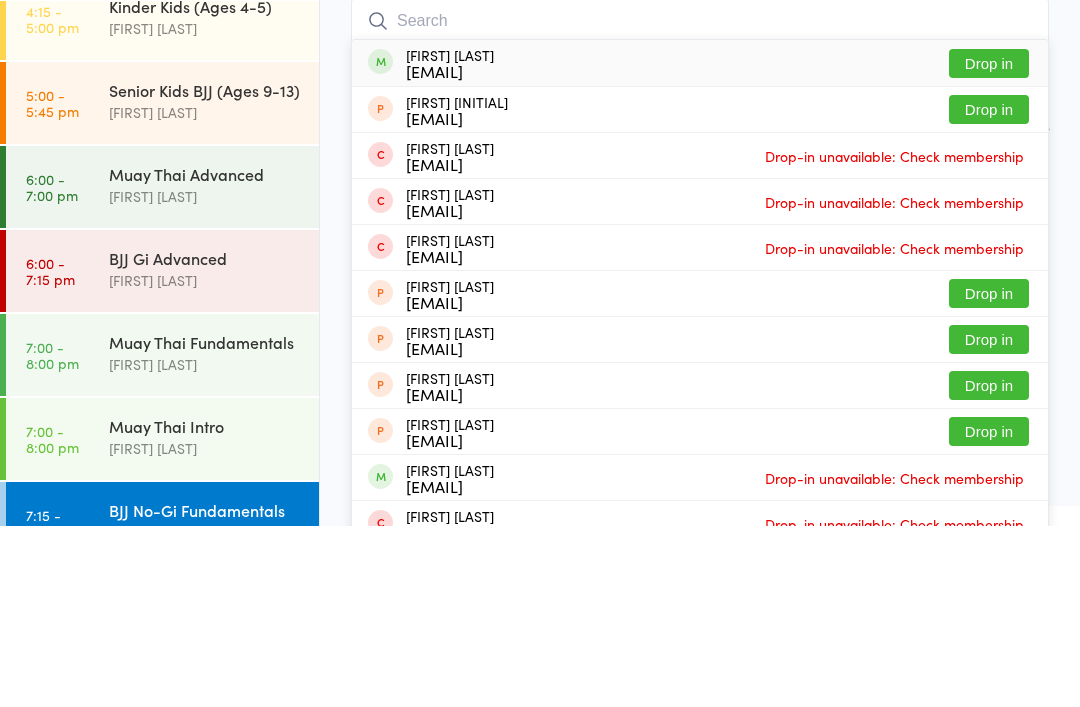 scroll, scrollTop: 181, scrollLeft: 0, axis: vertical 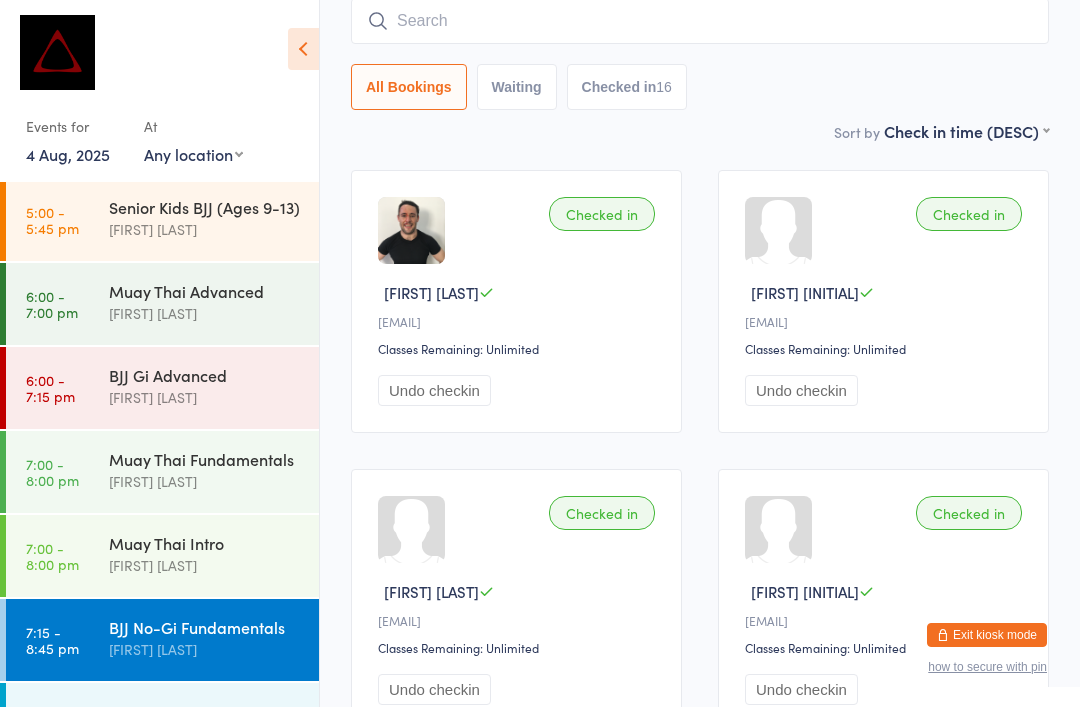 click on "[FIRST] [LAST] and [FIRST] [LAST]" at bounding box center (205, 745) 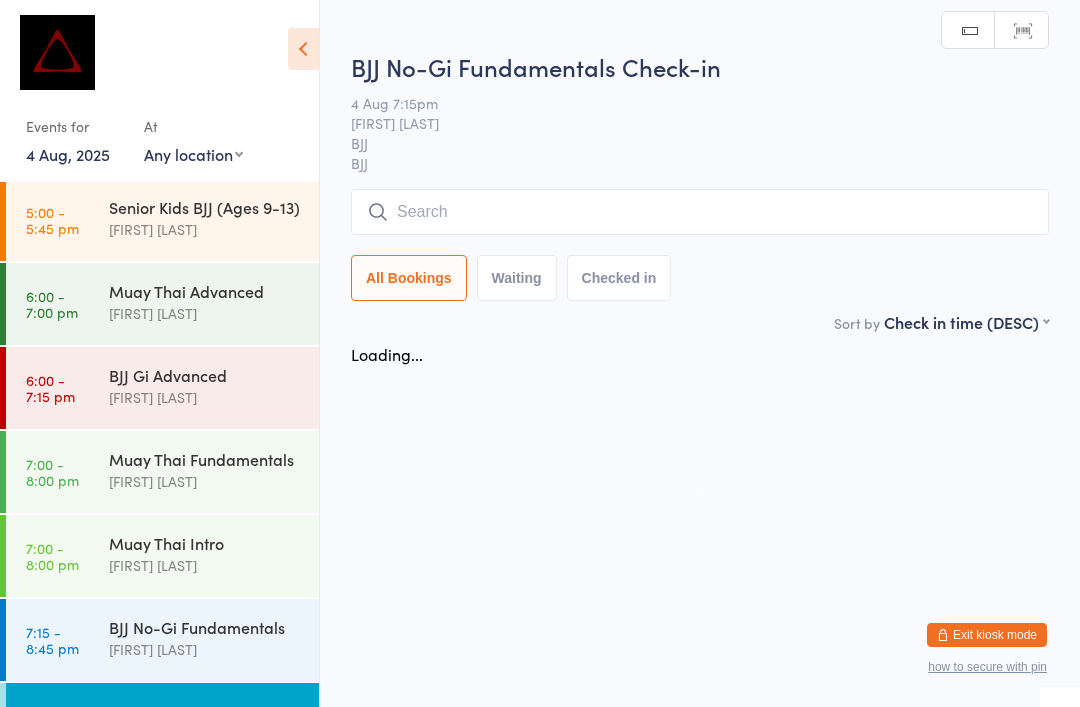 scroll, scrollTop: 0, scrollLeft: 0, axis: both 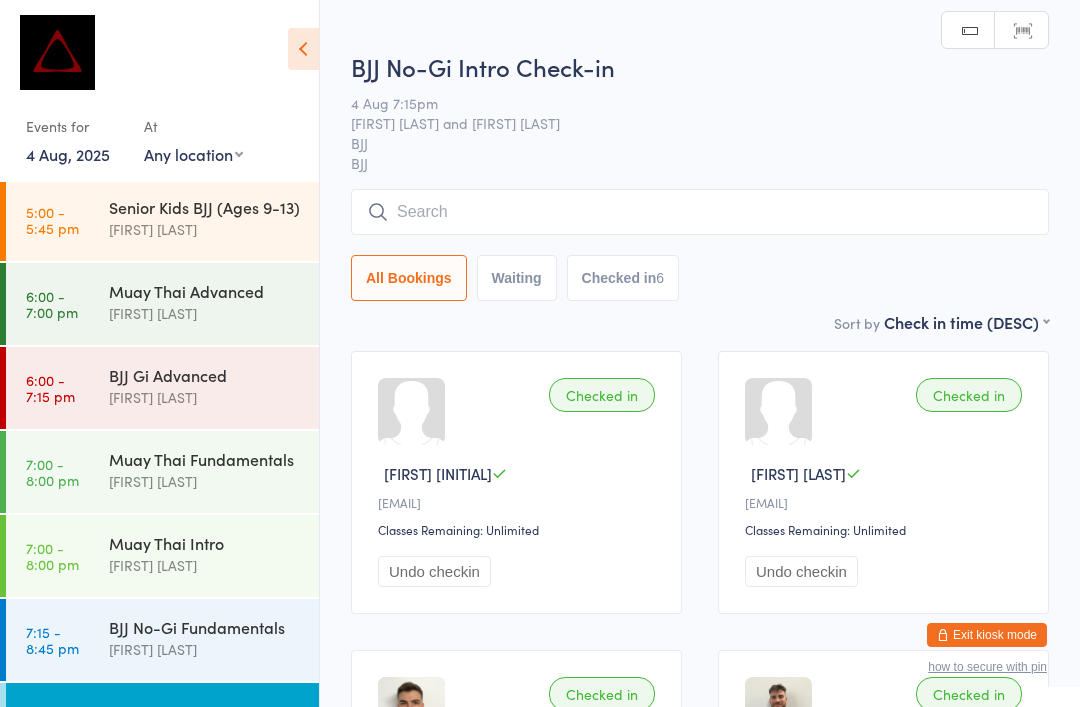 click at bounding box center (700, 212) 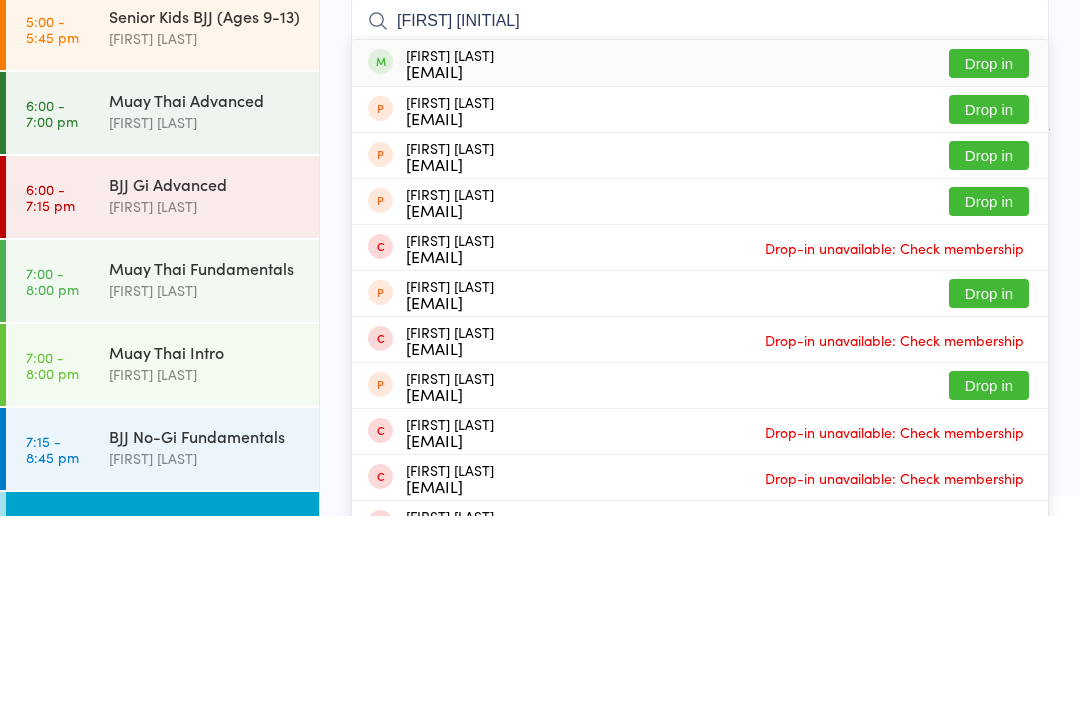 type on "[FIRST] [INITIAL]" 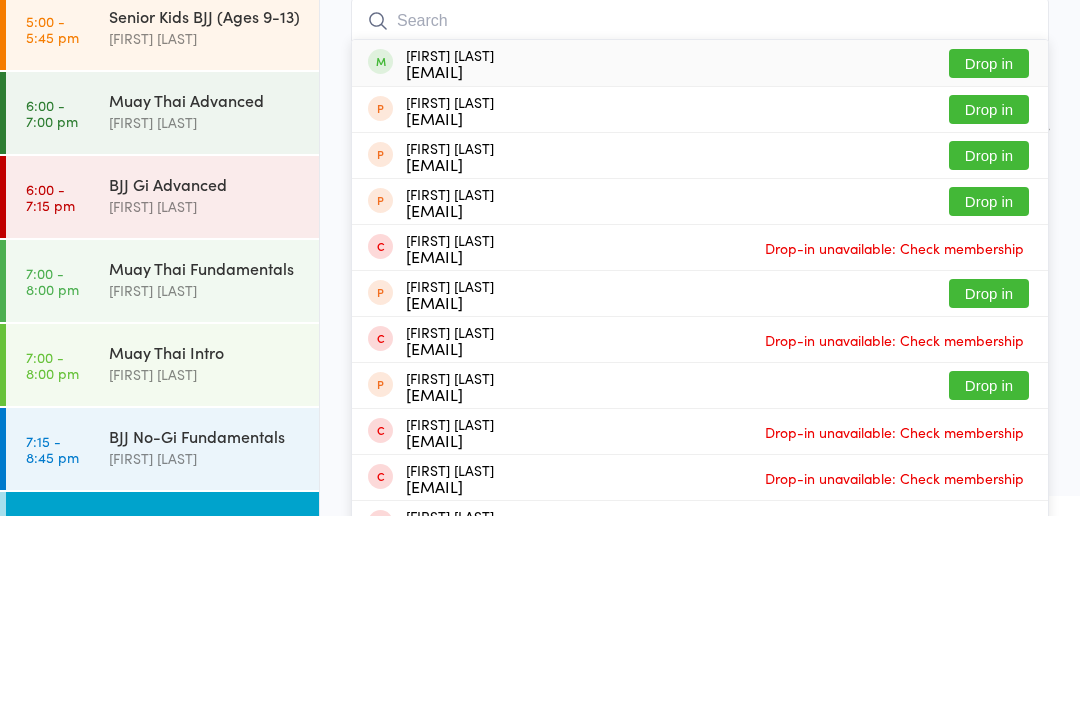 scroll, scrollTop: 191, scrollLeft: 0, axis: vertical 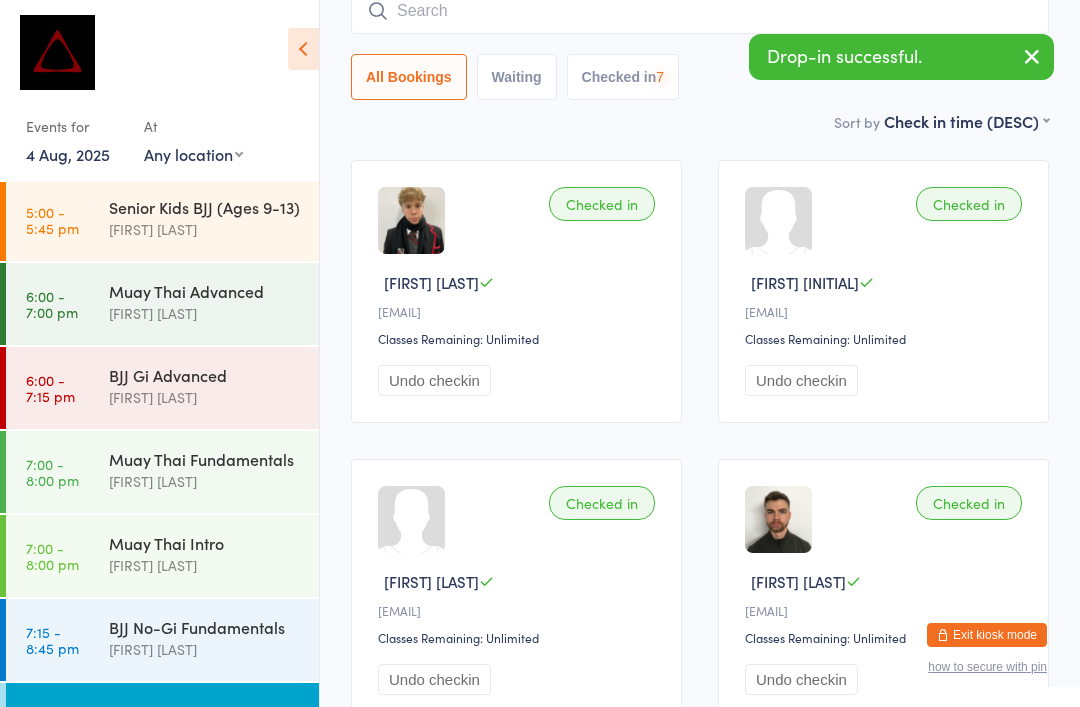 click at bounding box center (700, 11) 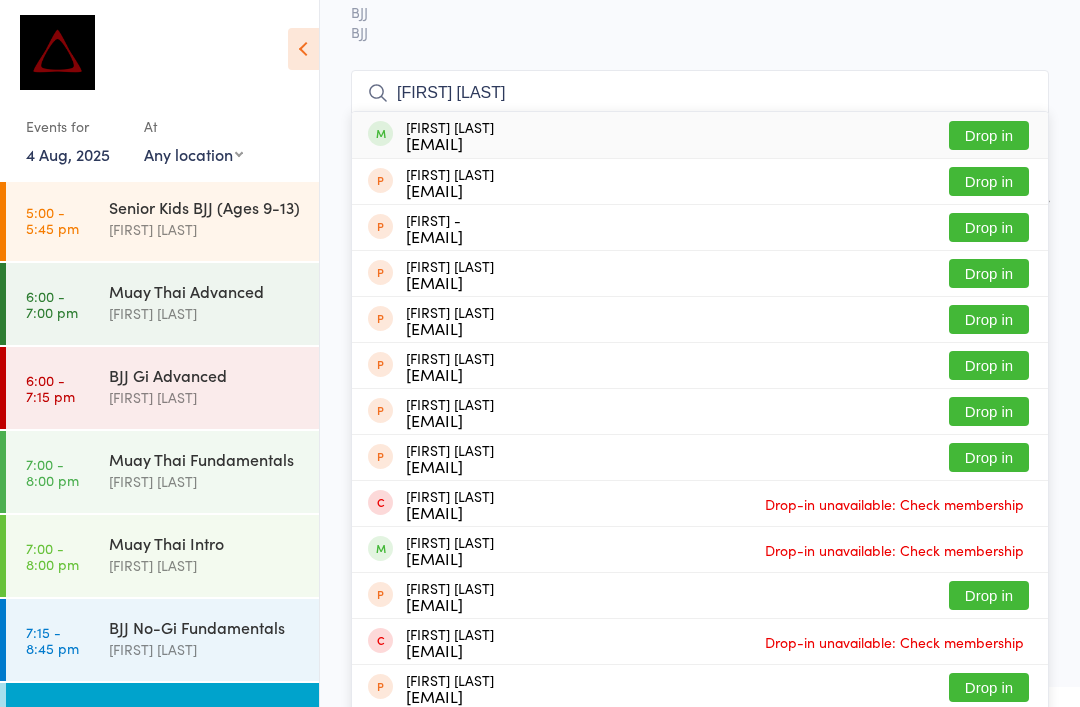 scroll, scrollTop: 109, scrollLeft: 0, axis: vertical 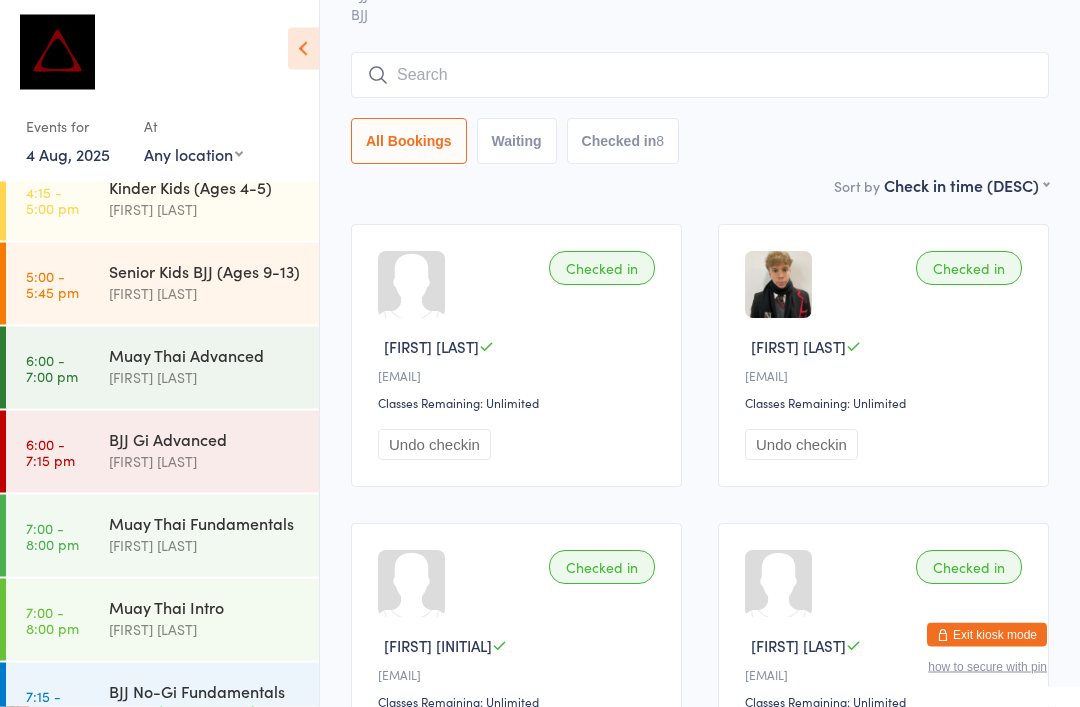 click on "BJJ No-Gi Intro" at bounding box center [205, 775] 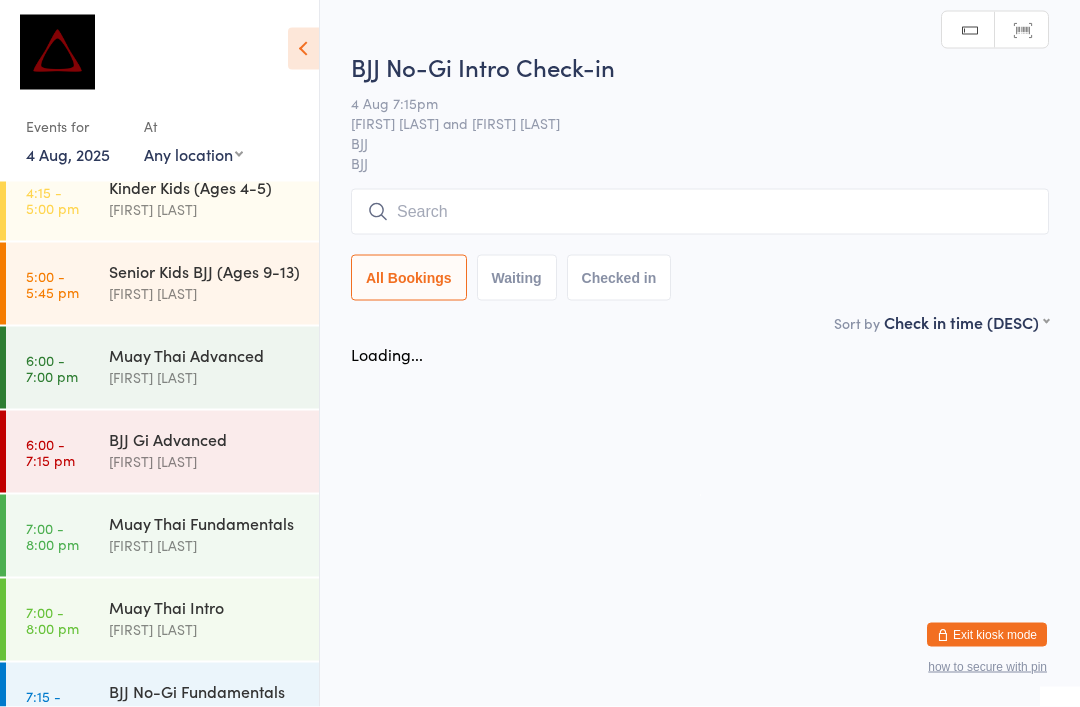 scroll, scrollTop: 0, scrollLeft: 0, axis: both 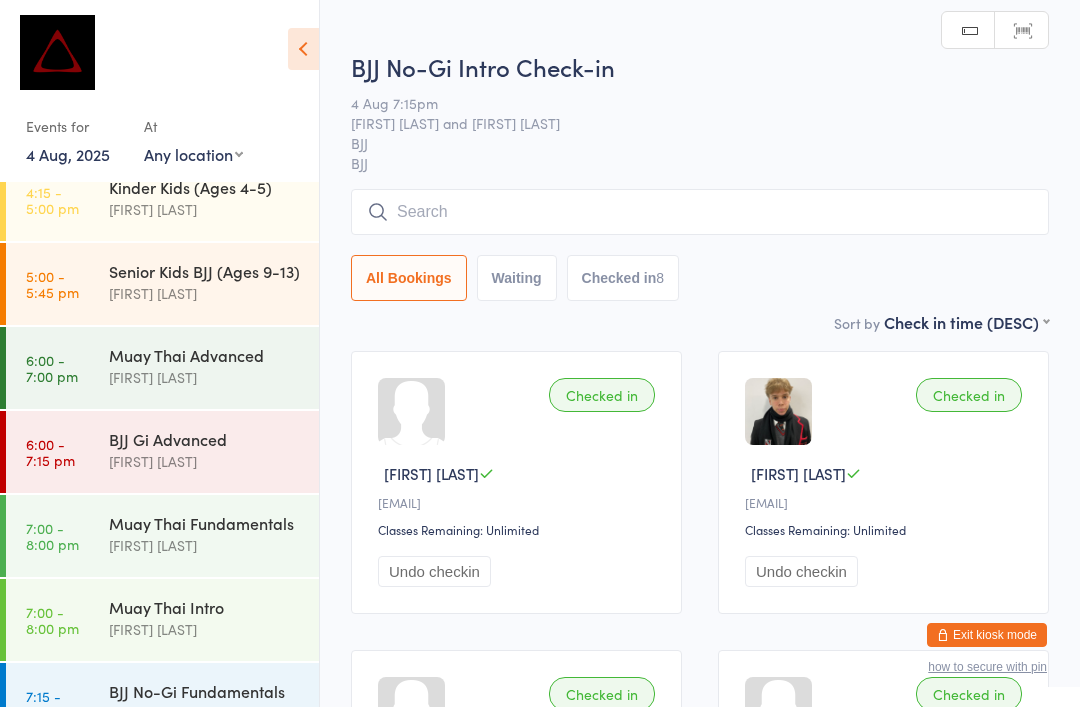 click at bounding box center [700, 212] 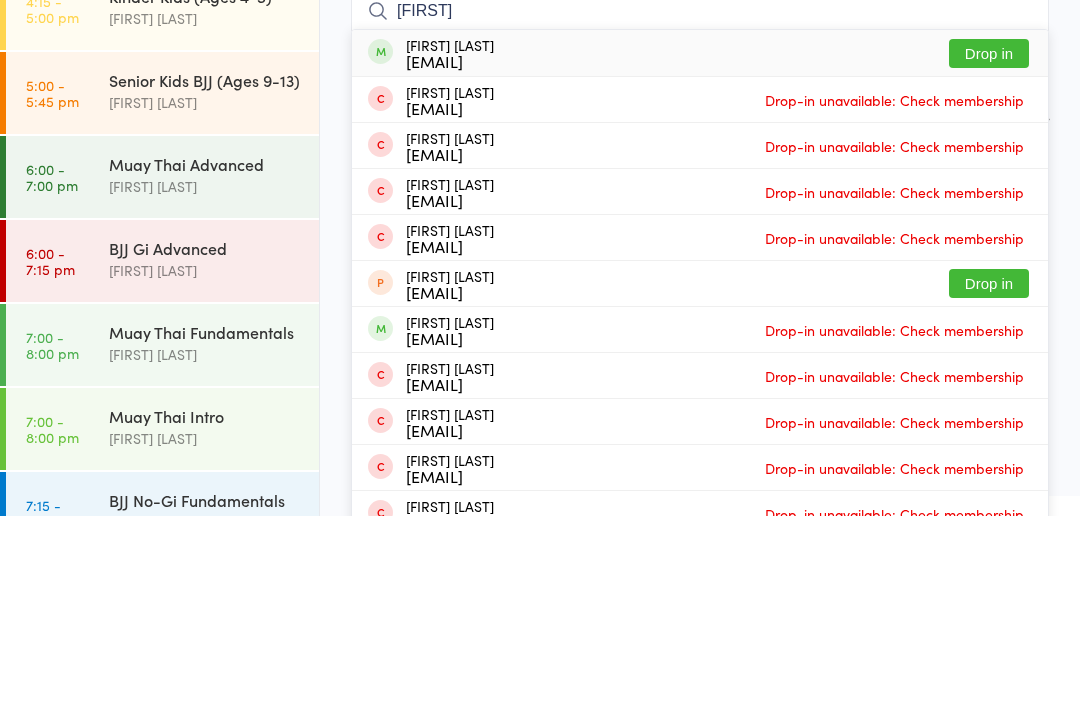 type on "[FIRST]" 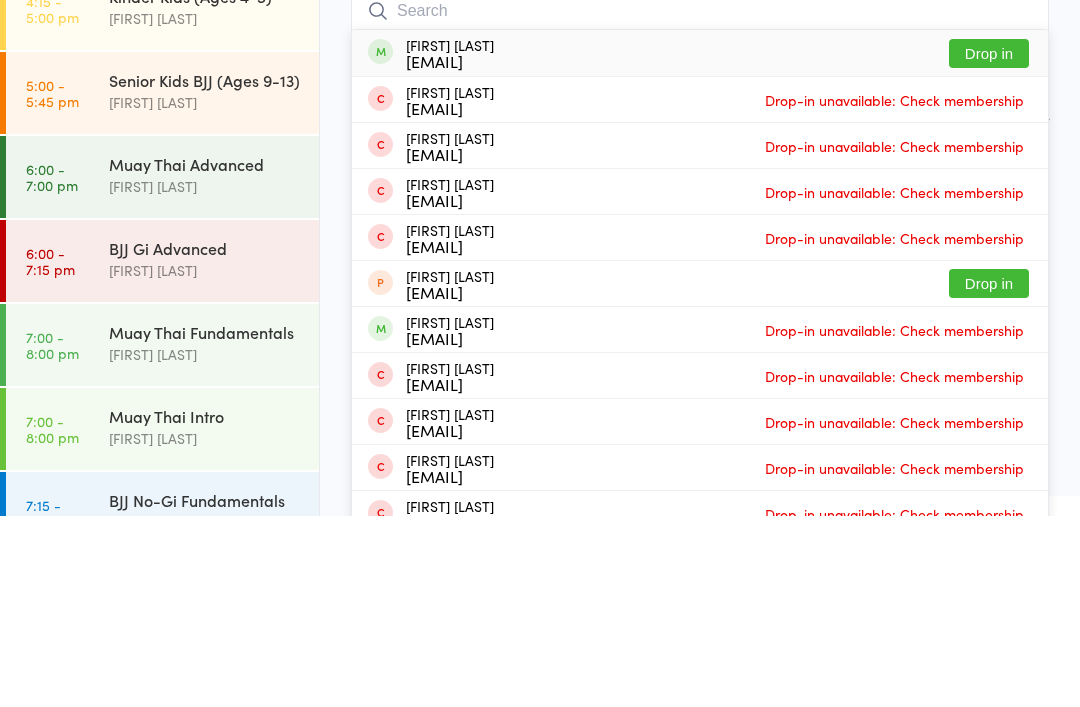 scroll, scrollTop: 191, scrollLeft: 0, axis: vertical 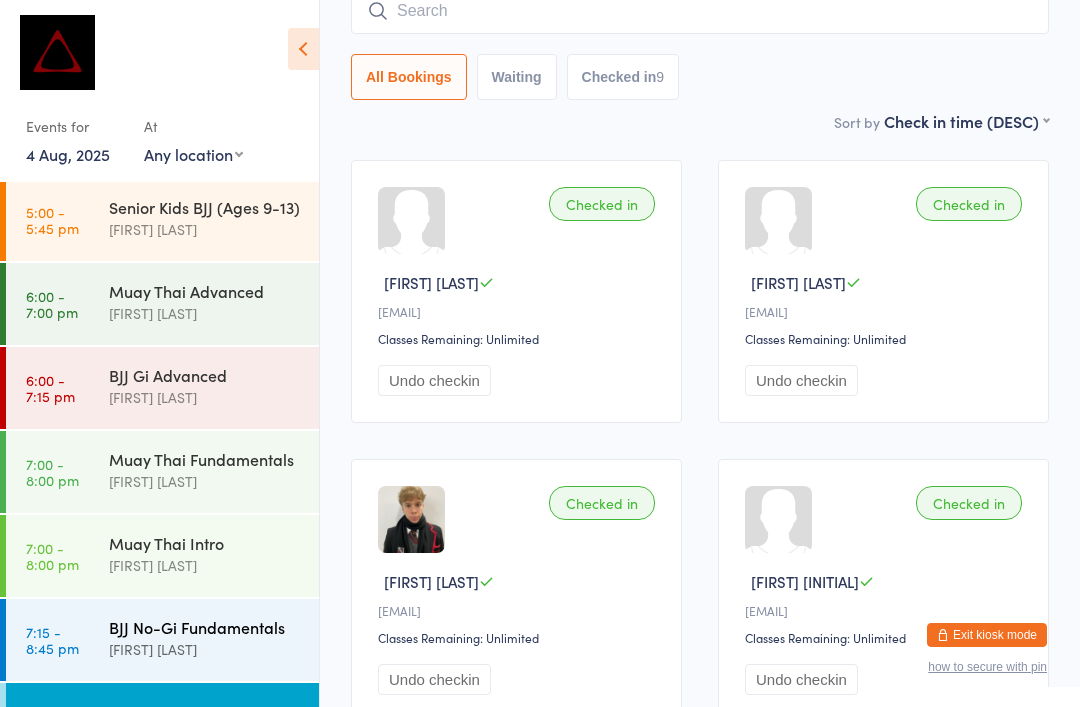 click on "BJJ No-Gi Fundamentals" at bounding box center [205, 627] 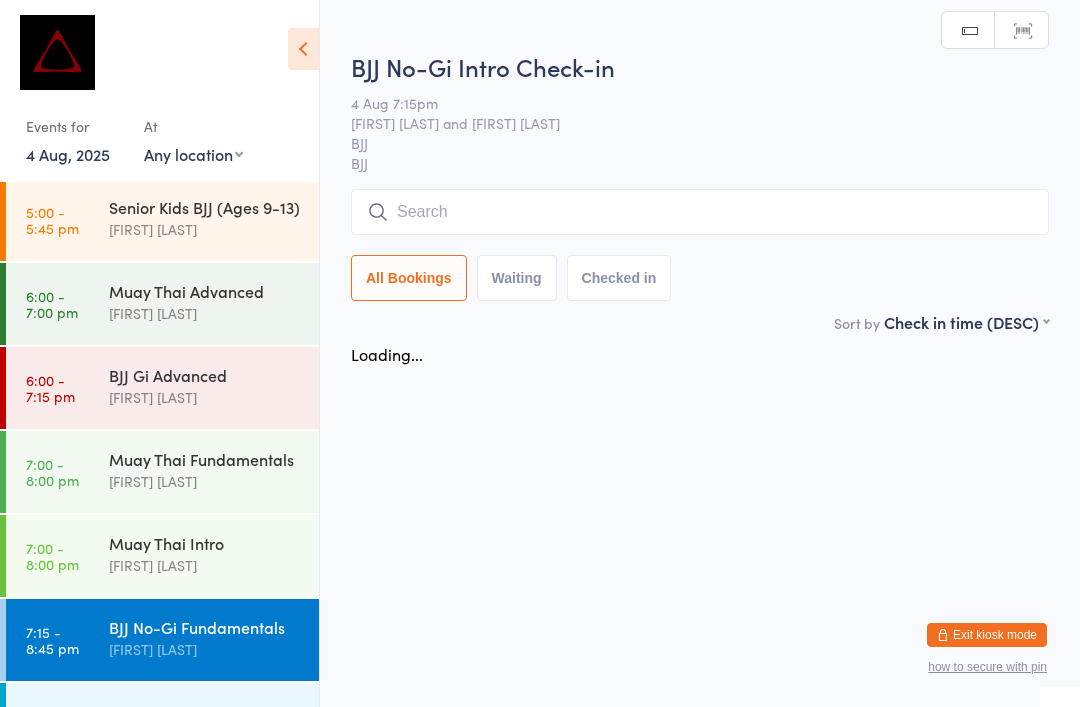 scroll, scrollTop: 0, scrollLeft: 0, axis: both 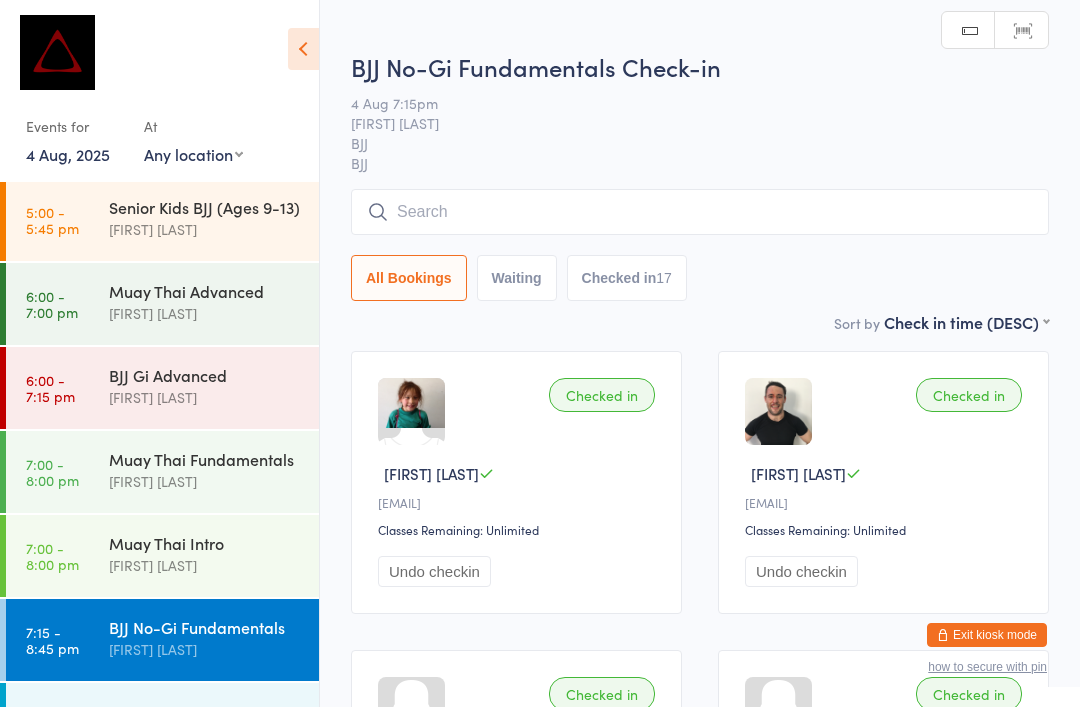 click on "[TIME] - [TIME] [ACTIVITY] [NAME] and [NAME]" at bounding box center (162, 734) 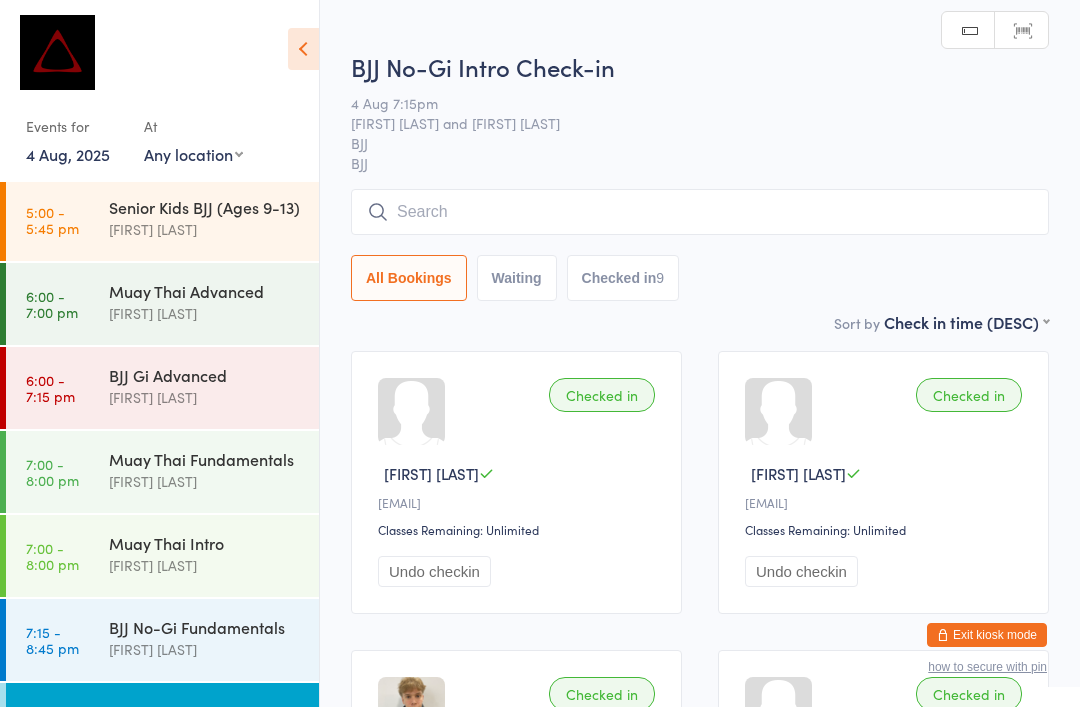 click at bounding box center (700, 212) 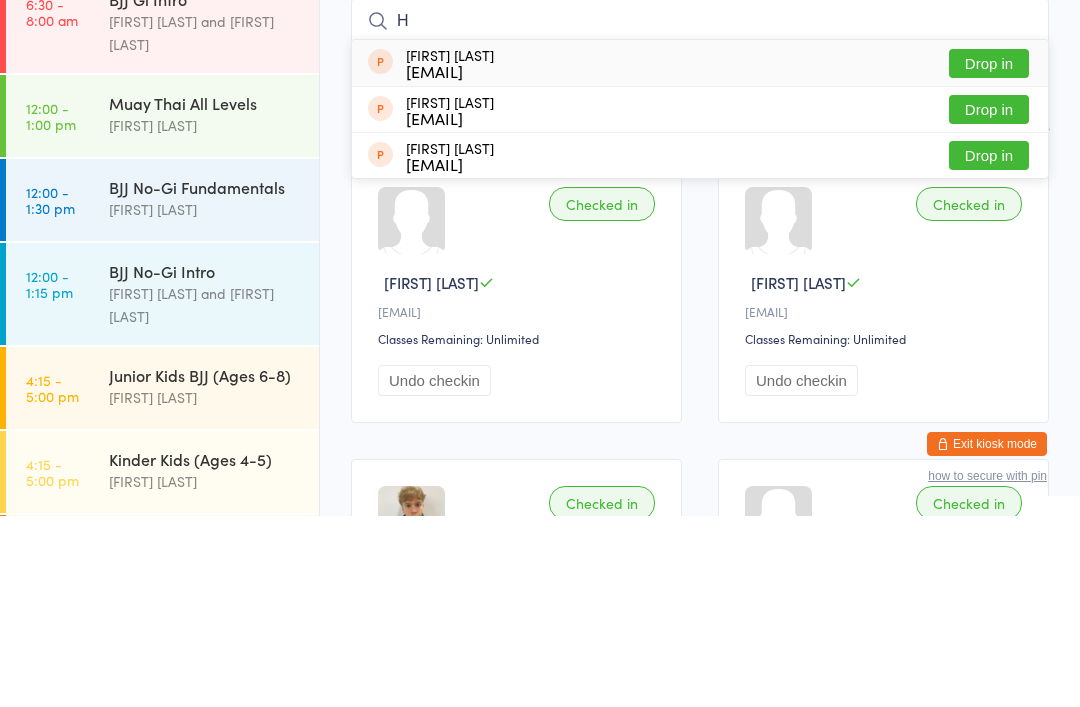 scroll, scrollTop: 300, scrollLeft: 0, axis: vertical 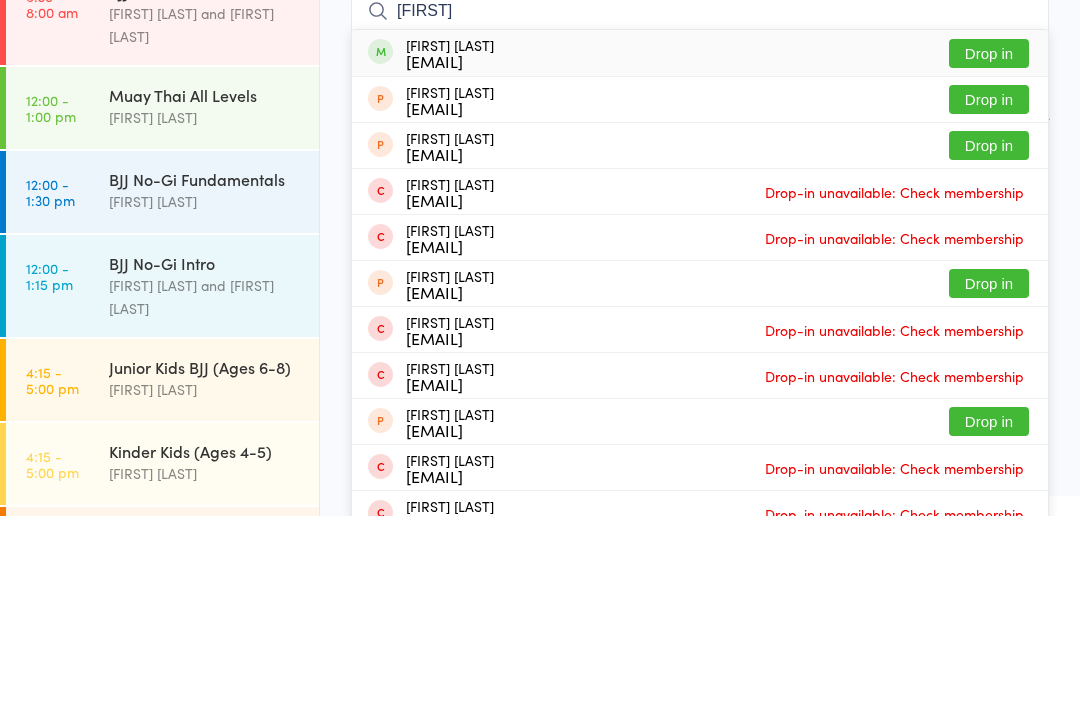 type on "[FIRST]" 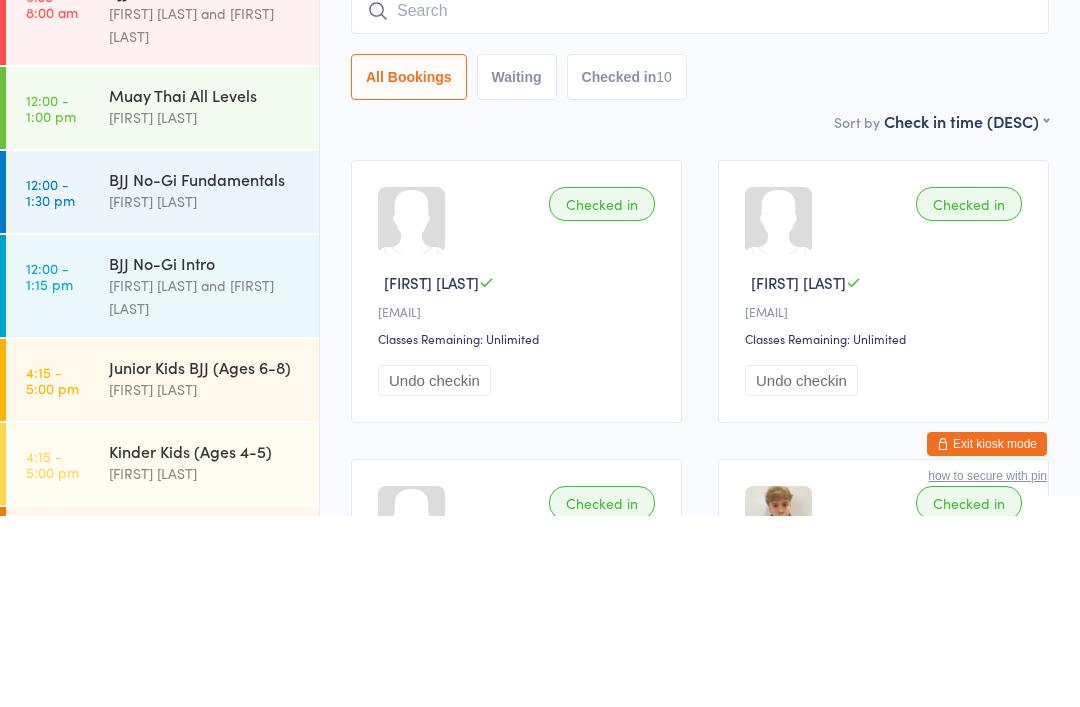 scroll, scrollTop: 191, scrollLeft: 0, axis: vertical 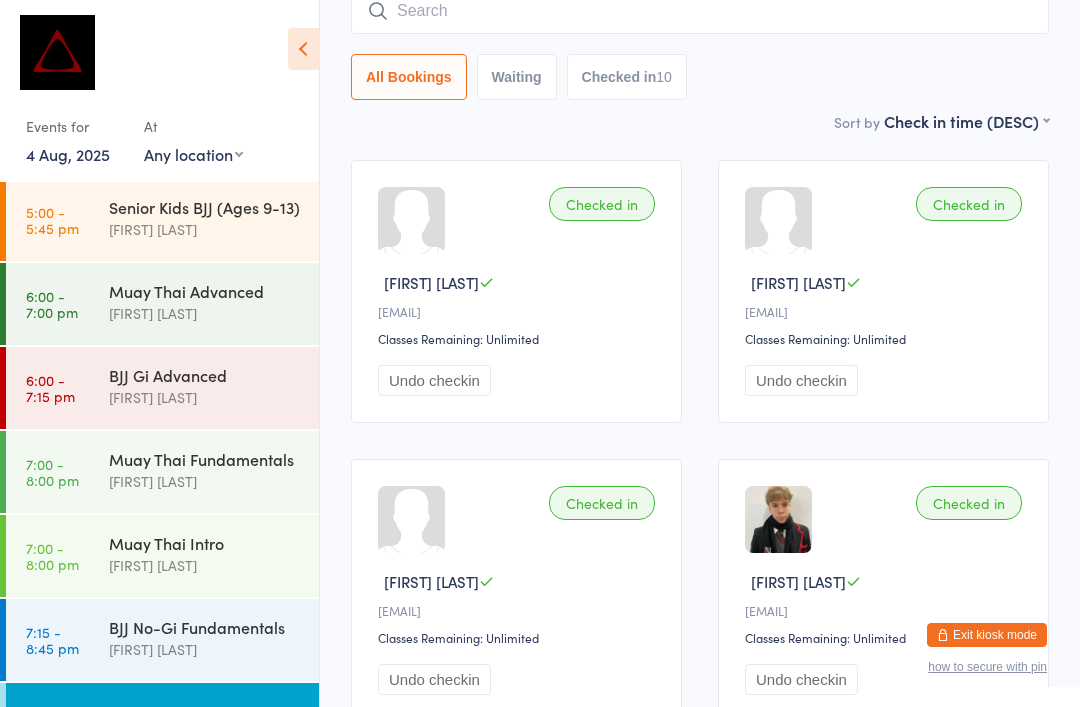 click at bounding box center [700, 11] 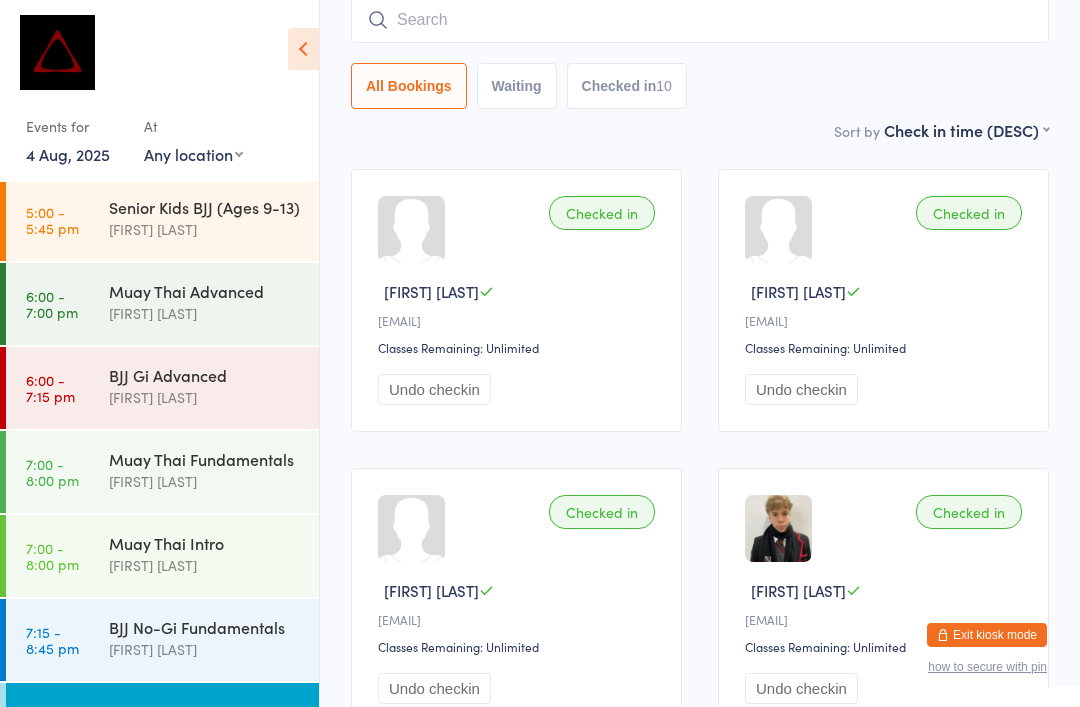 scroll, scrollTop: 181, scrollLeft: 0, axis: vertical 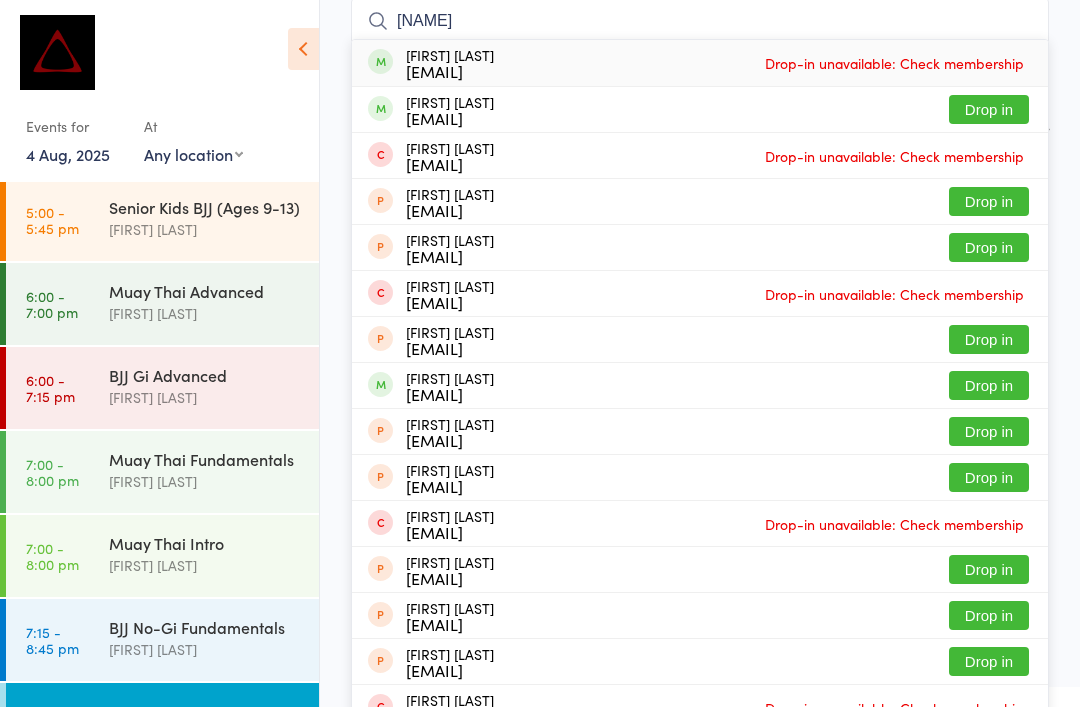 type on "[NAME]" 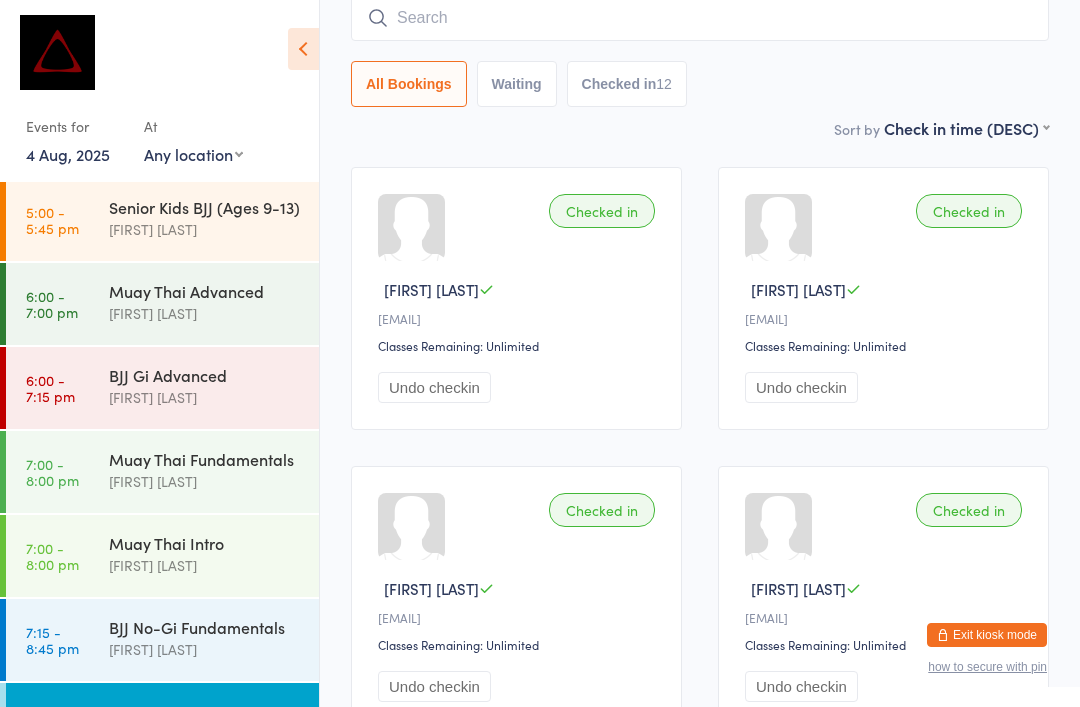scroll, scrollTop: 188, scrollLeft: 0, axis: vertical 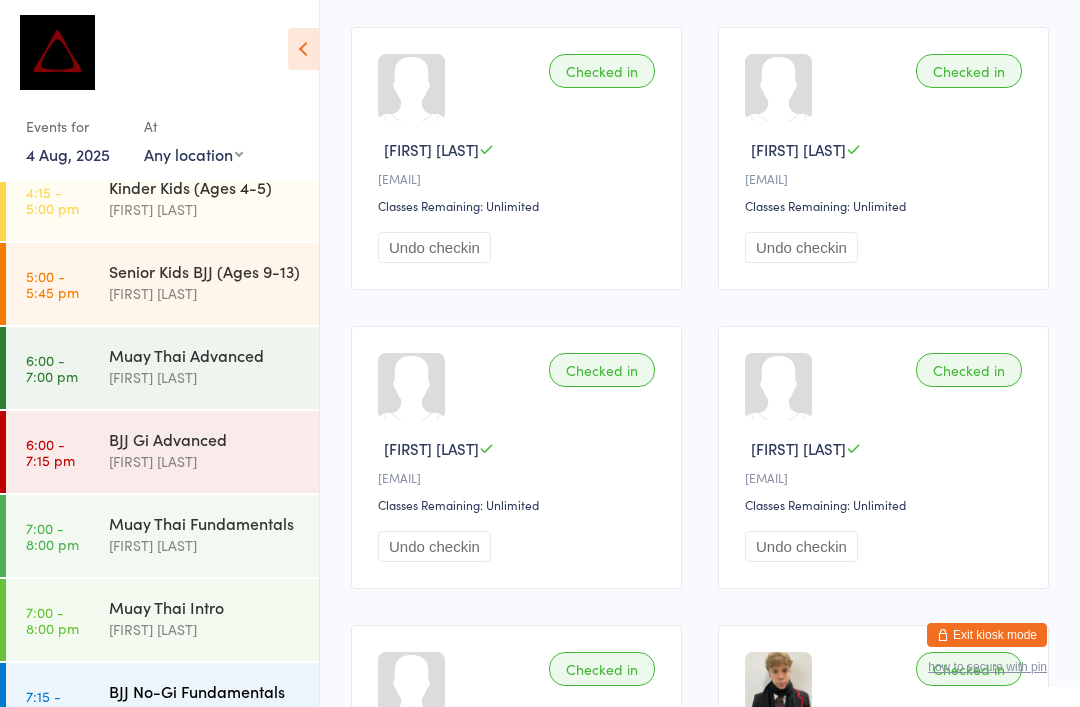 click on "BJJ No-Gi Fundamentals" at bounding box center [205, 691] 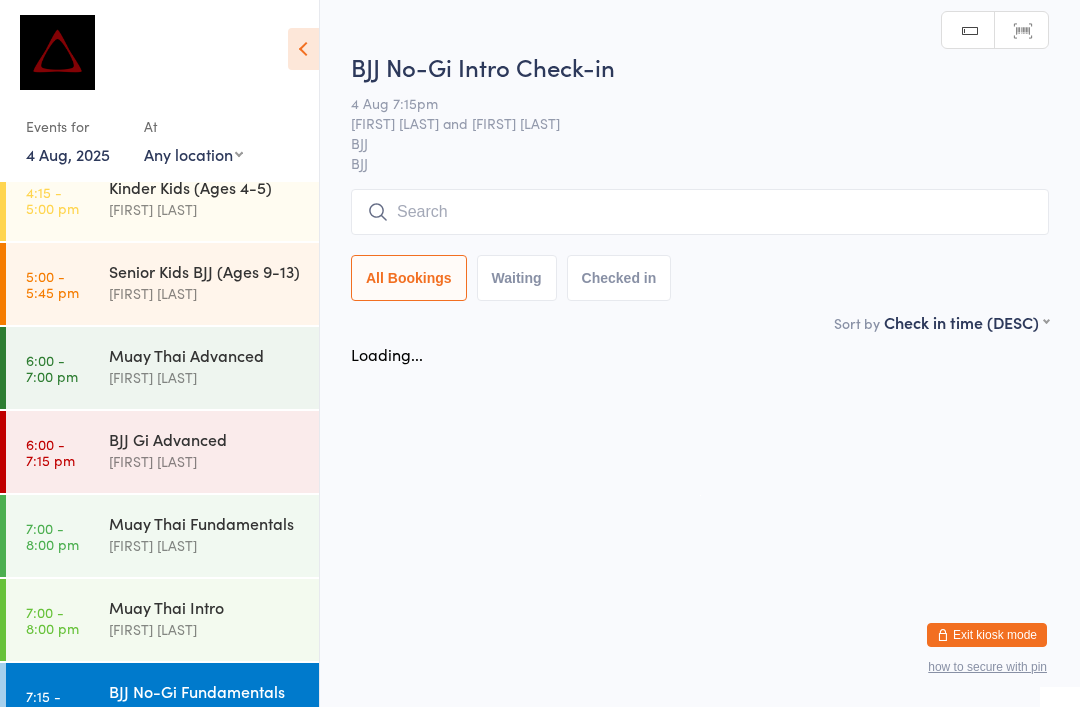 scroll, scrollTop: 0, scrollLeft: 0, axis: both 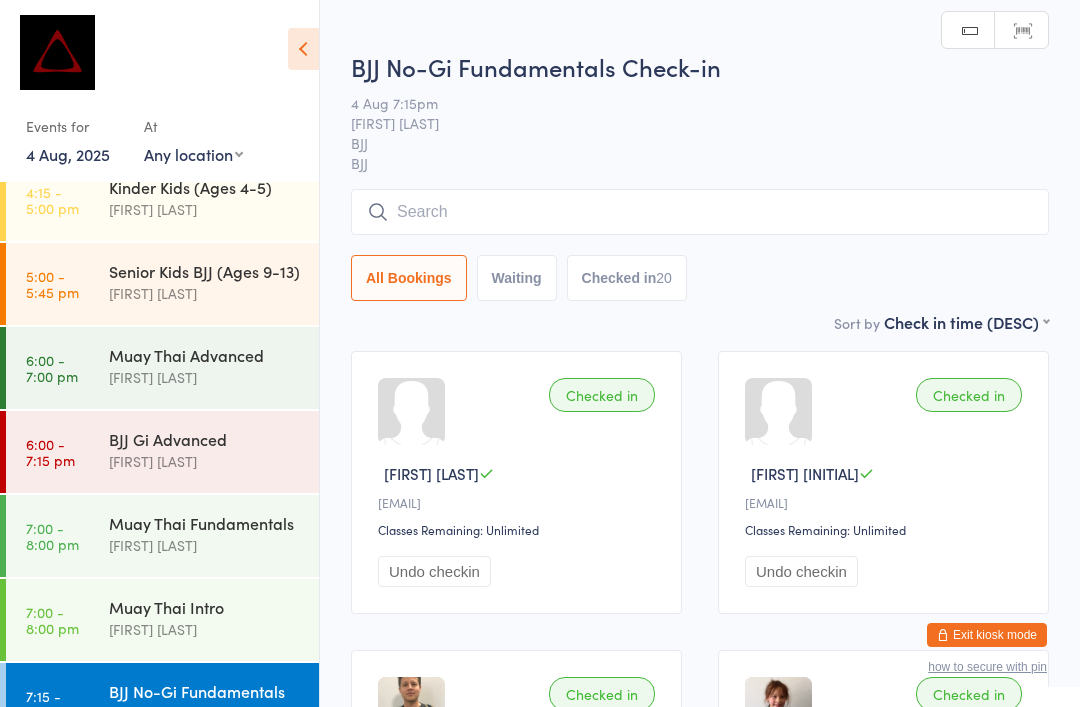 click at bounding box center [700, 212] 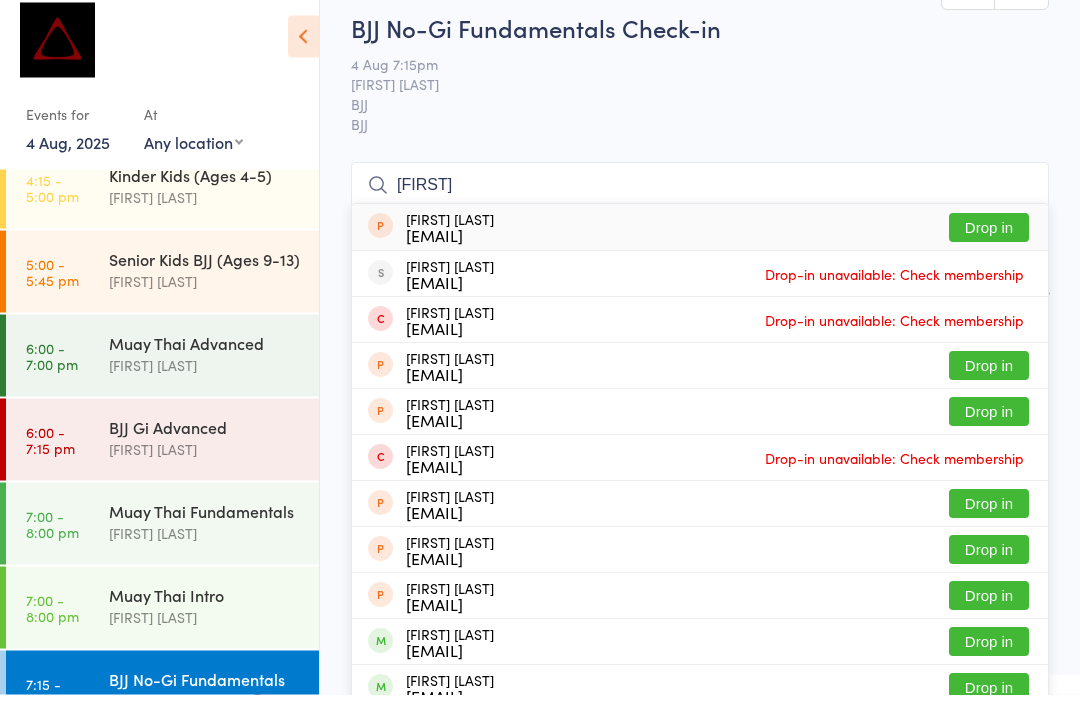 scroll, scrollTop: 0, scrollLeft: 0, axis: both 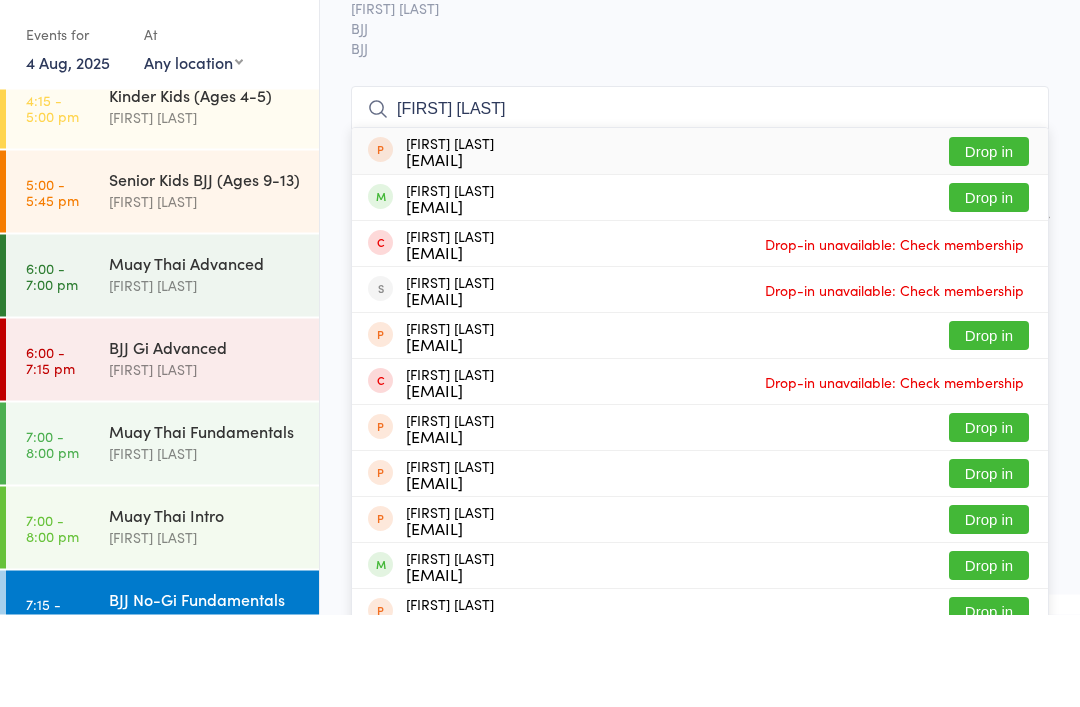 type on "[FIRST] [LAST]" 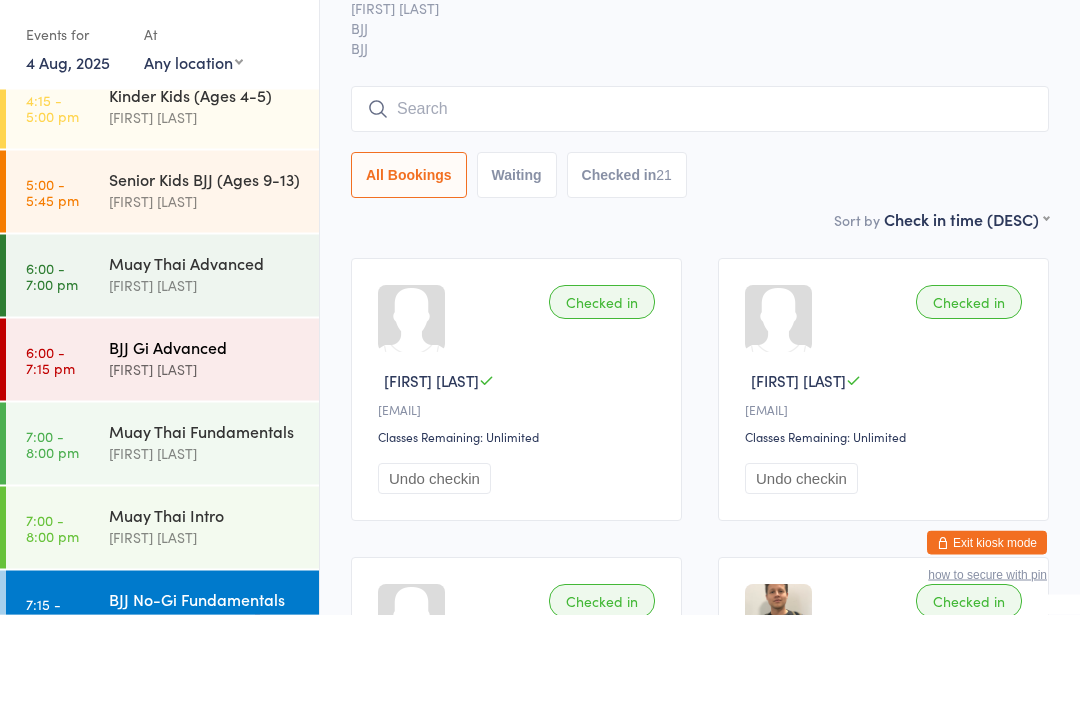 click on "[TIME] - [TIME] [ACTIVITY] [FIRST] [LAST]" at bounding box center (162, 452) 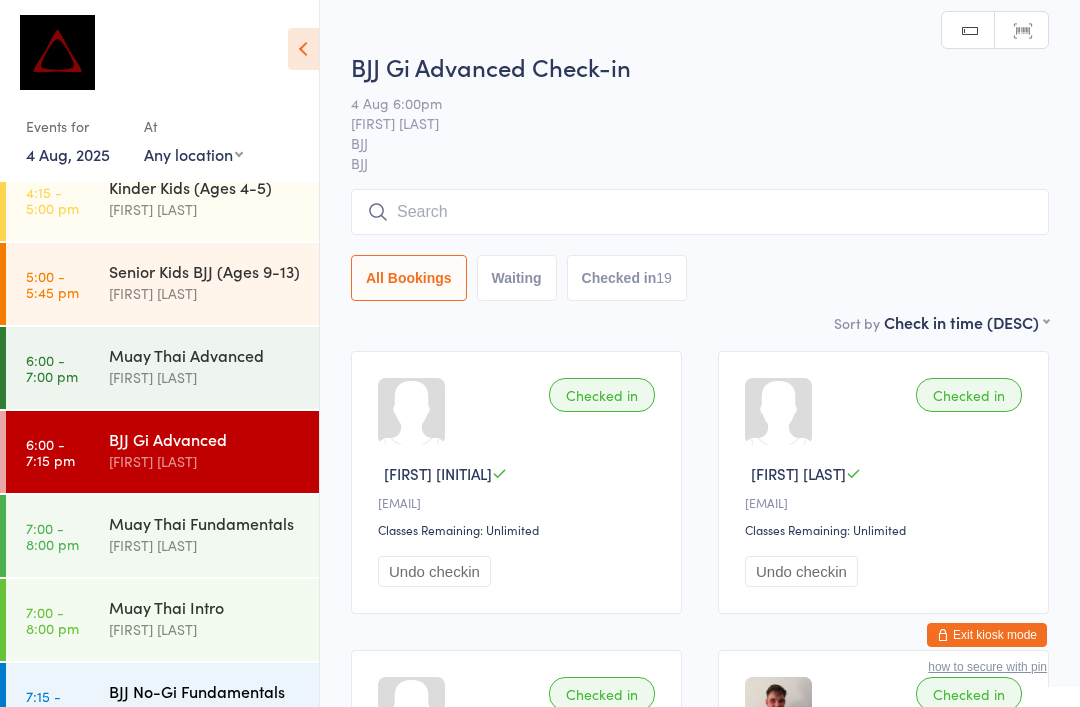 click on "[FIRST] [LAST]" at bounding box center (205, 713) 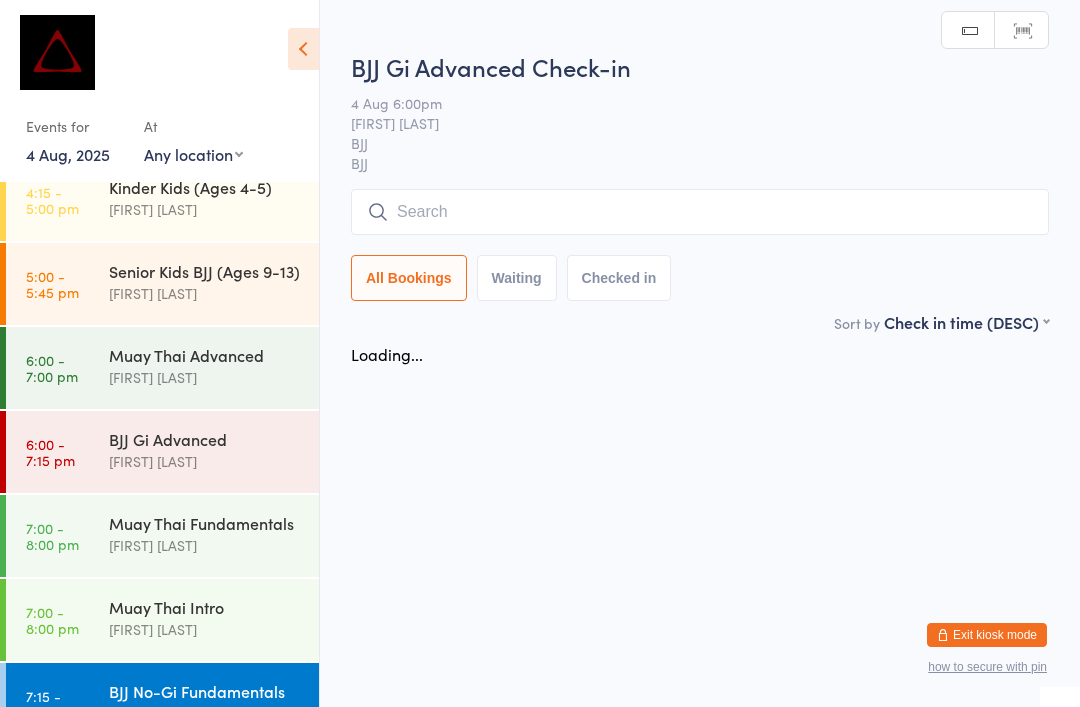 click at bounding box center (700, 212) 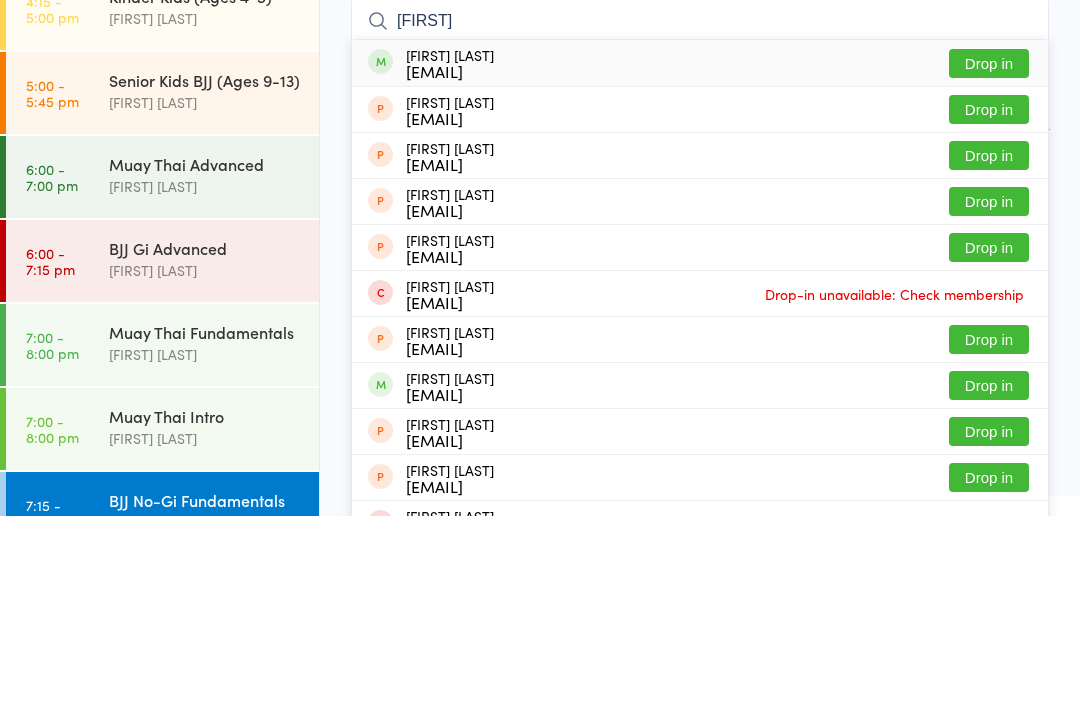 type on "[FIRST]" 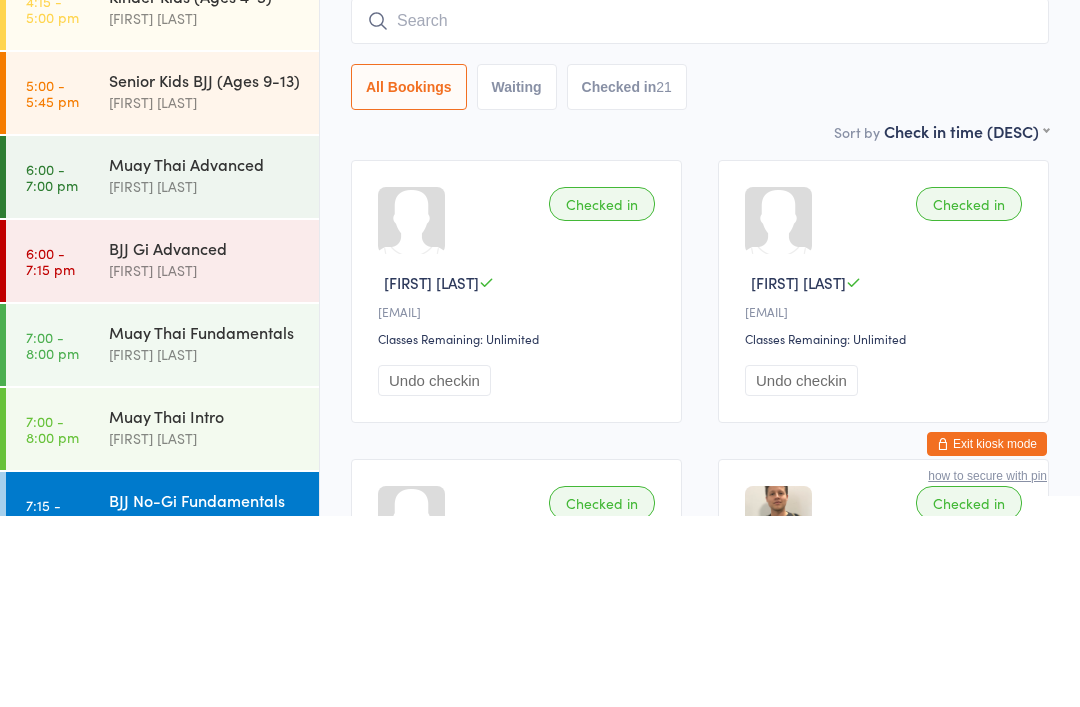 scroll, scrollTop: 191, scrollLeft: 0, axis: vertical 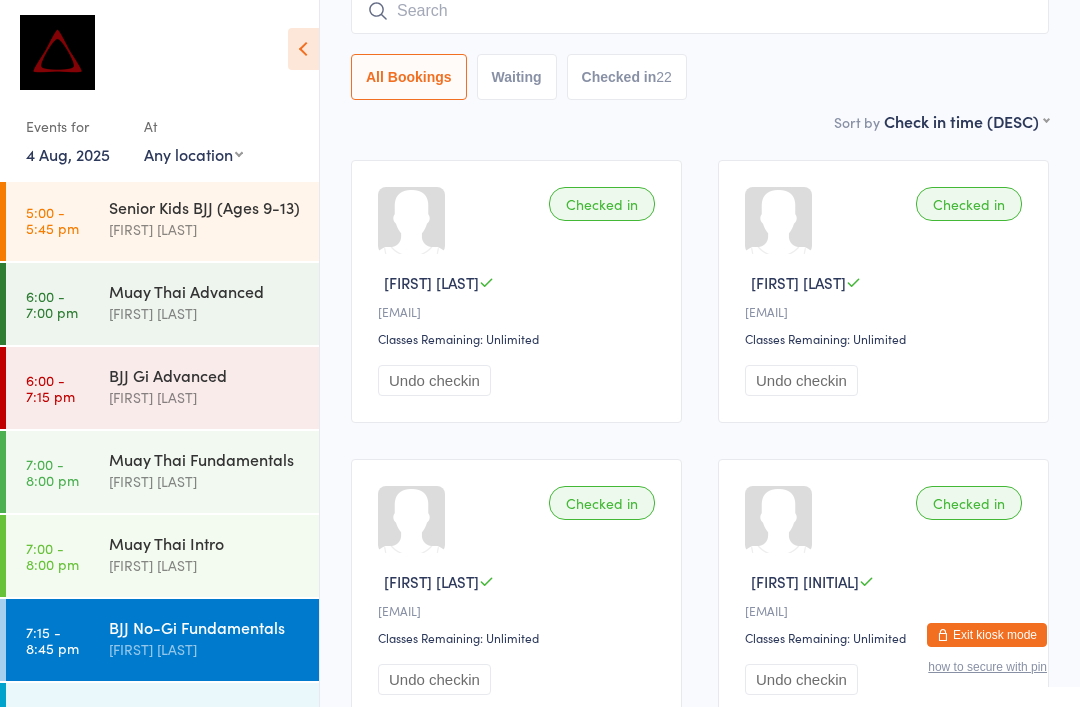 click at bounding box center (700, 11) 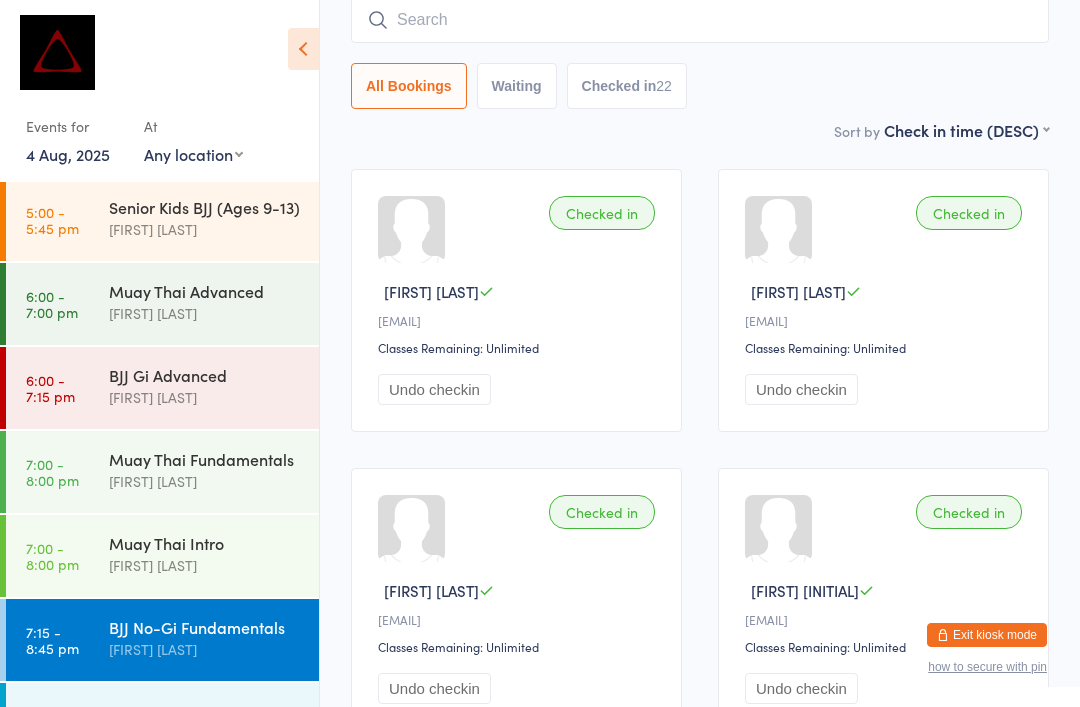 scroll, scrollTop: 181, scrollLeft: 0, axis: vertical 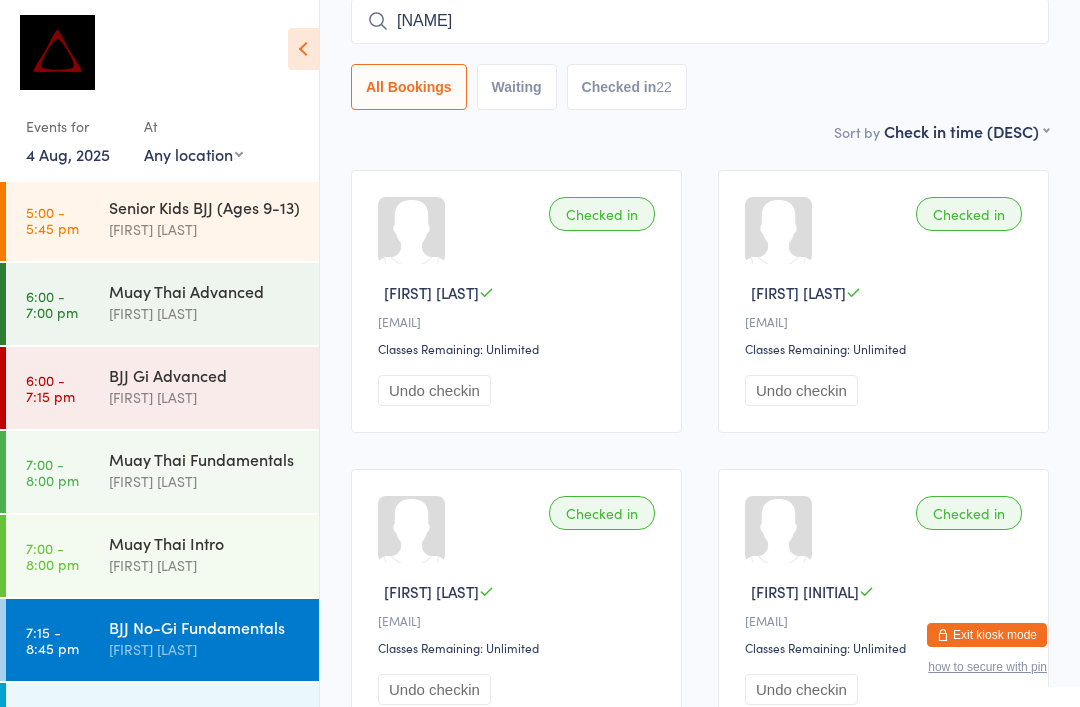 click on "[NAME]" at bounding box center (700, 21) 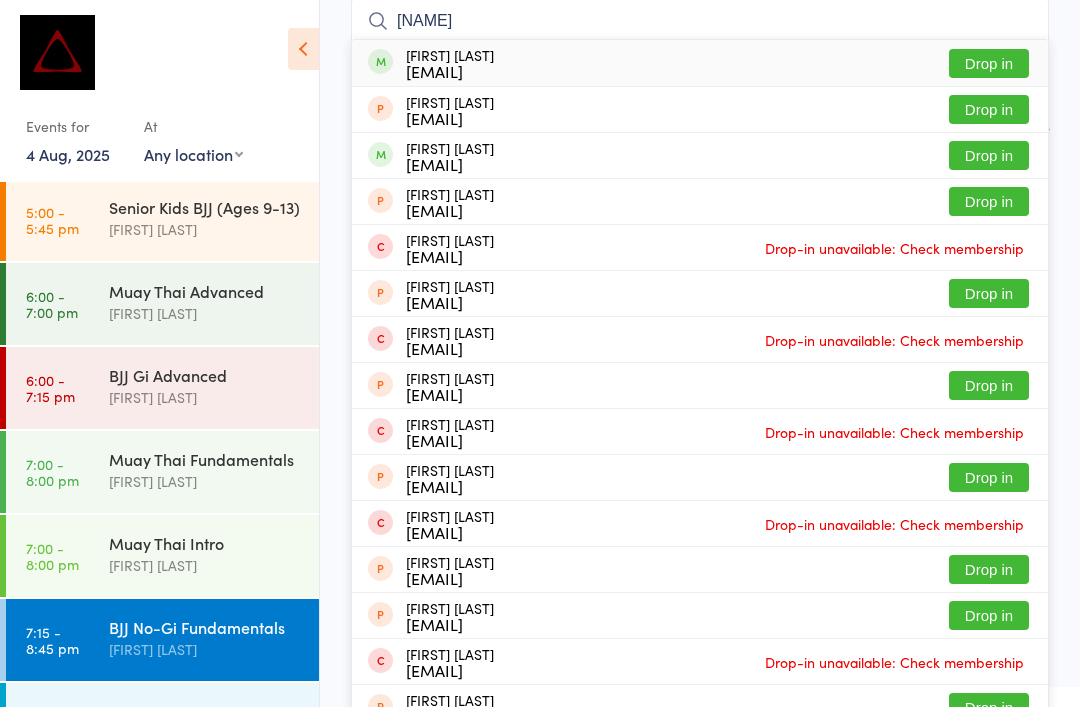 type on "[NAME]" 